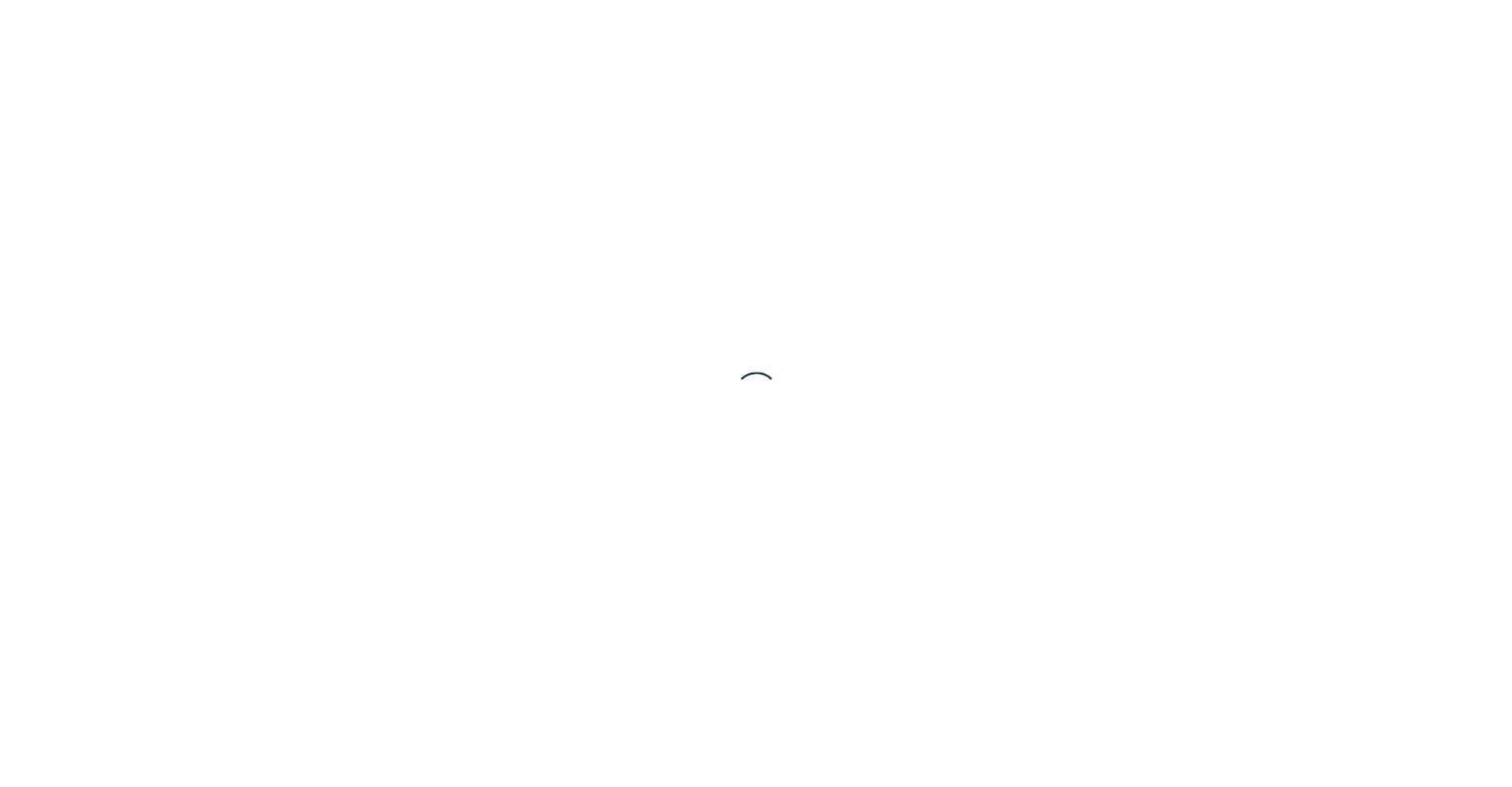 scroll, scrollTop: 0, scrollLeft: 0, axis: both 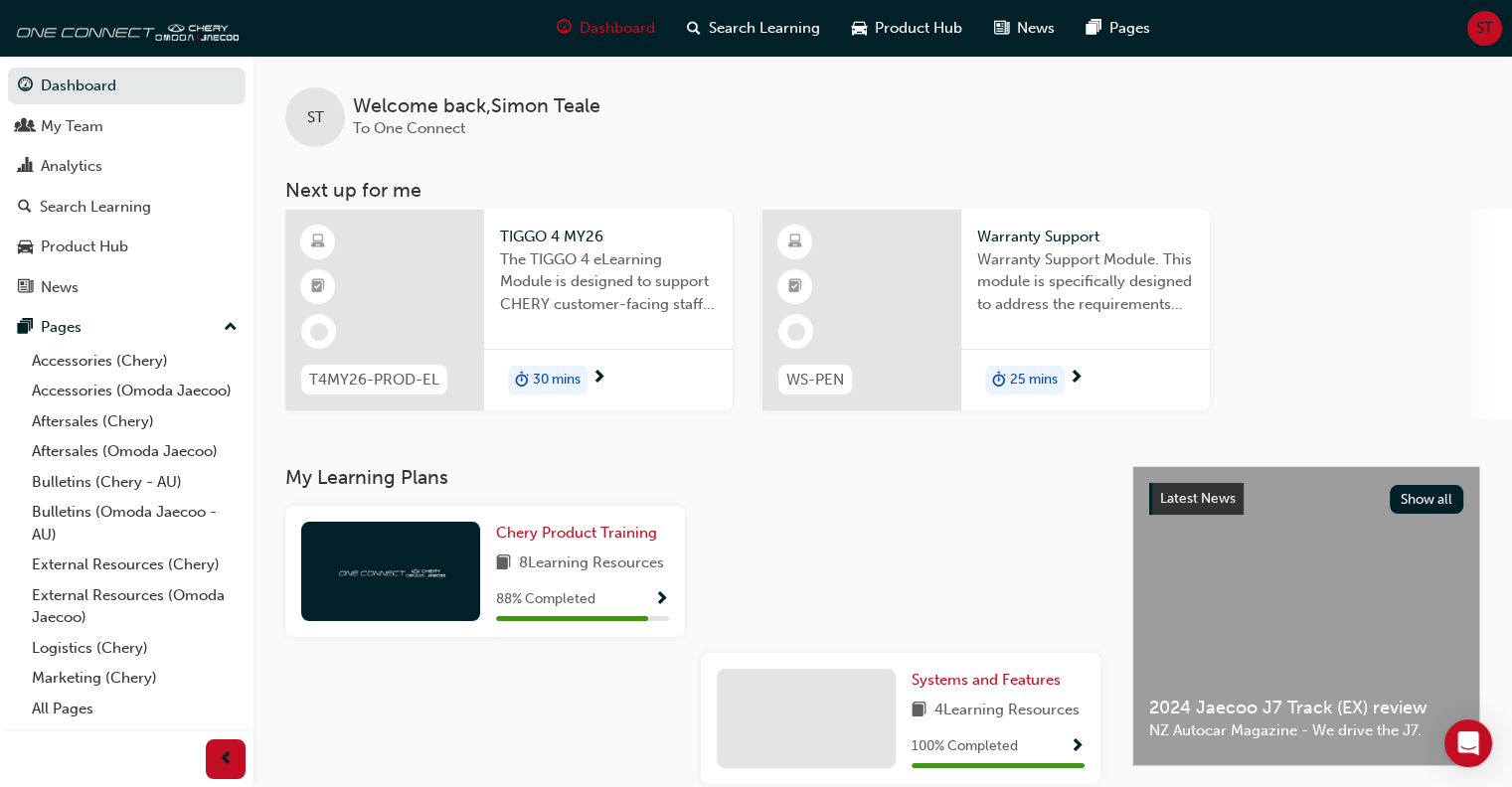 click on "Warranty Support Module. This module is specifically designed to address the requirements and procedures relevant to Warrant administrators and clerks." at bounding box center [1086, 288] 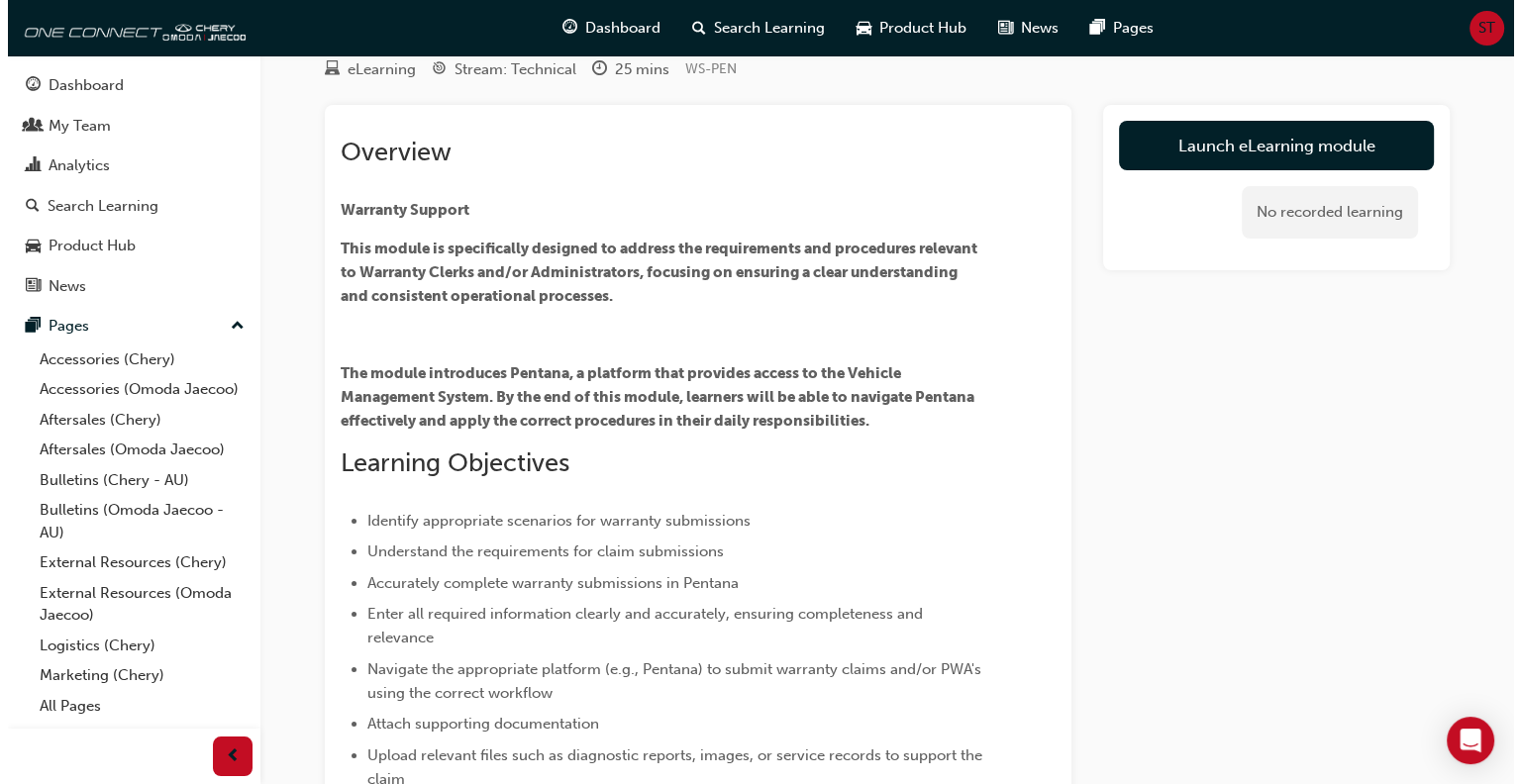 scroll, scrollTop: 0, scrollLeft: 0, axis: both 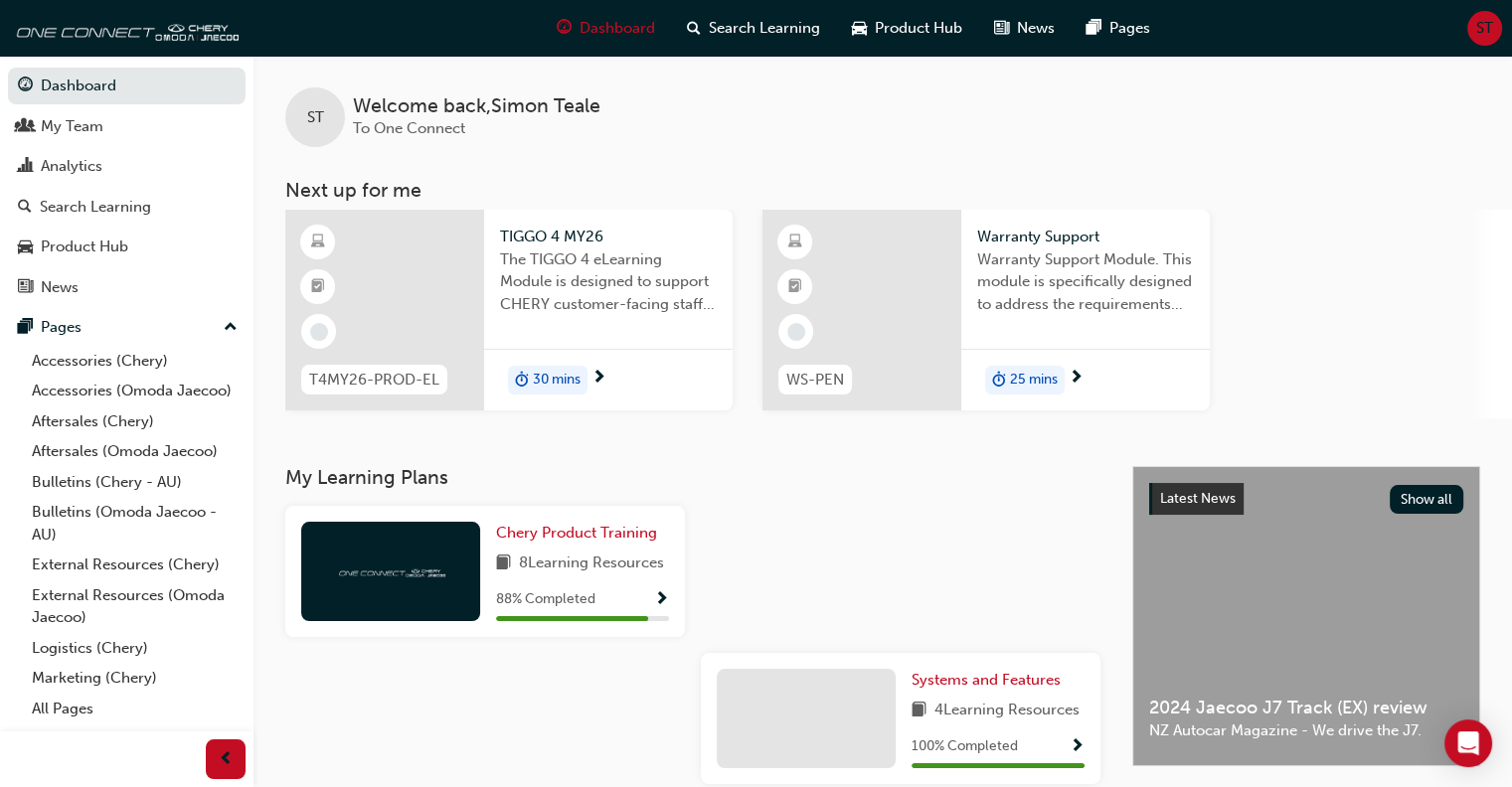 click at bounding box center (385, 310) 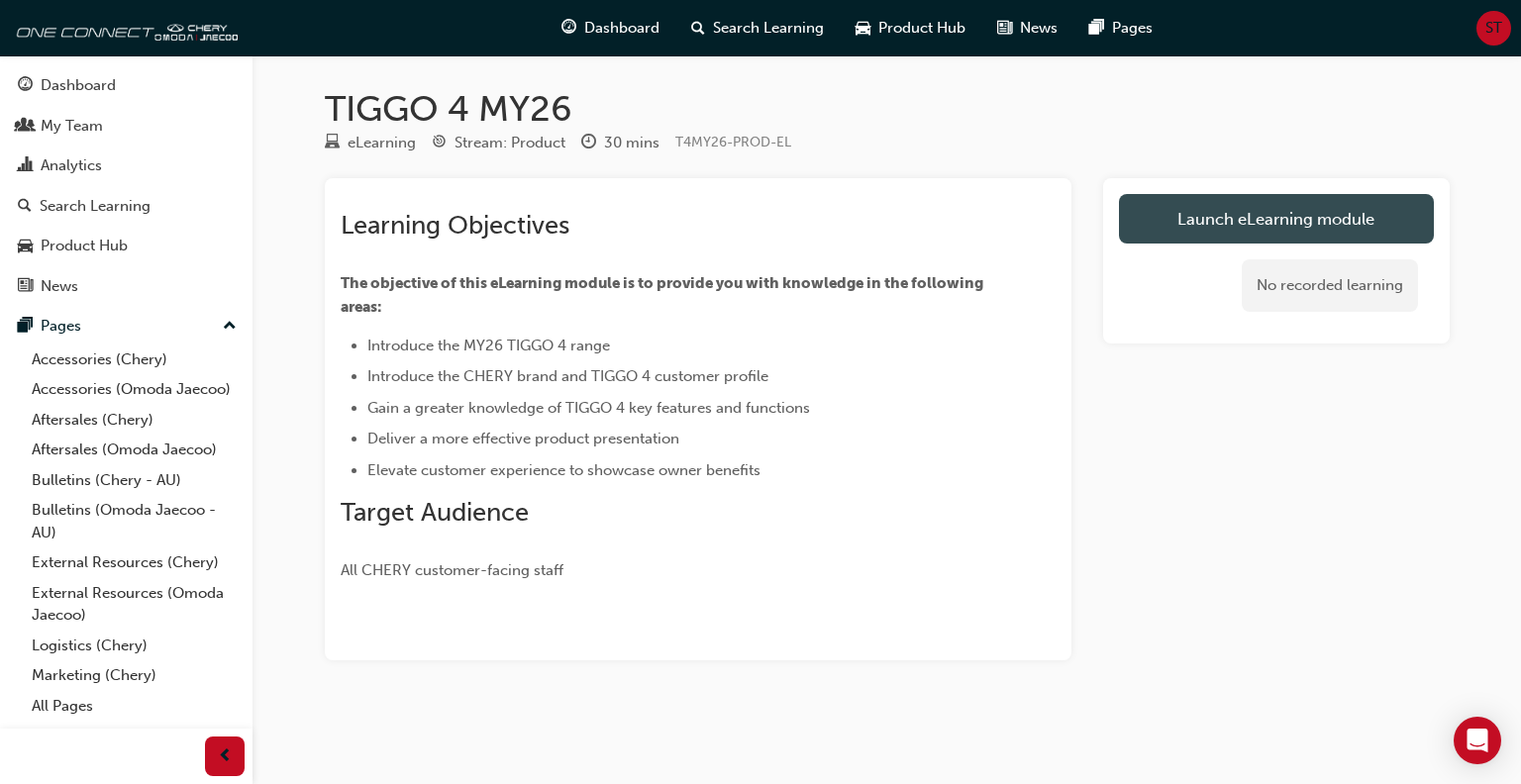 click on "Launch eLearning module" at bounding box center [1276, 219] 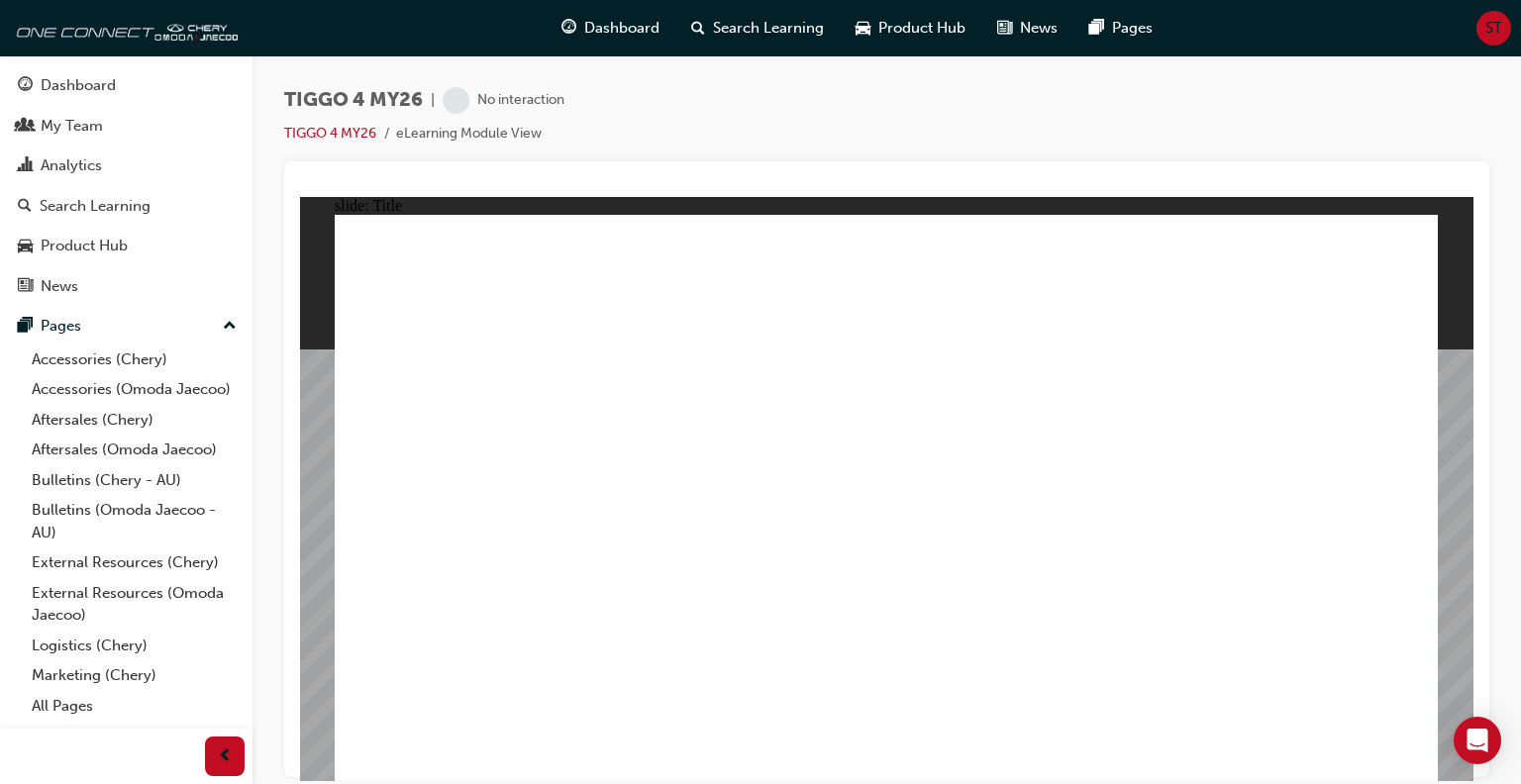 scroll, scrollTop: 0, scrollLeft: 0, axis: both 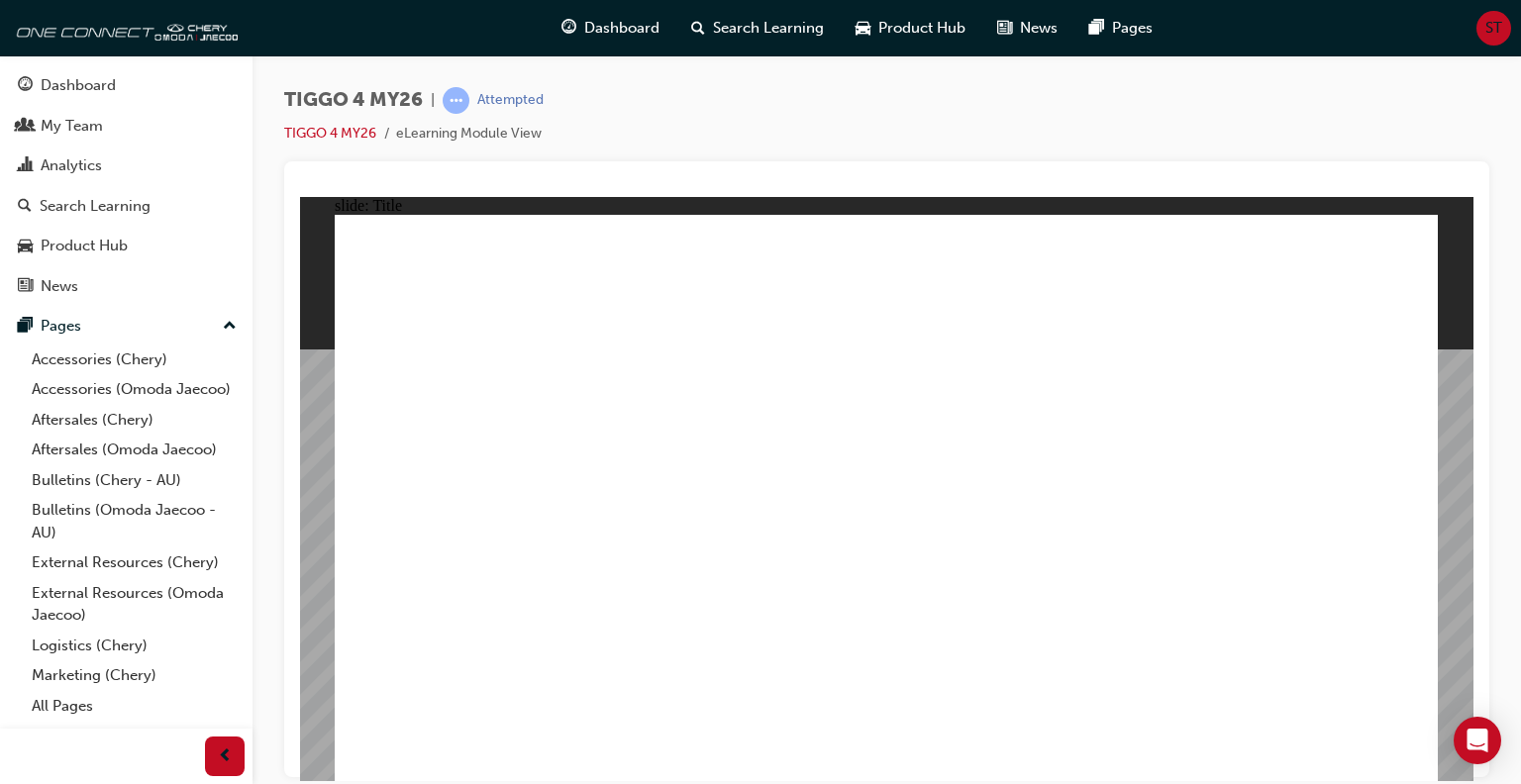 click 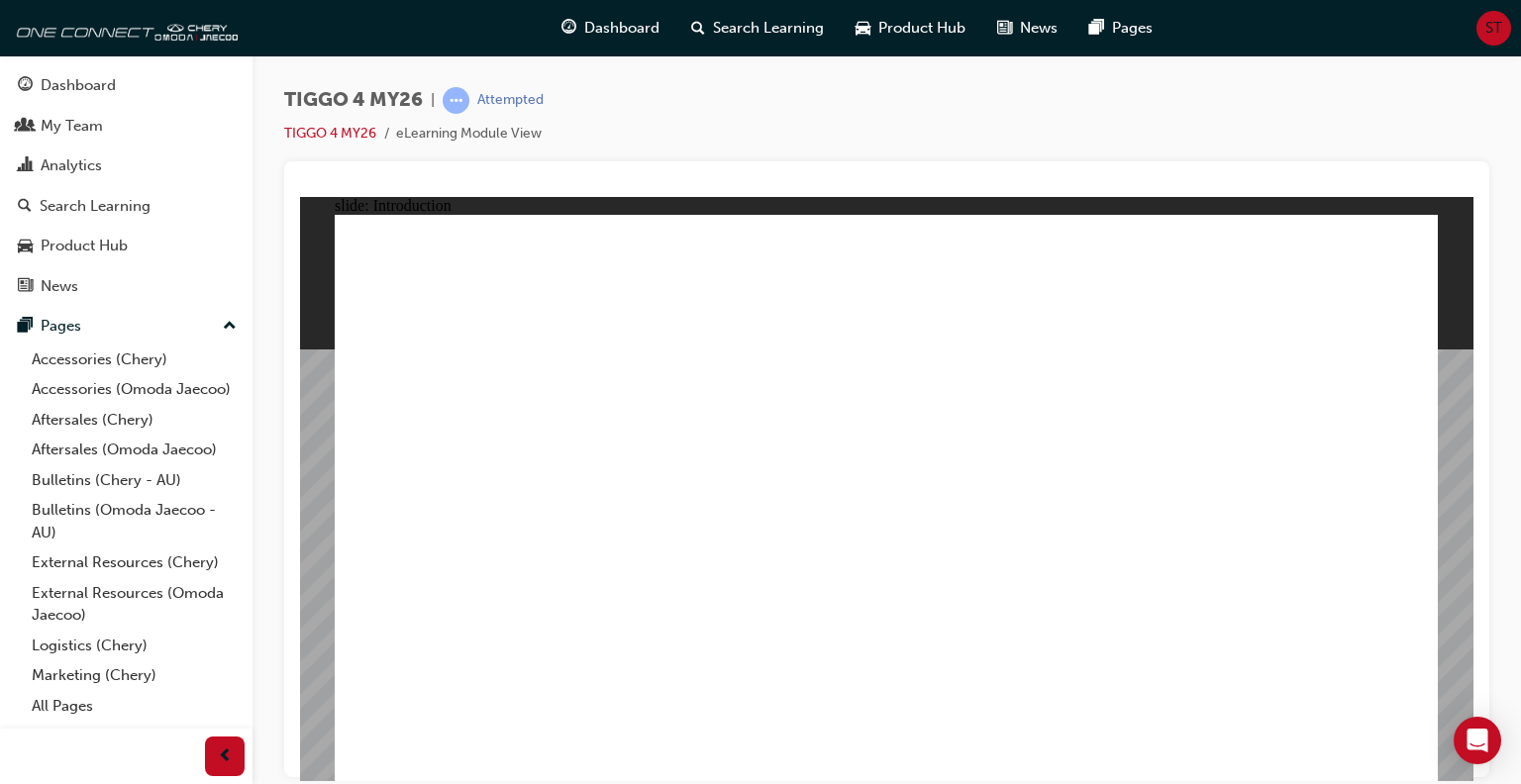 click 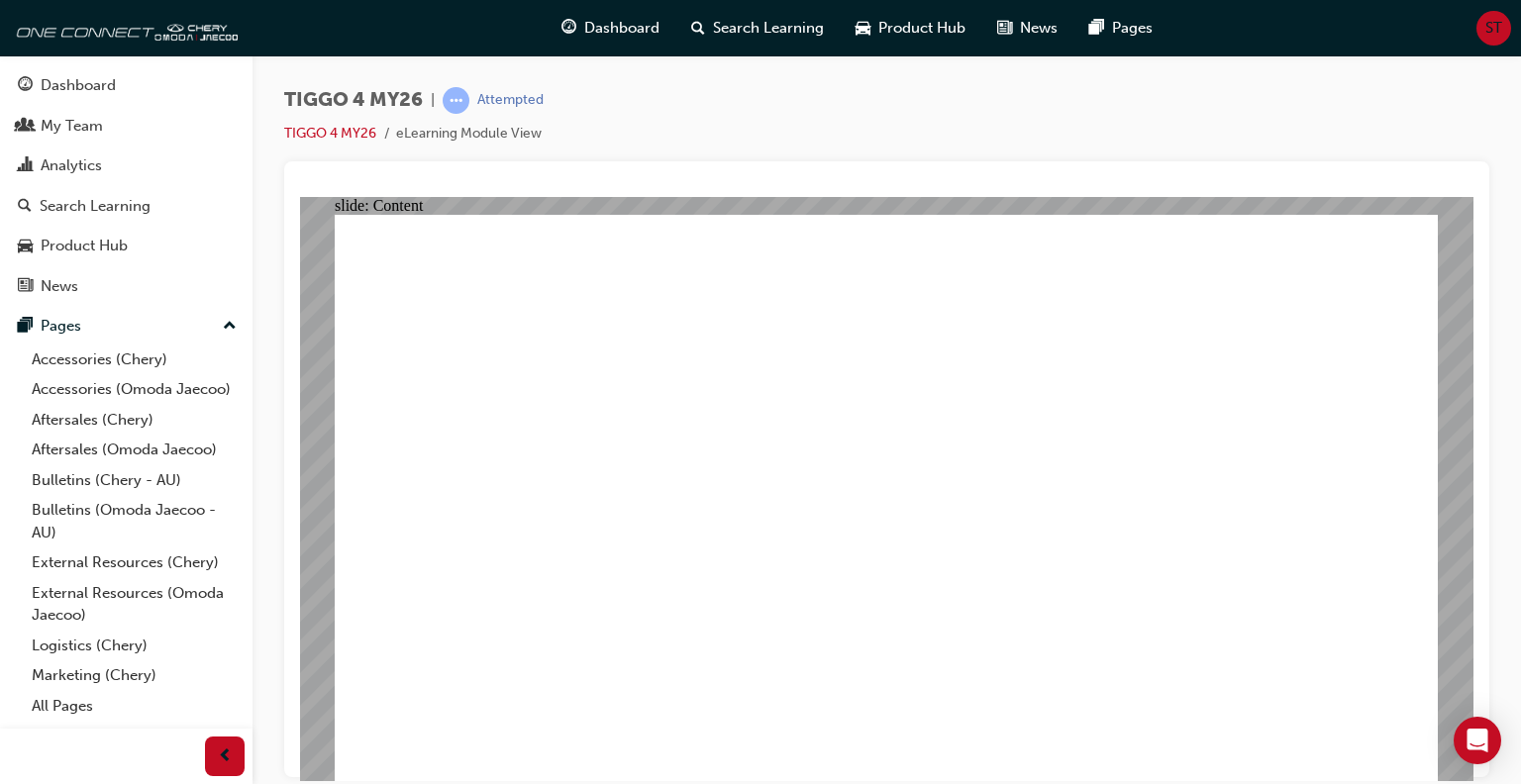 click 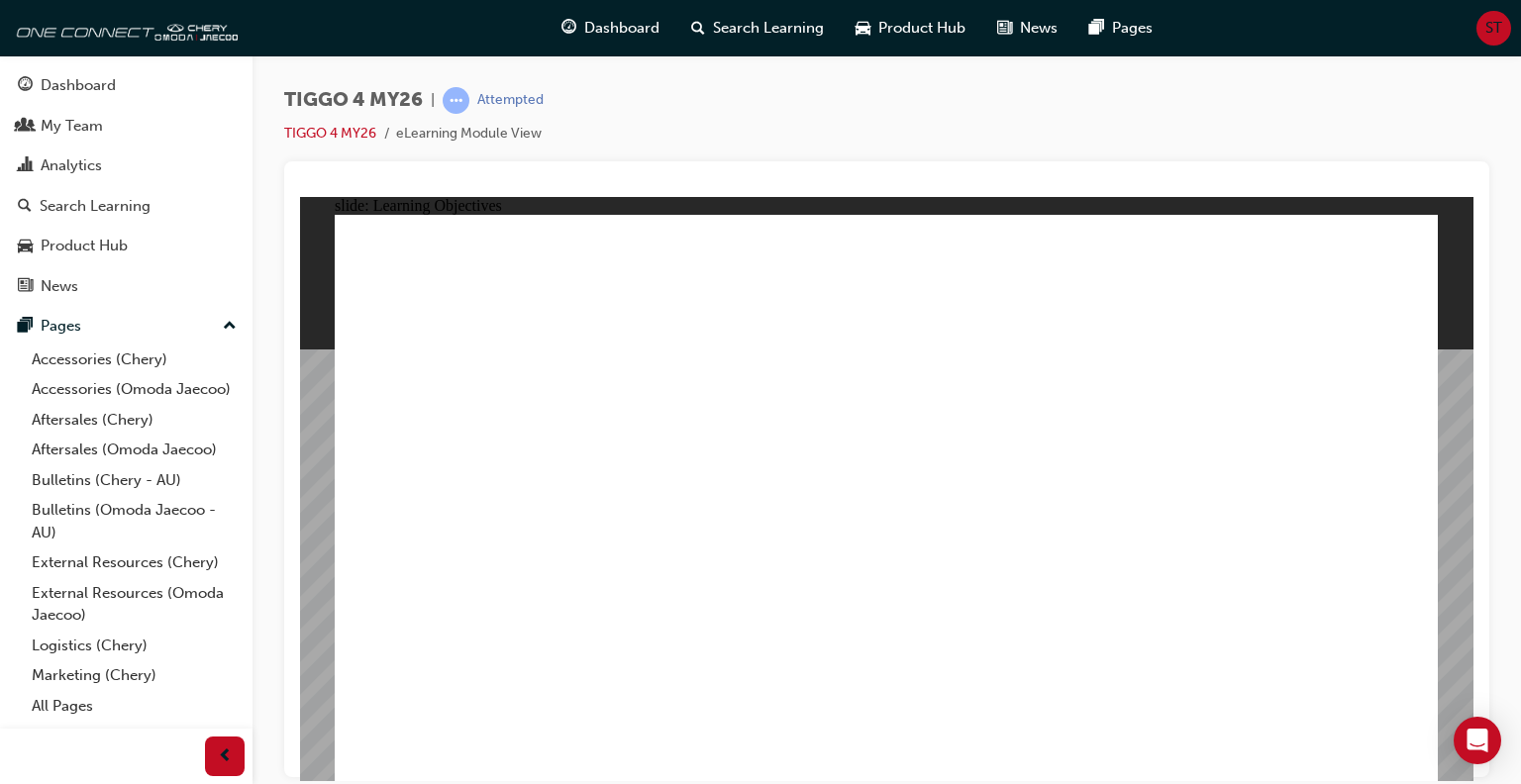 click 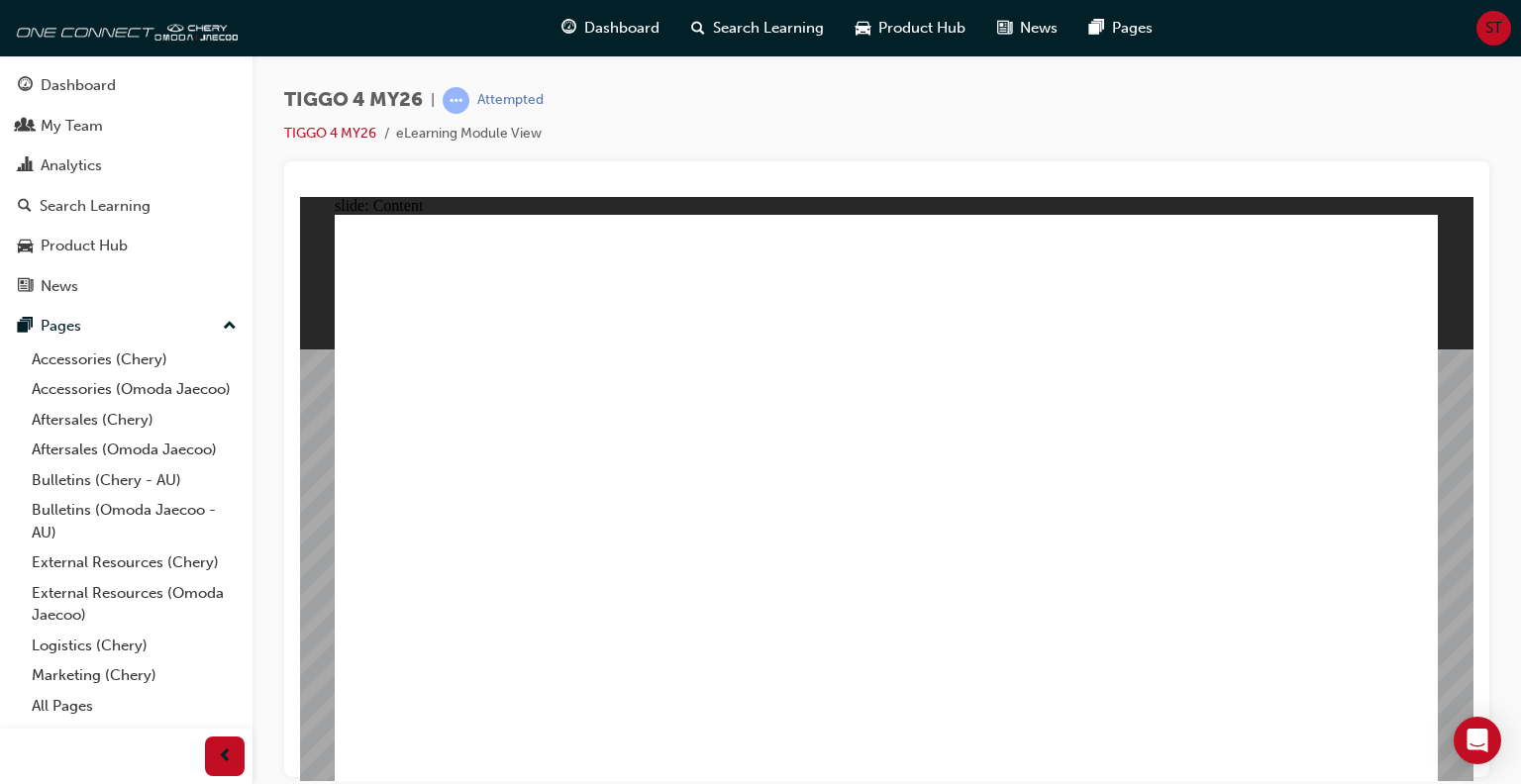 click 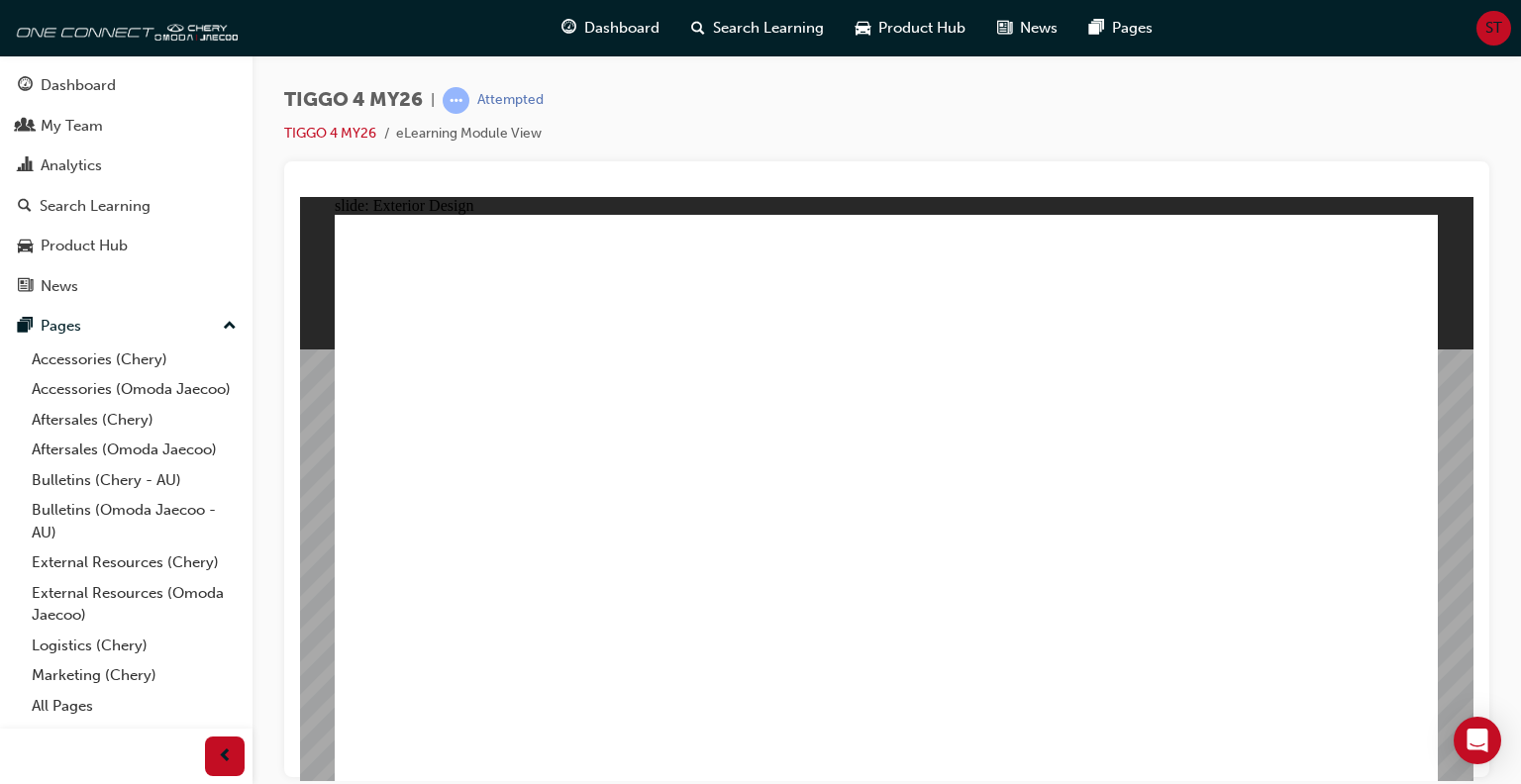 click 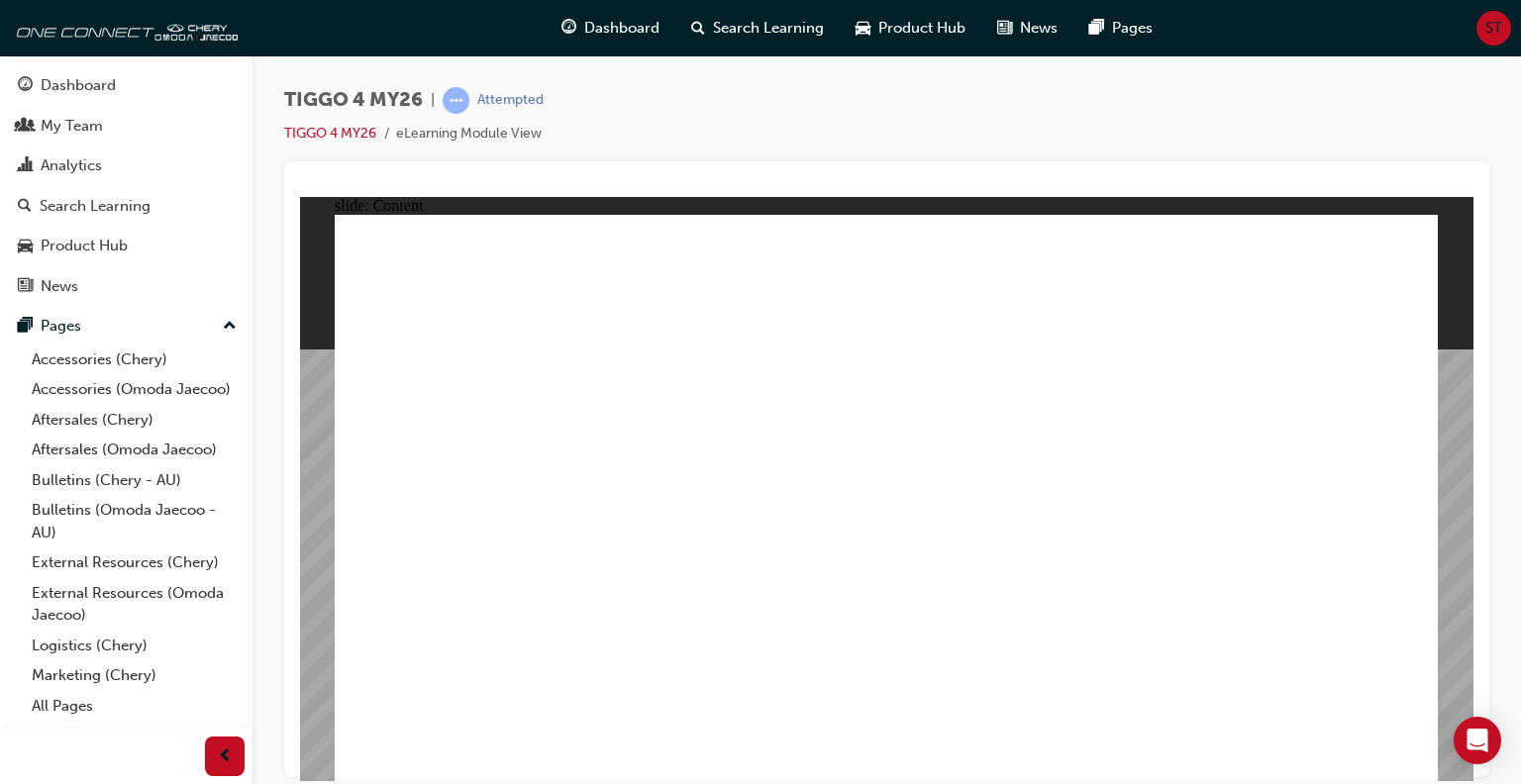click 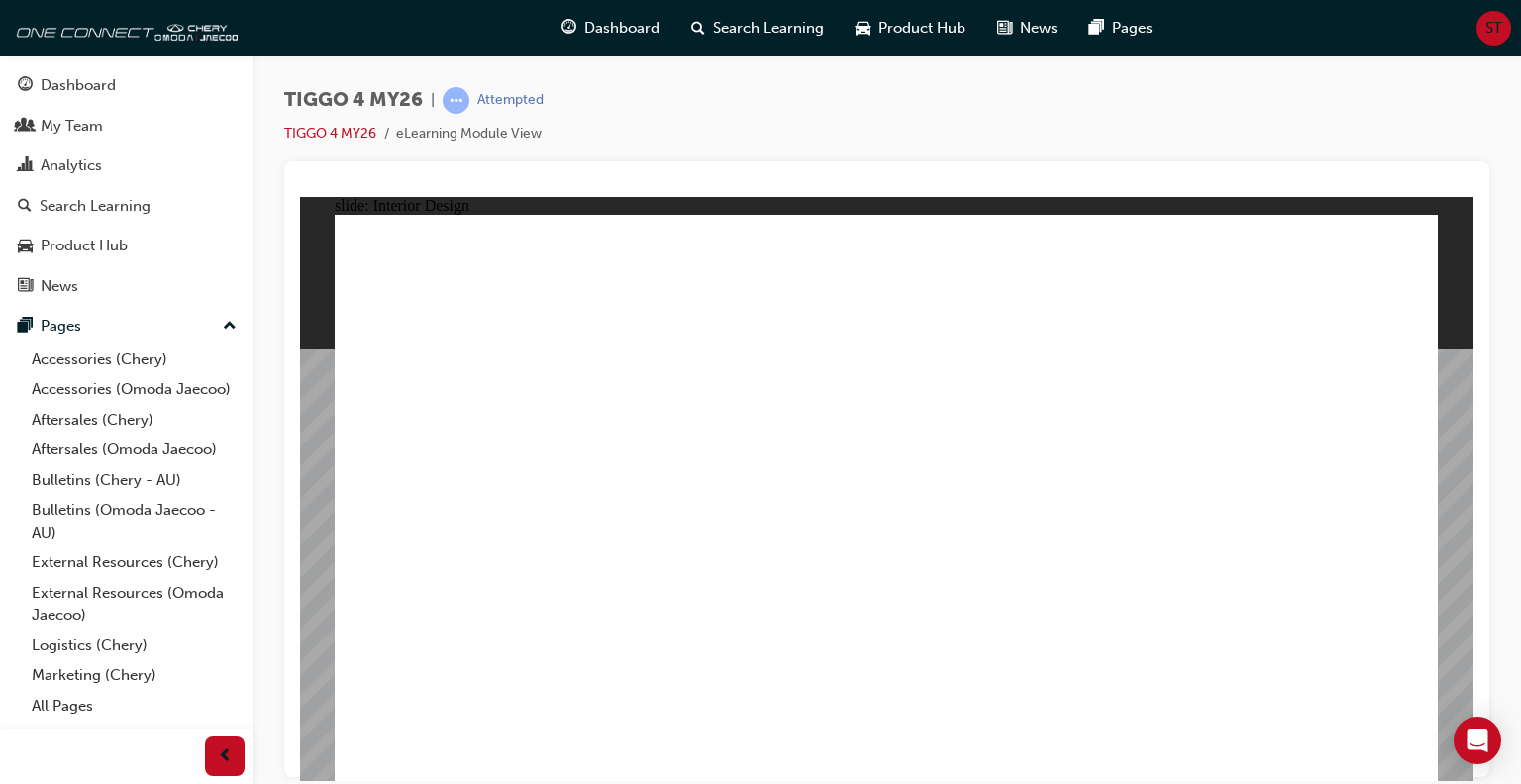 click 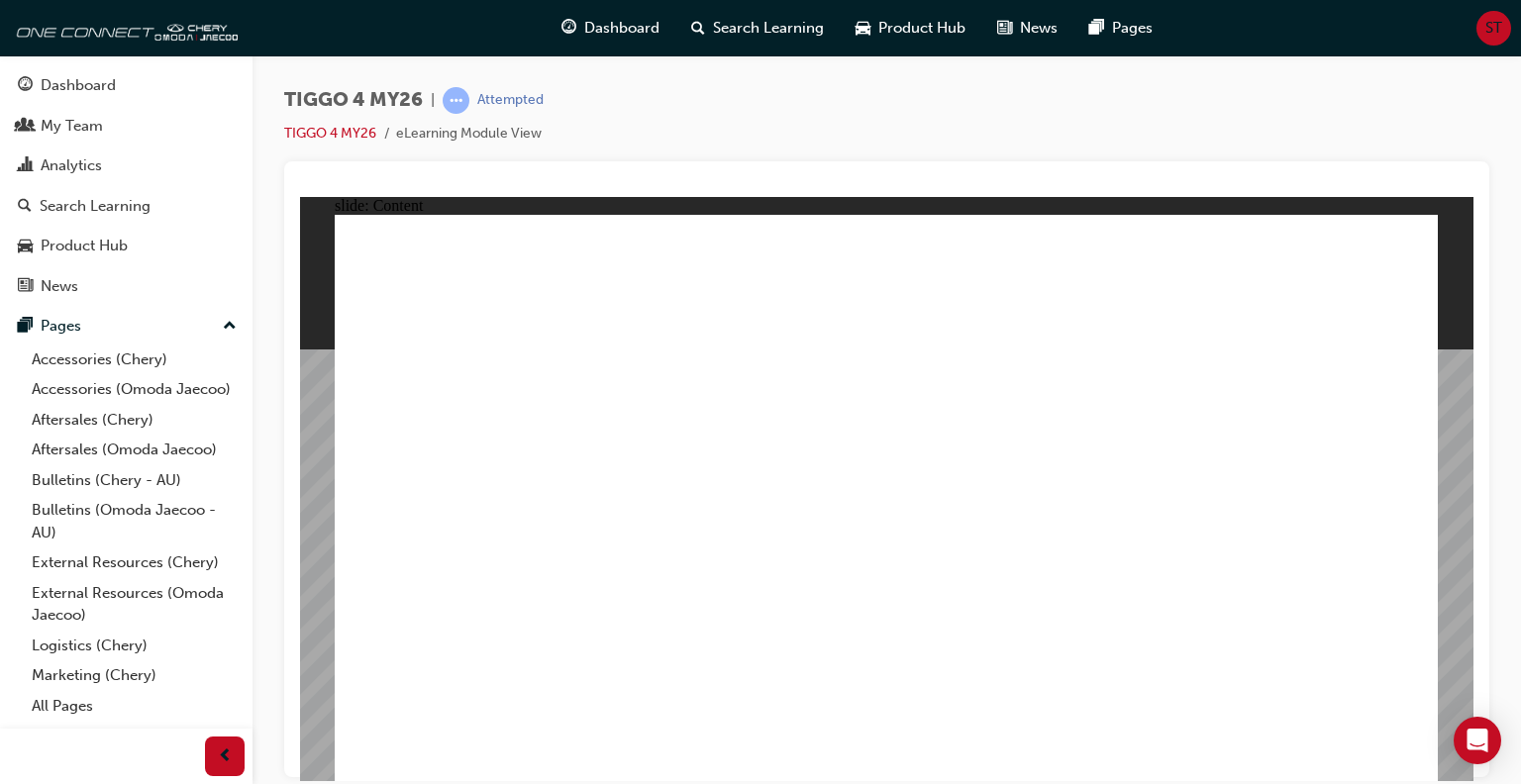 click 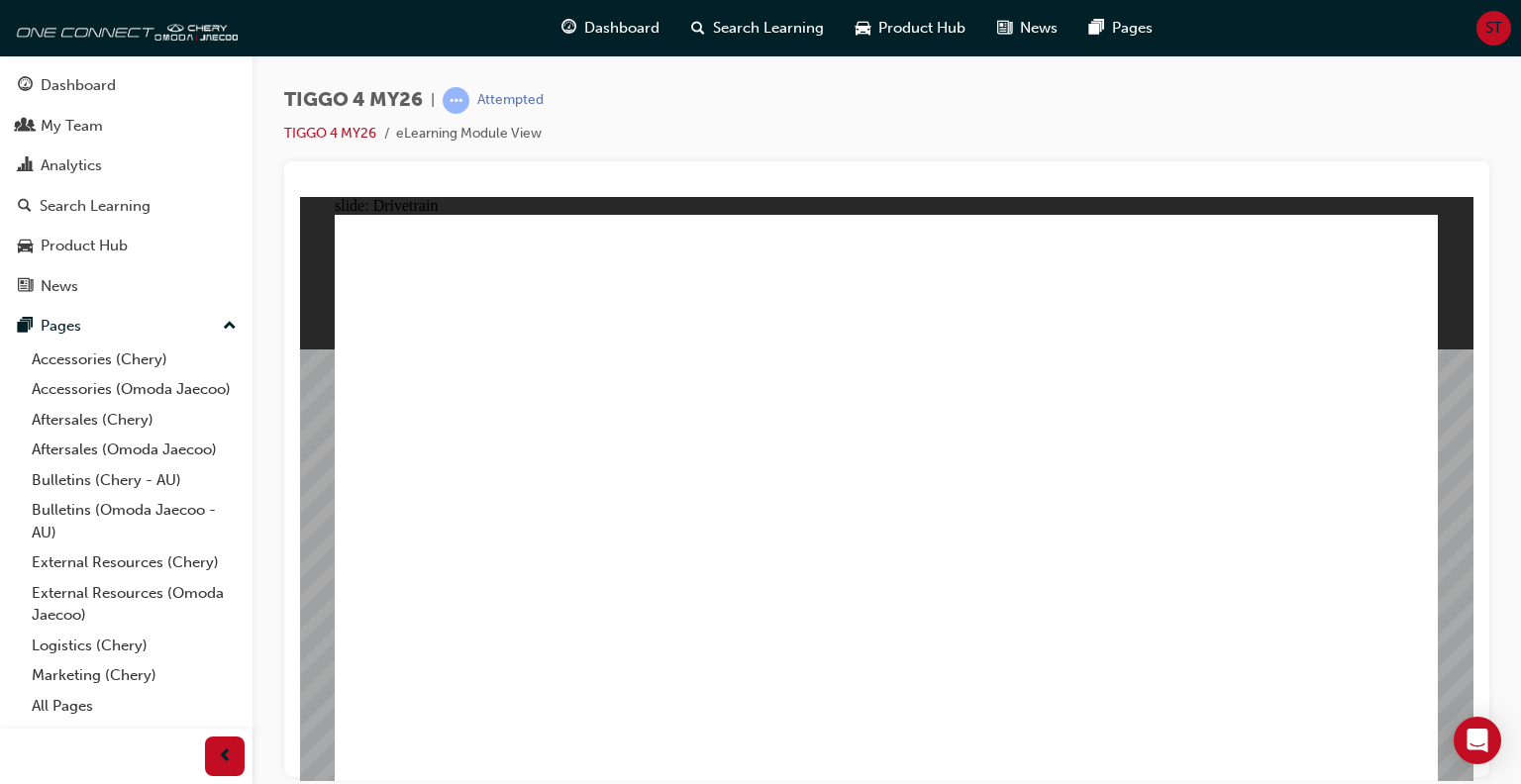 click 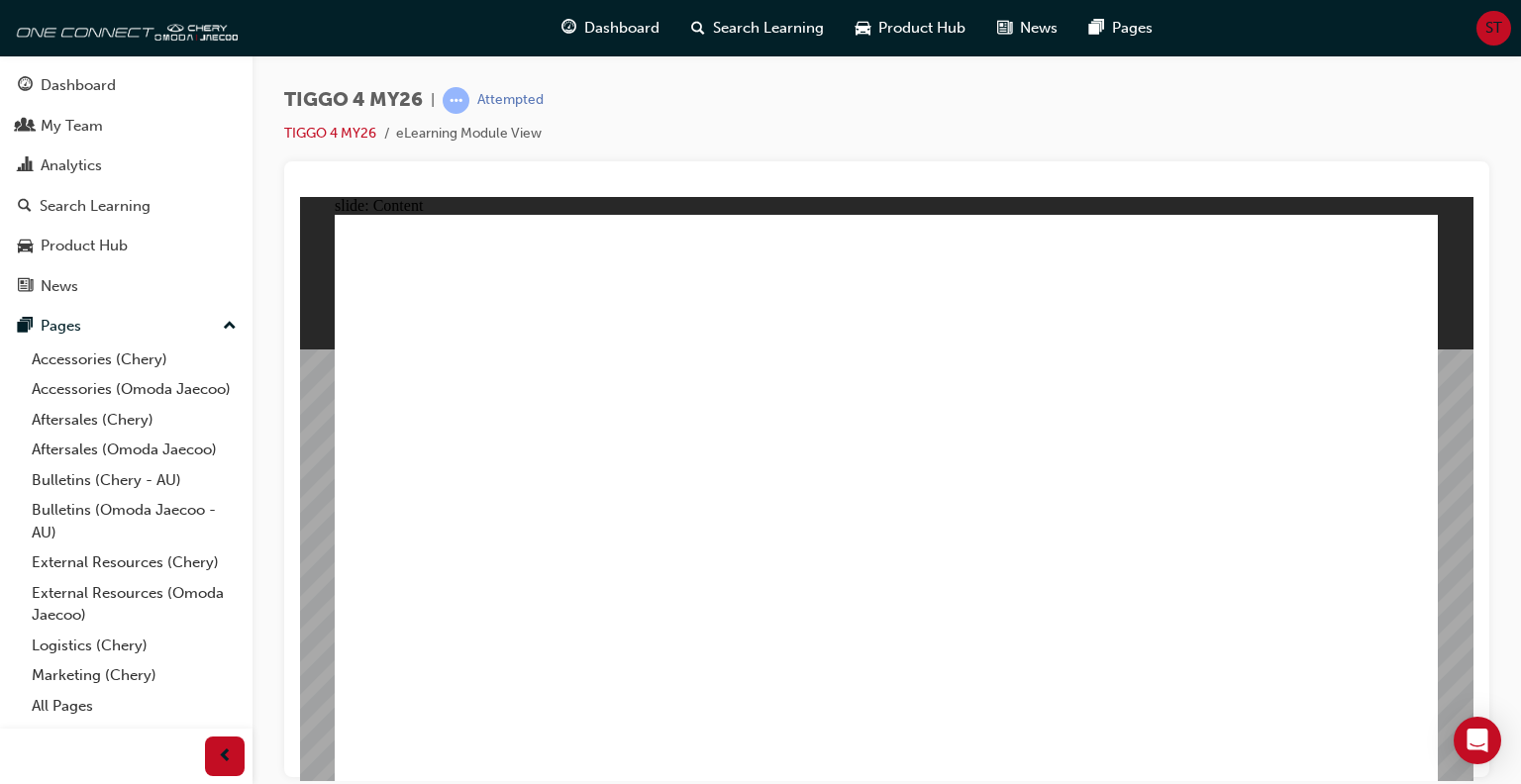 click 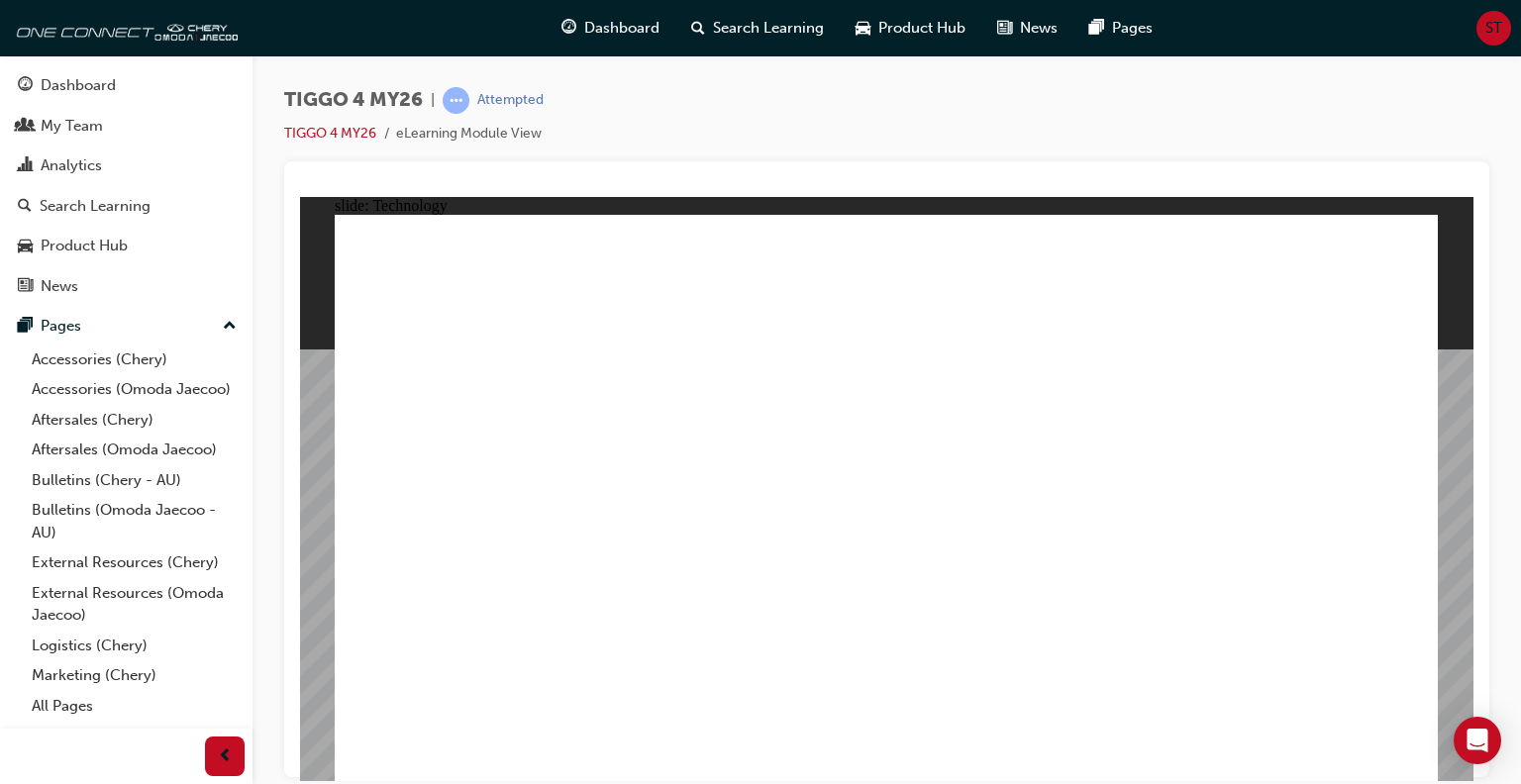 click 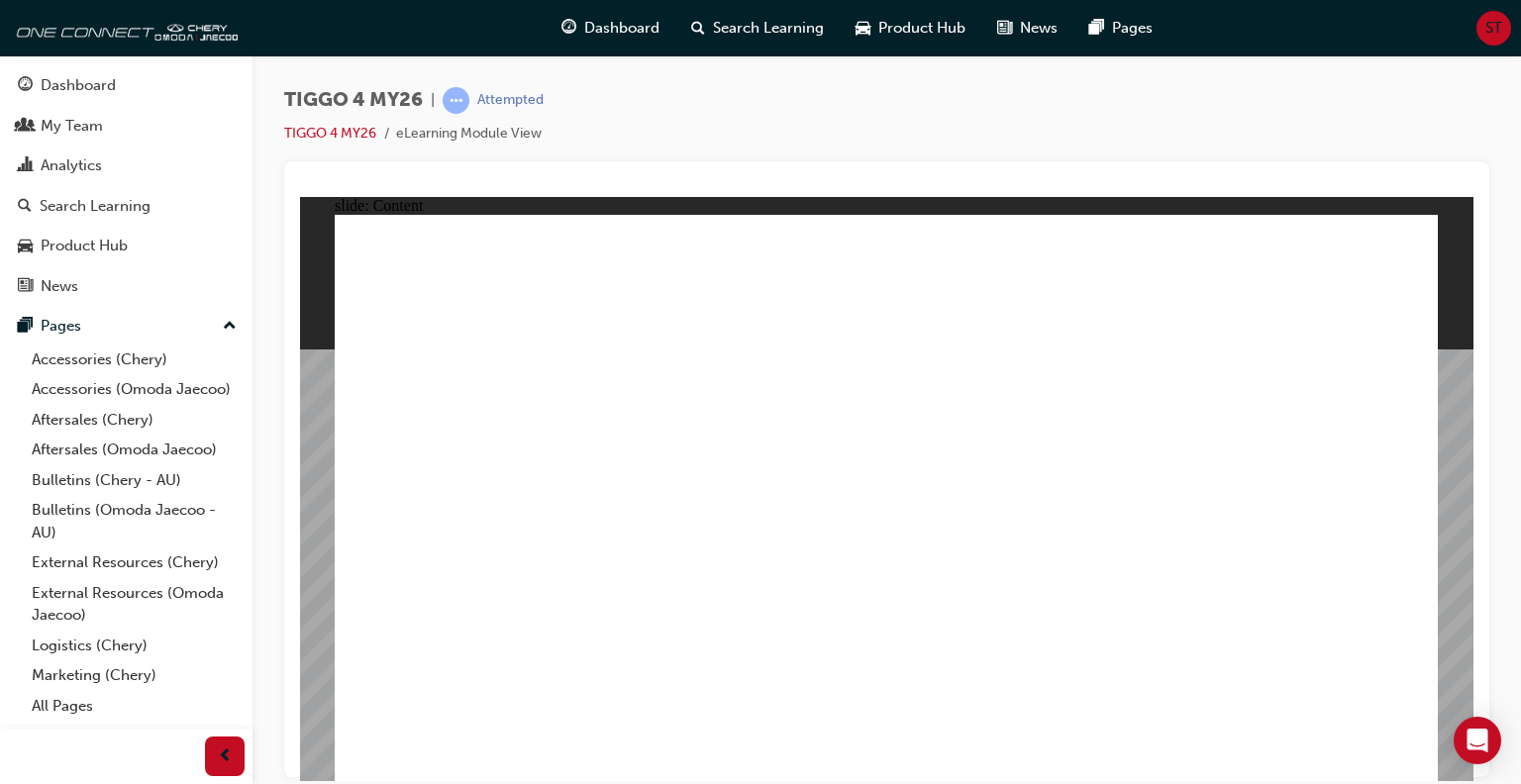 click 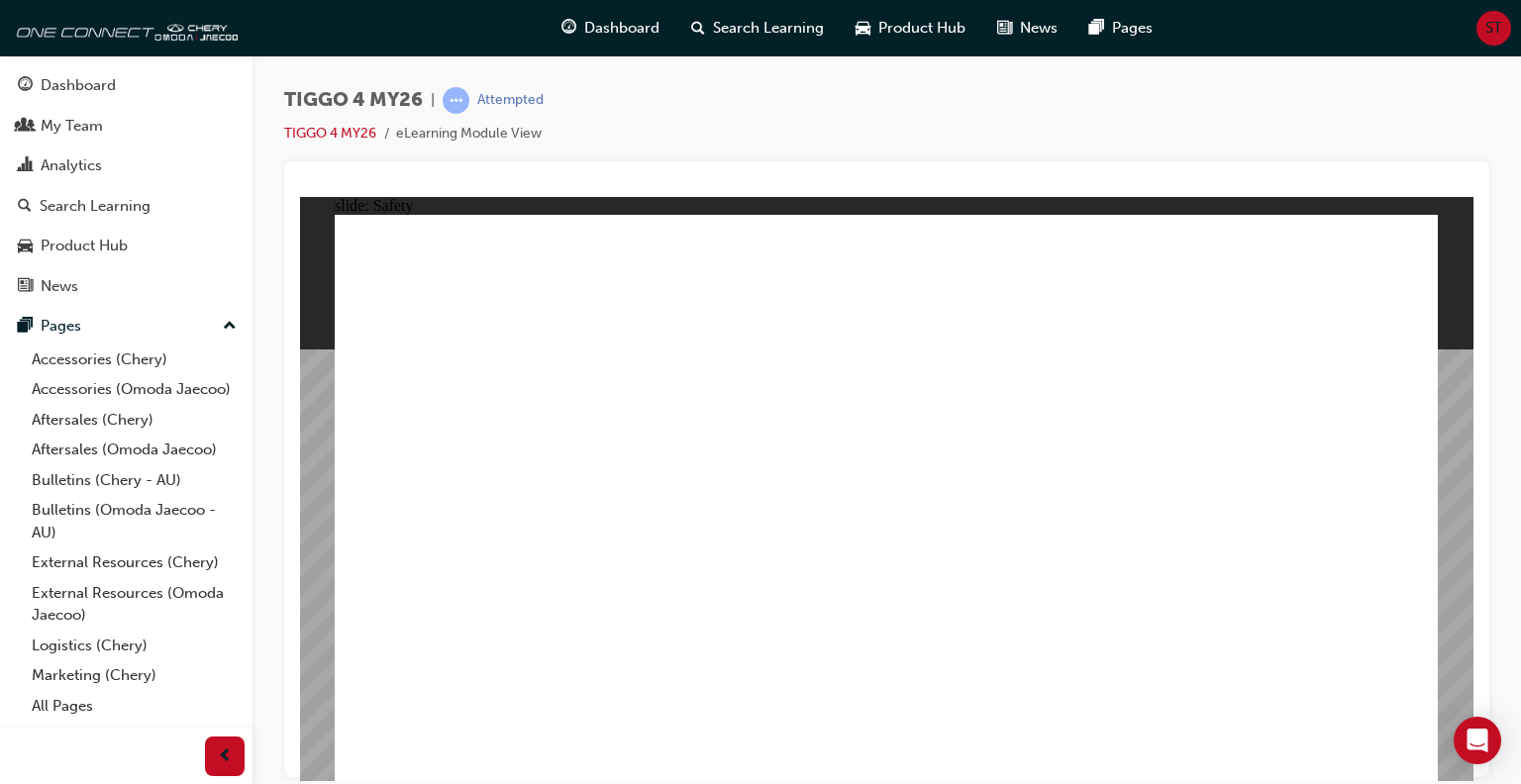 click 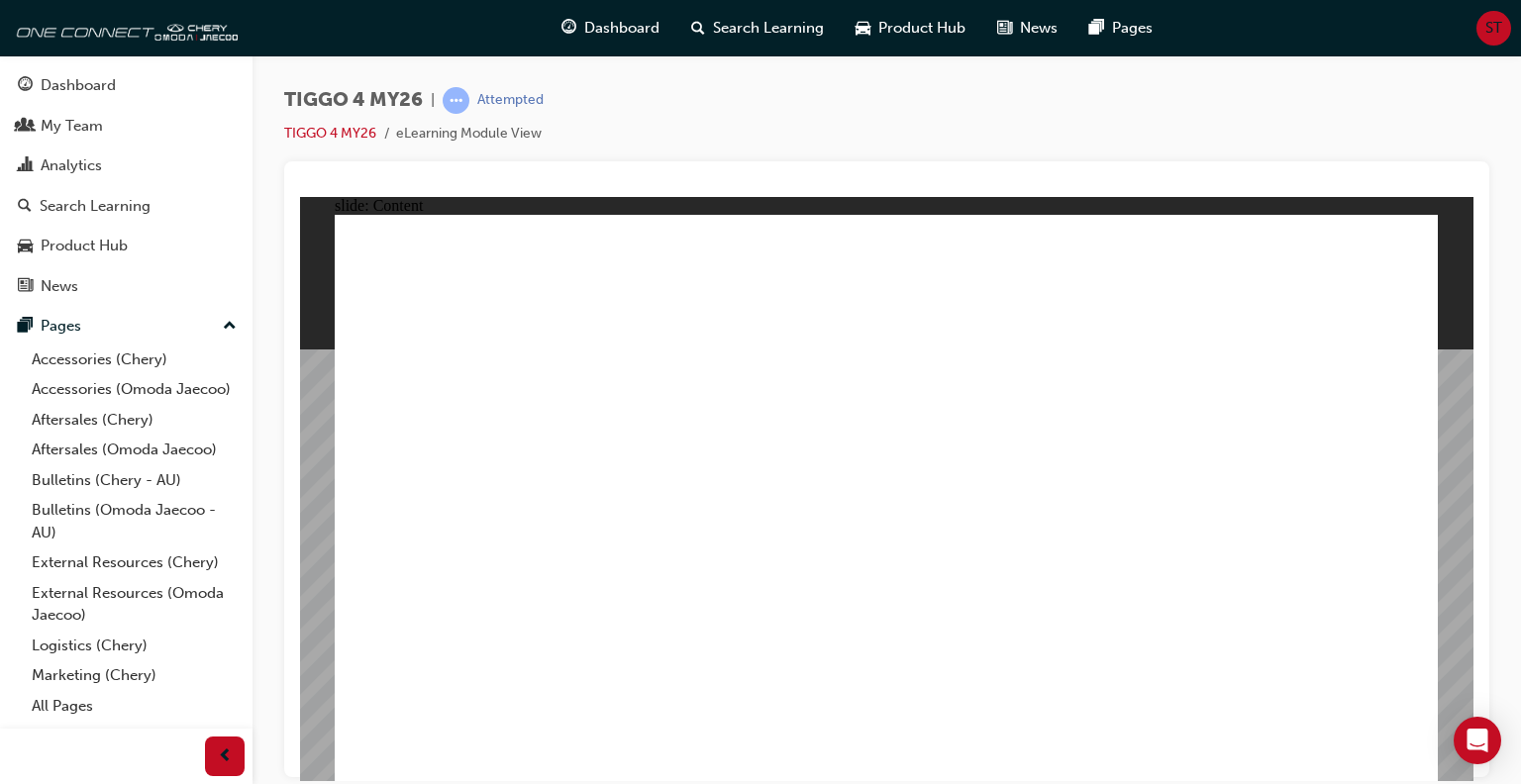 click 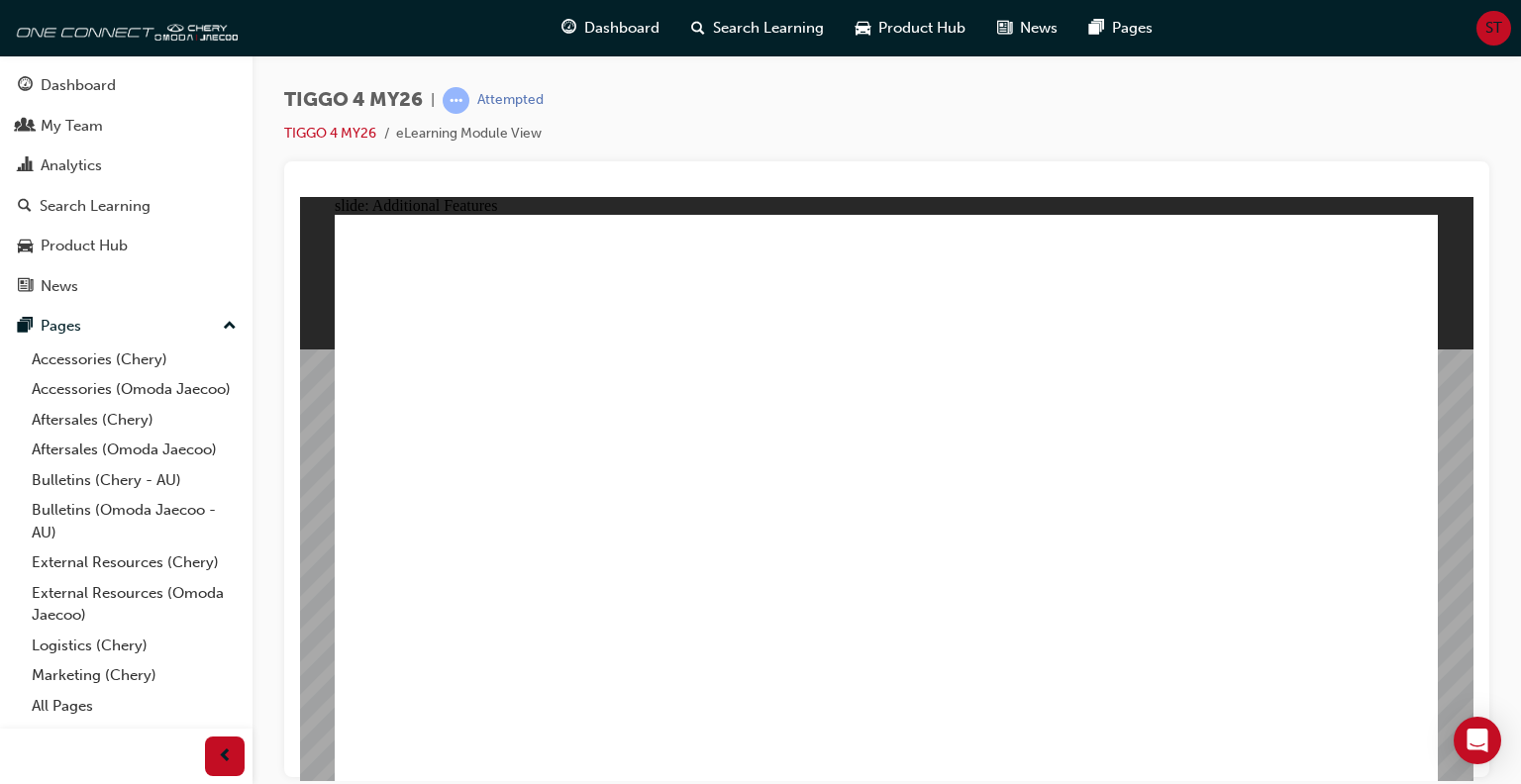 click 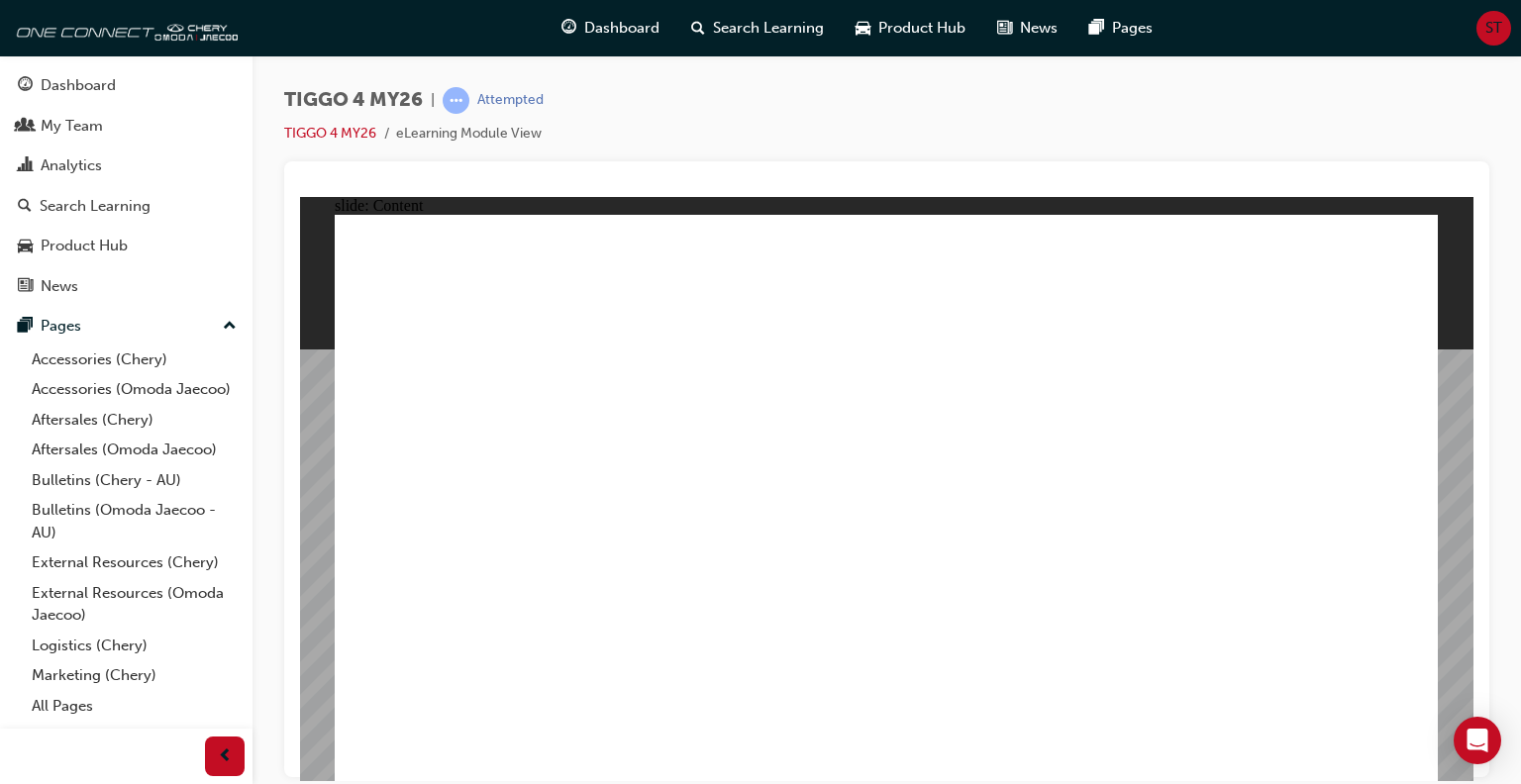 click 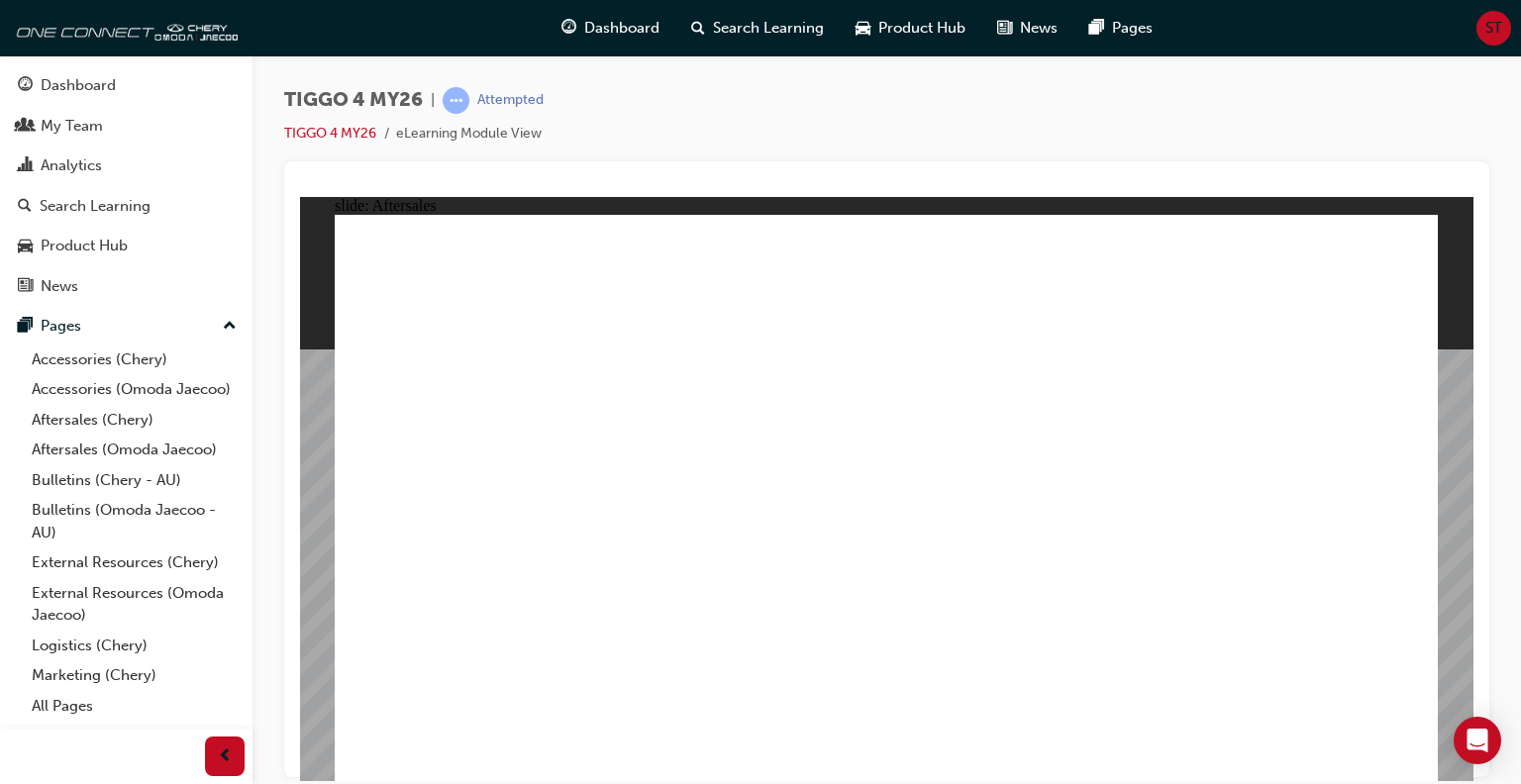 click 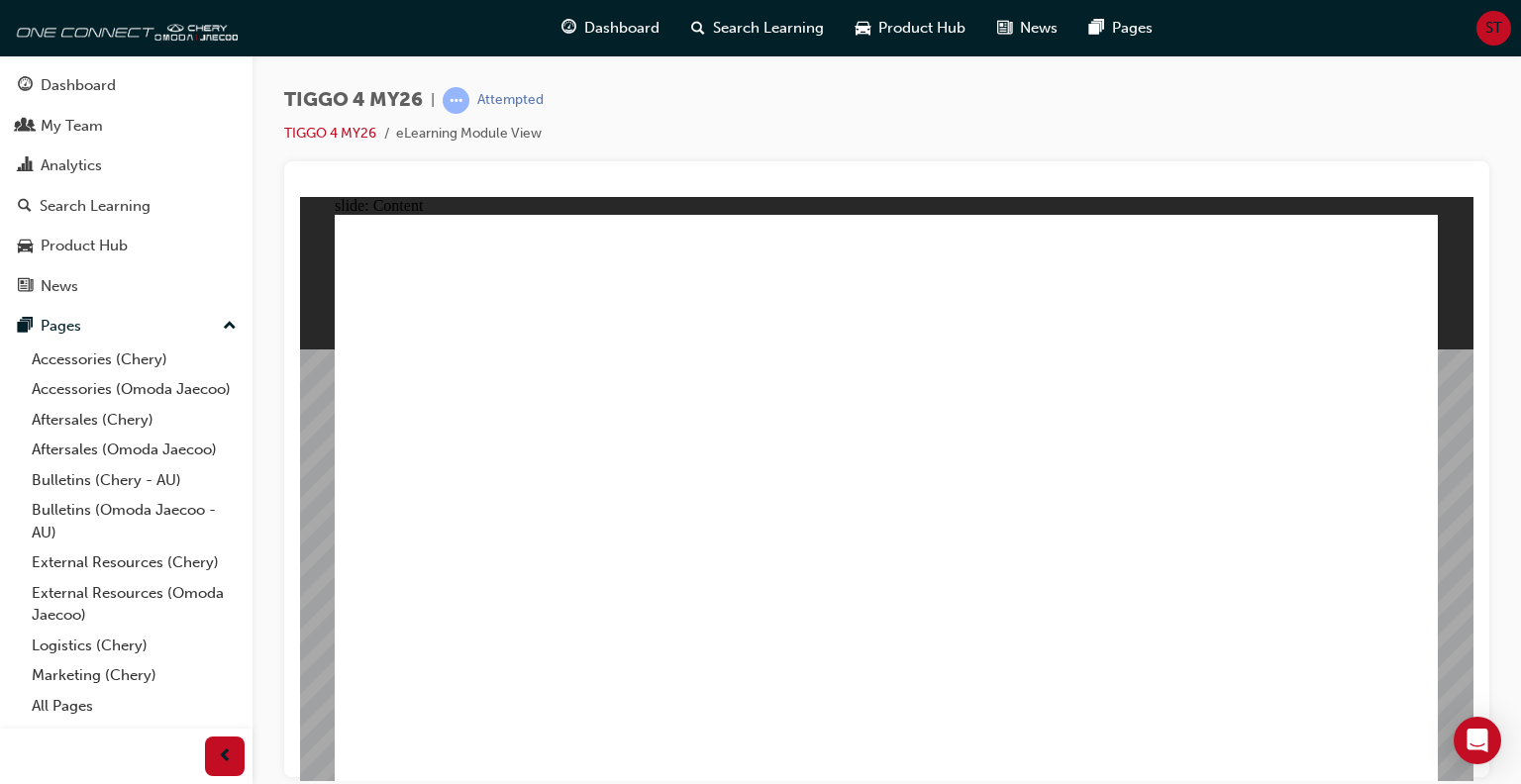 click 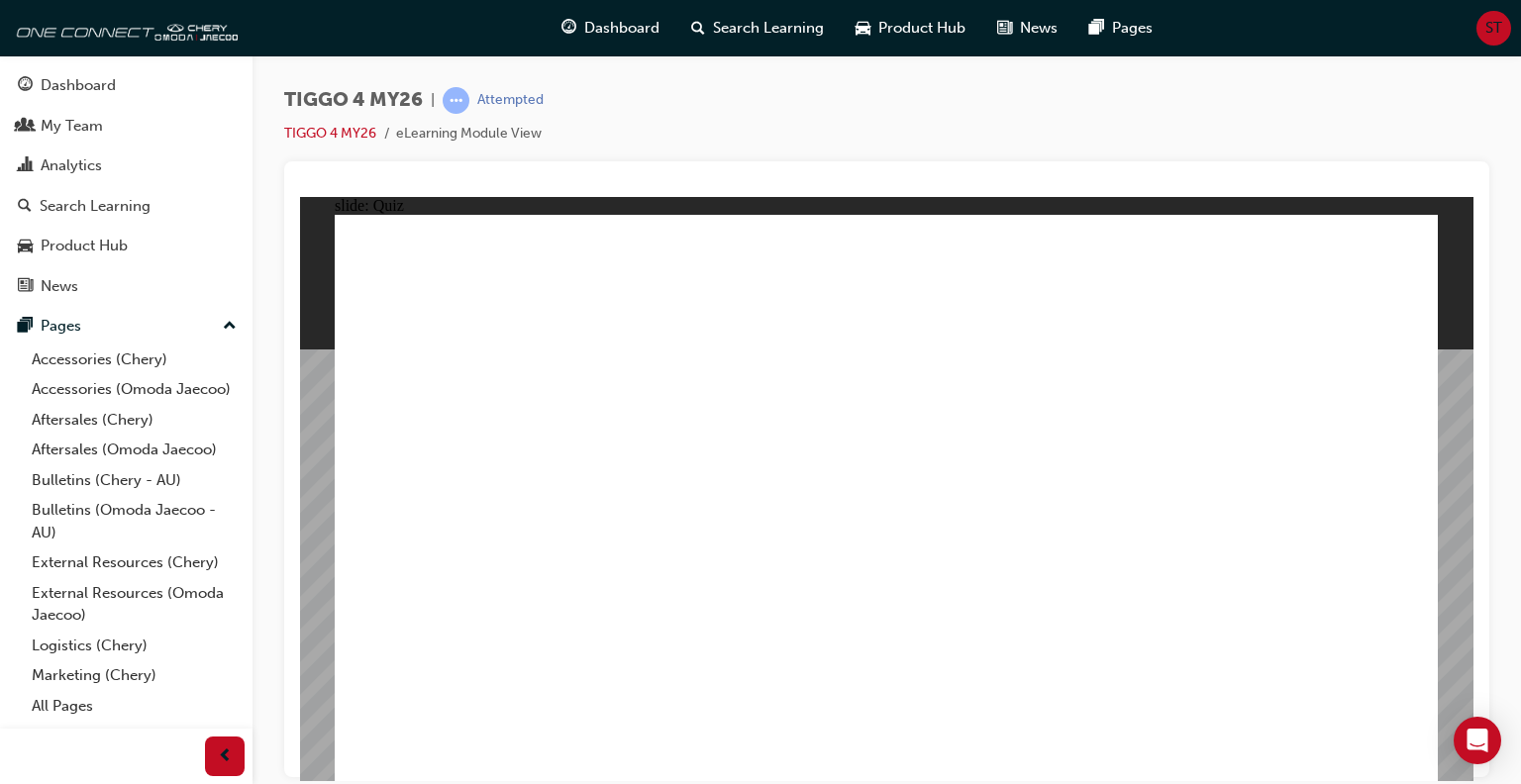 click 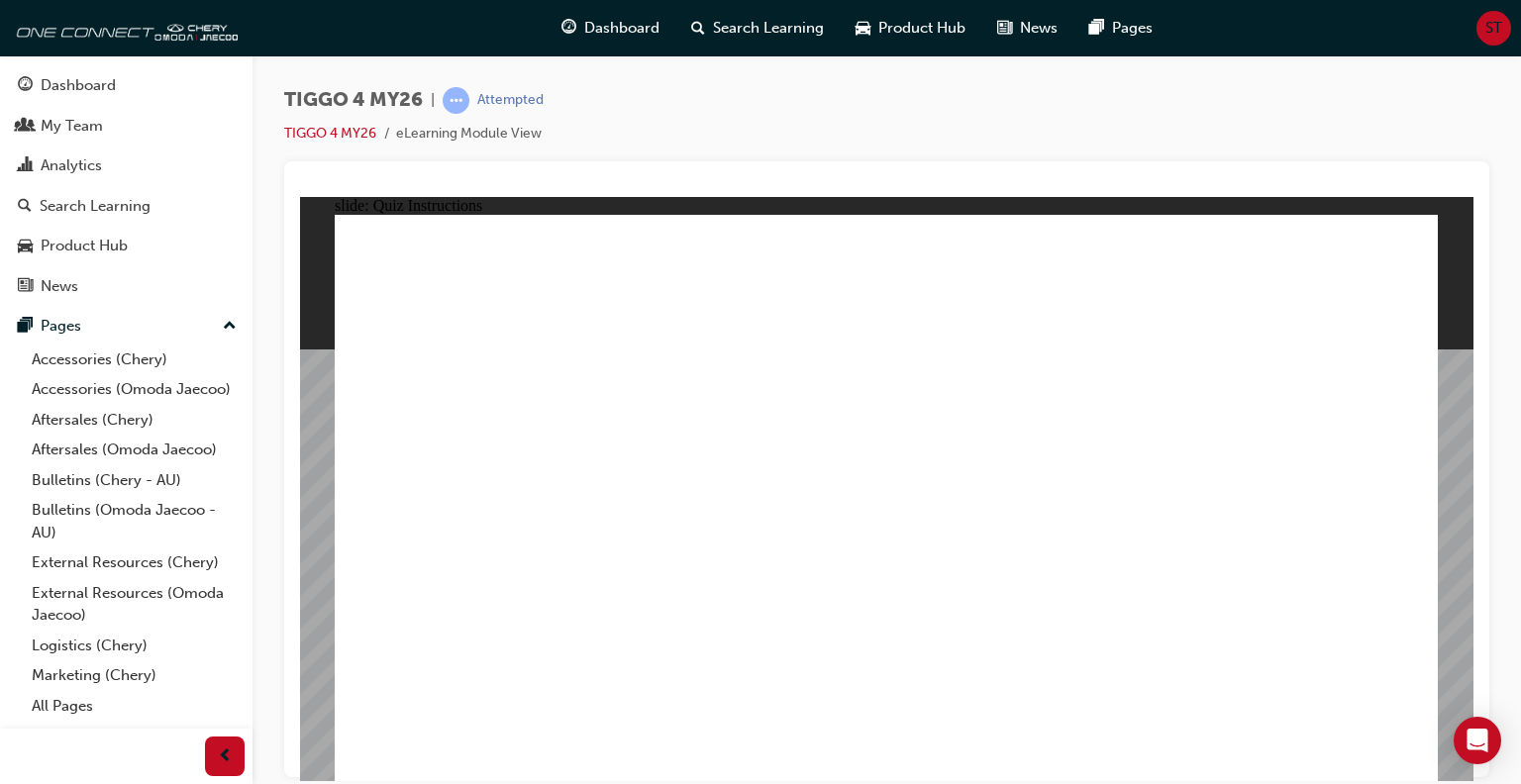 click 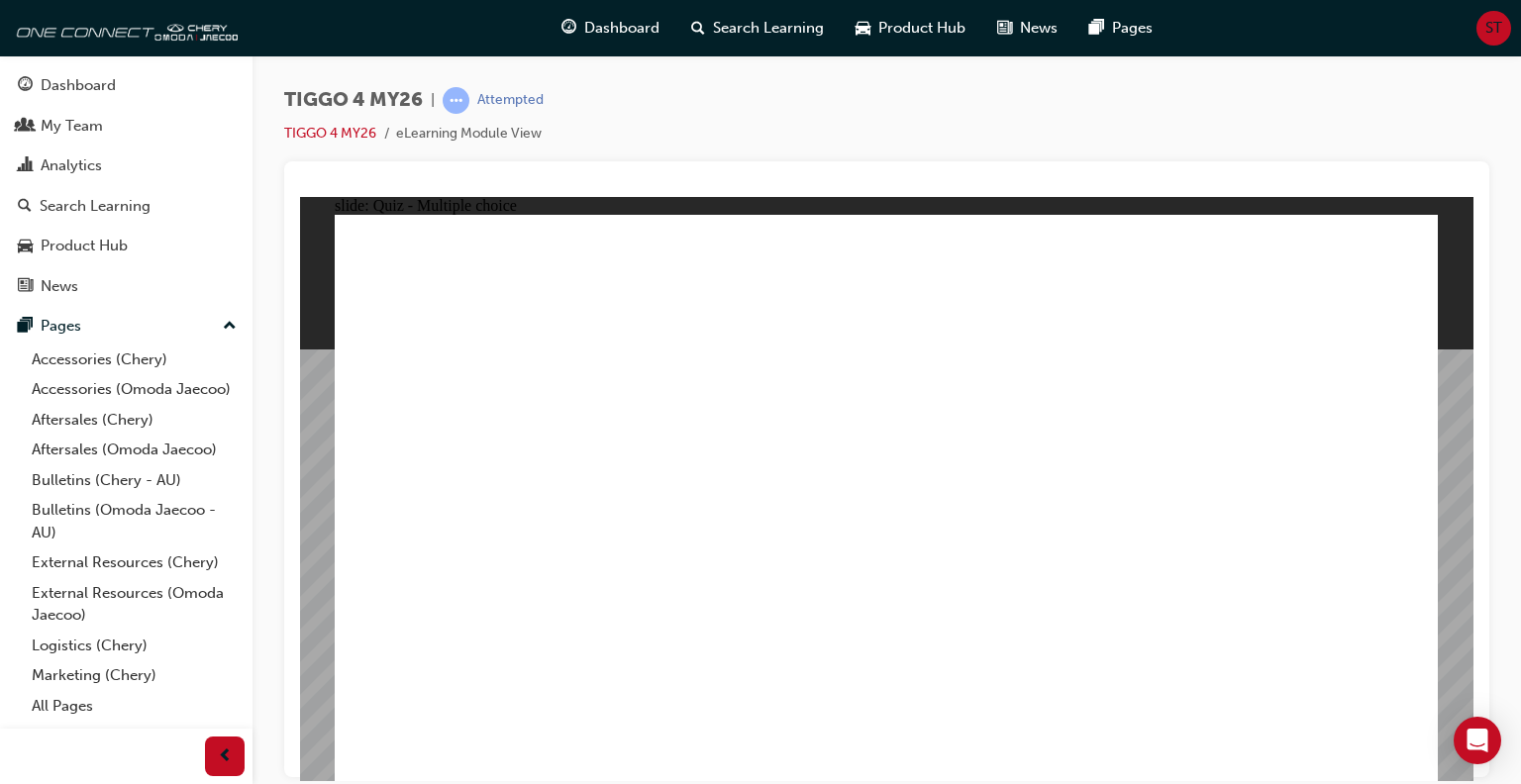 click 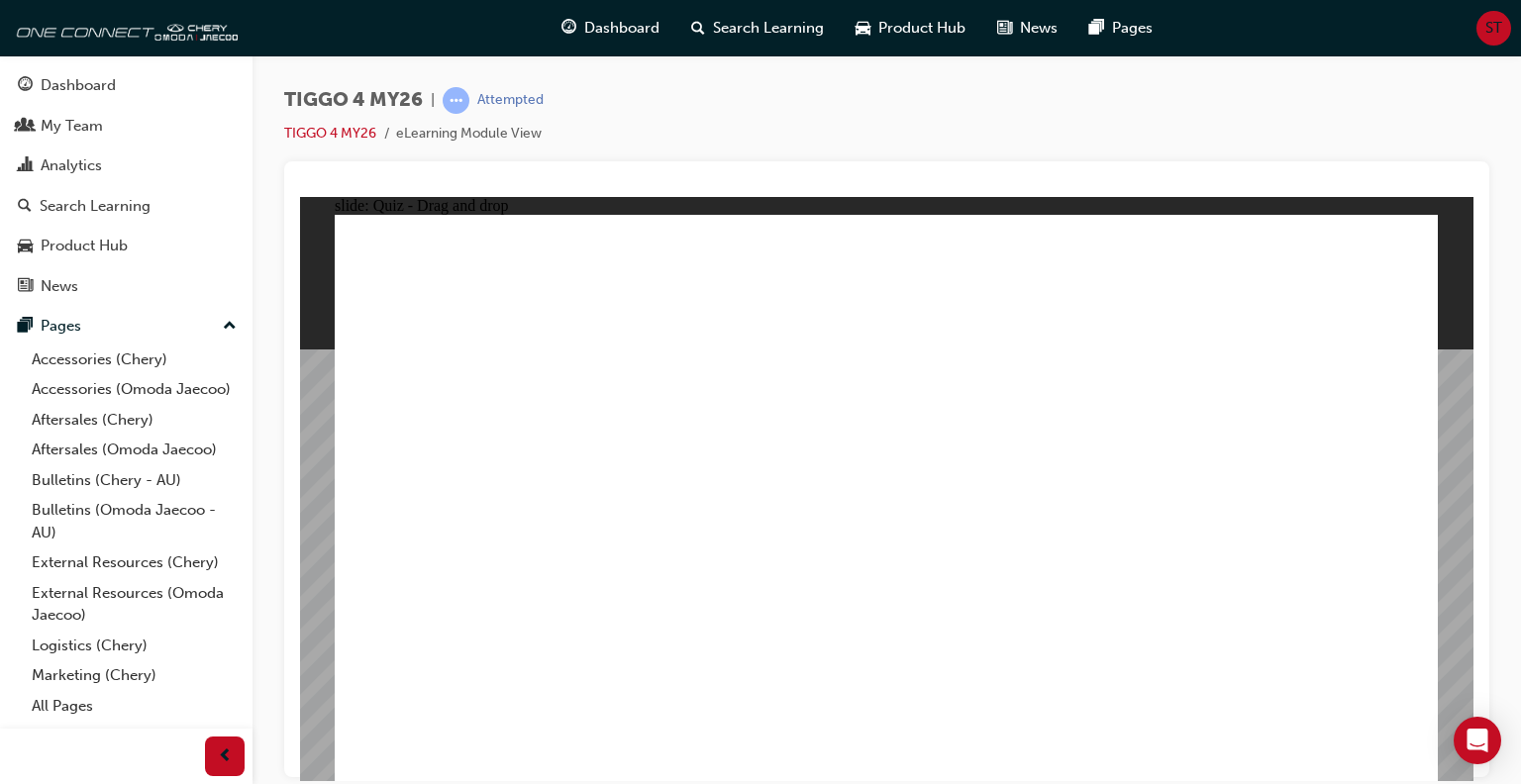 drag, startPoint x: 877, startPoint y: 399, endPoint x: 1094, endPoint y: 619, distance: 309.0129 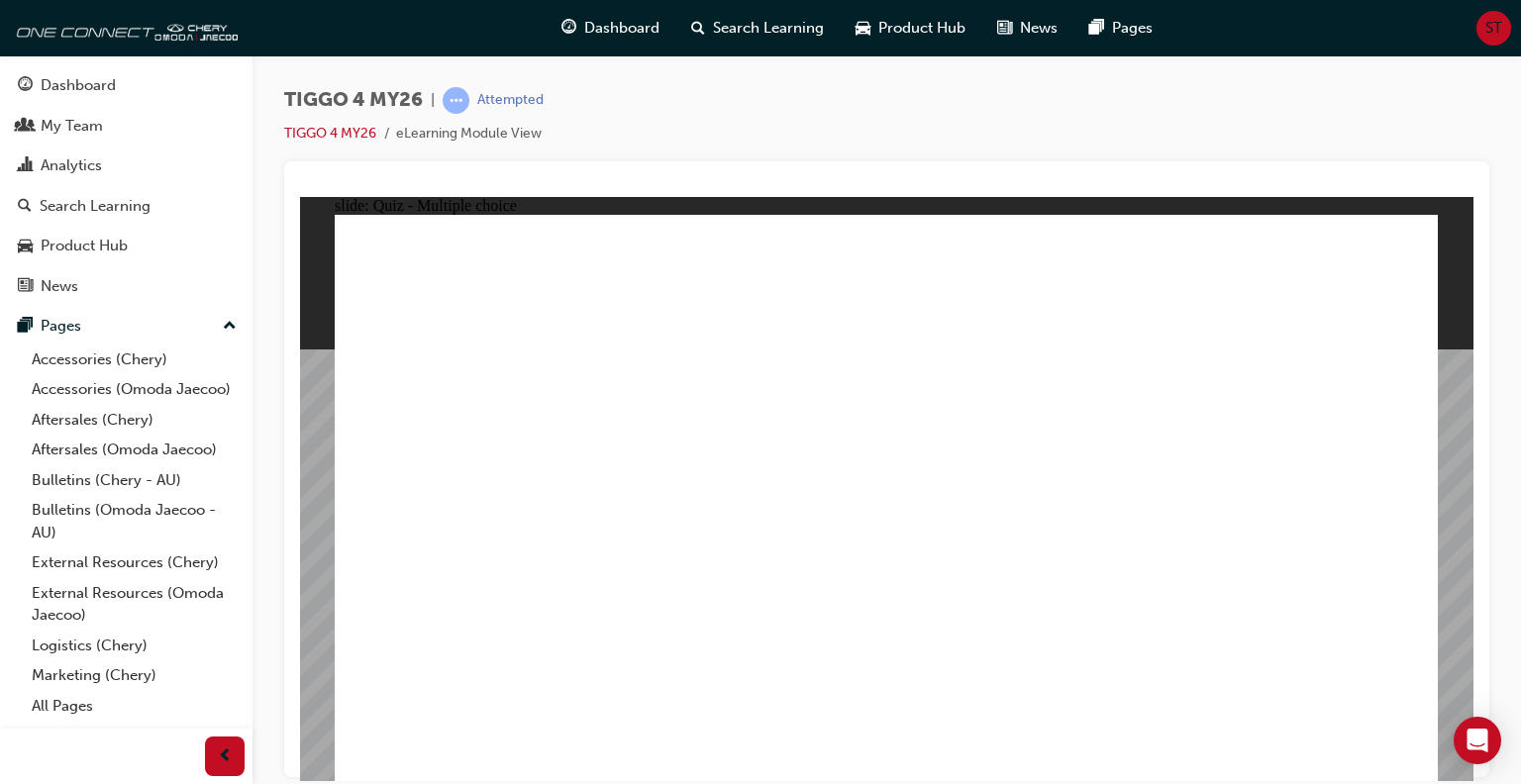 click 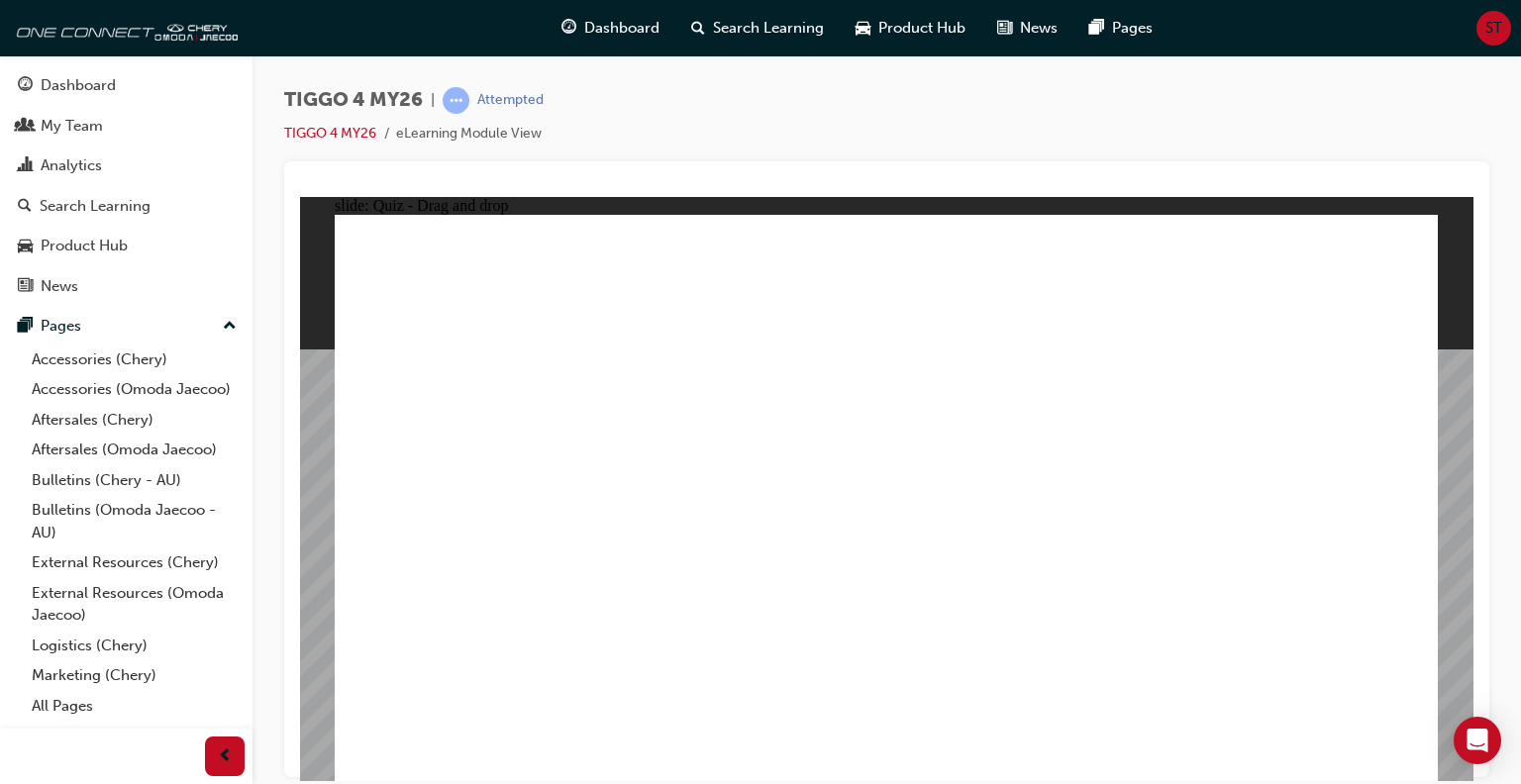 drag, startPoint x: 677, startPoint y: 497, endPoint x: 1217, endPoint y: 368, distance: 555.1946 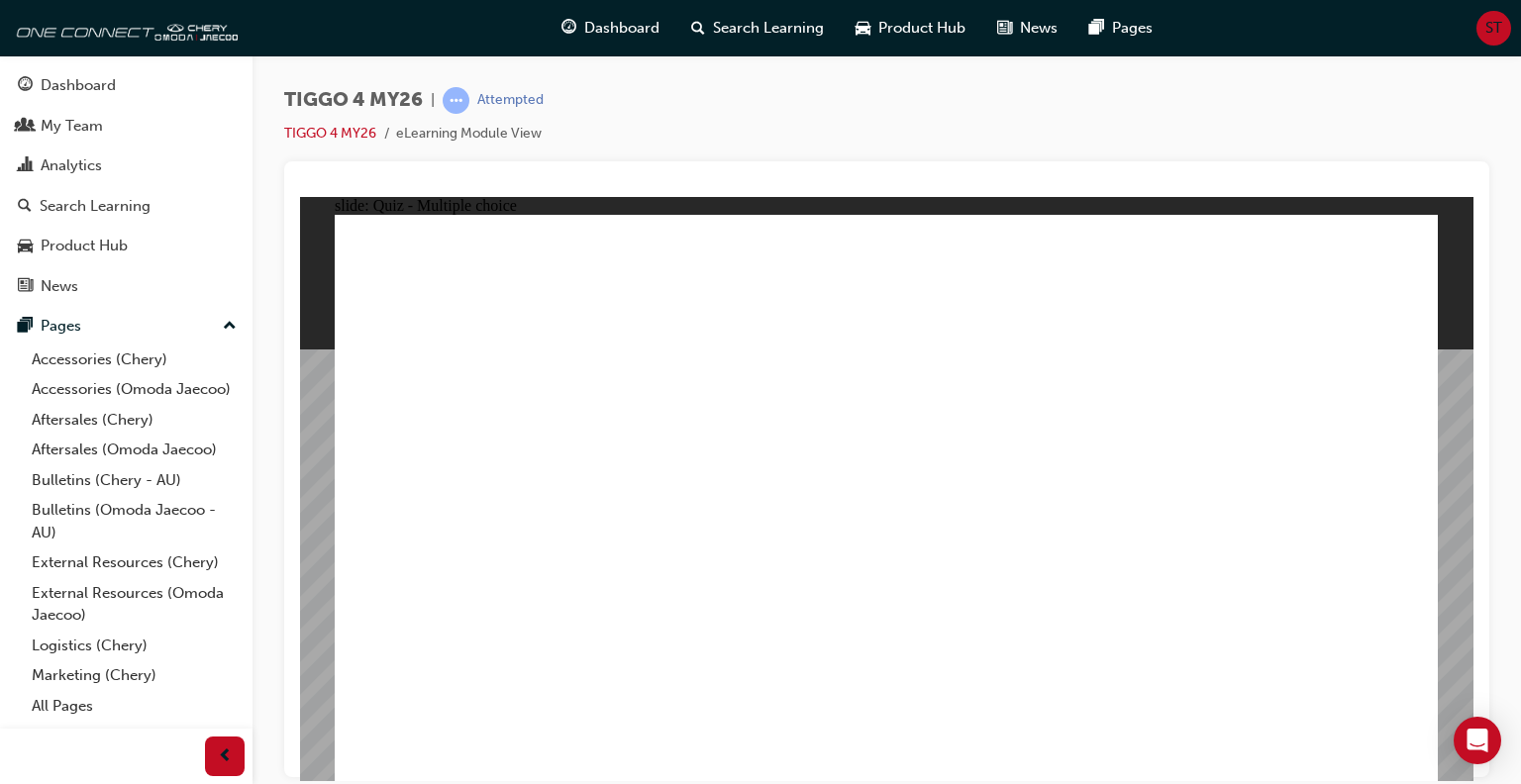 click 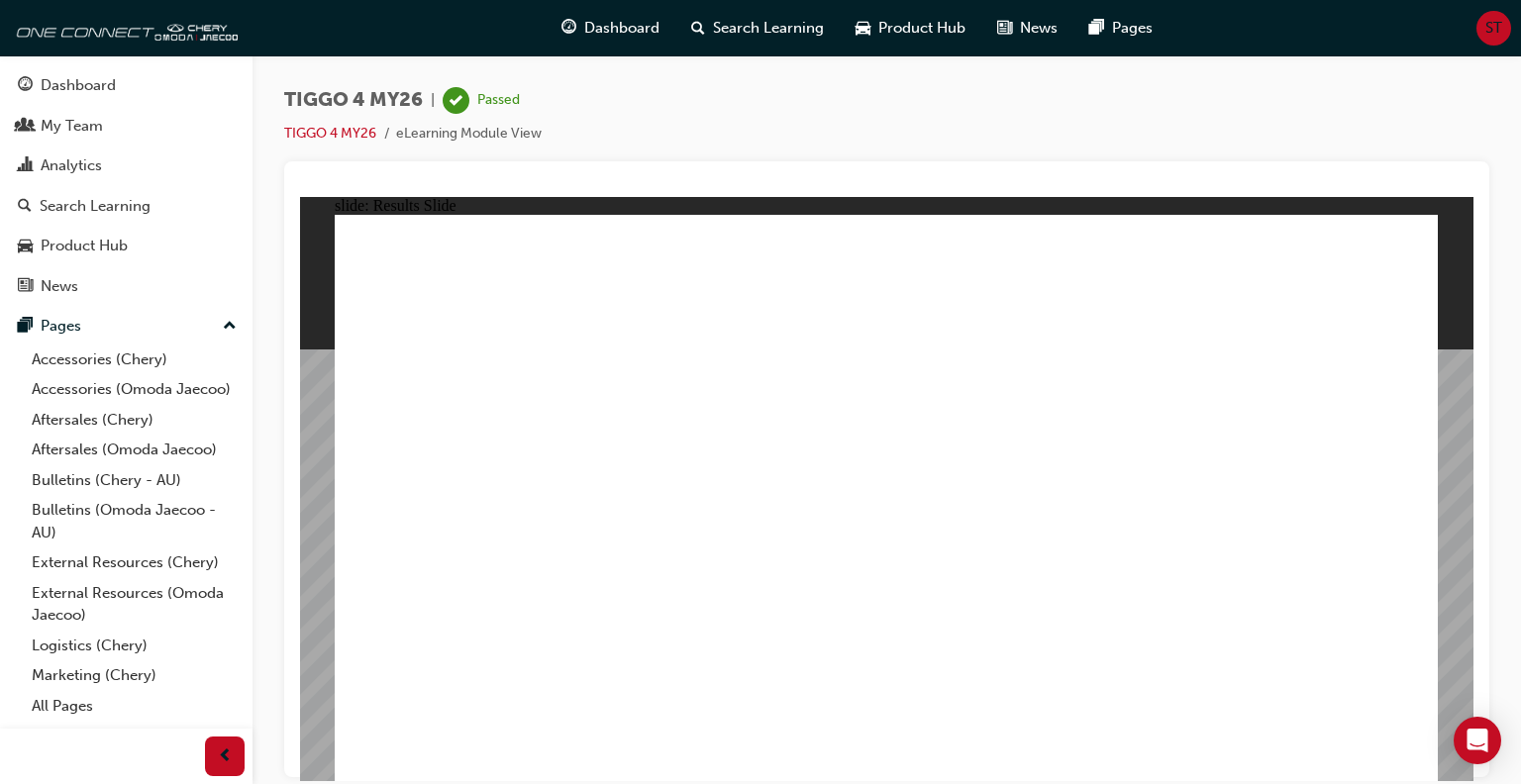 click 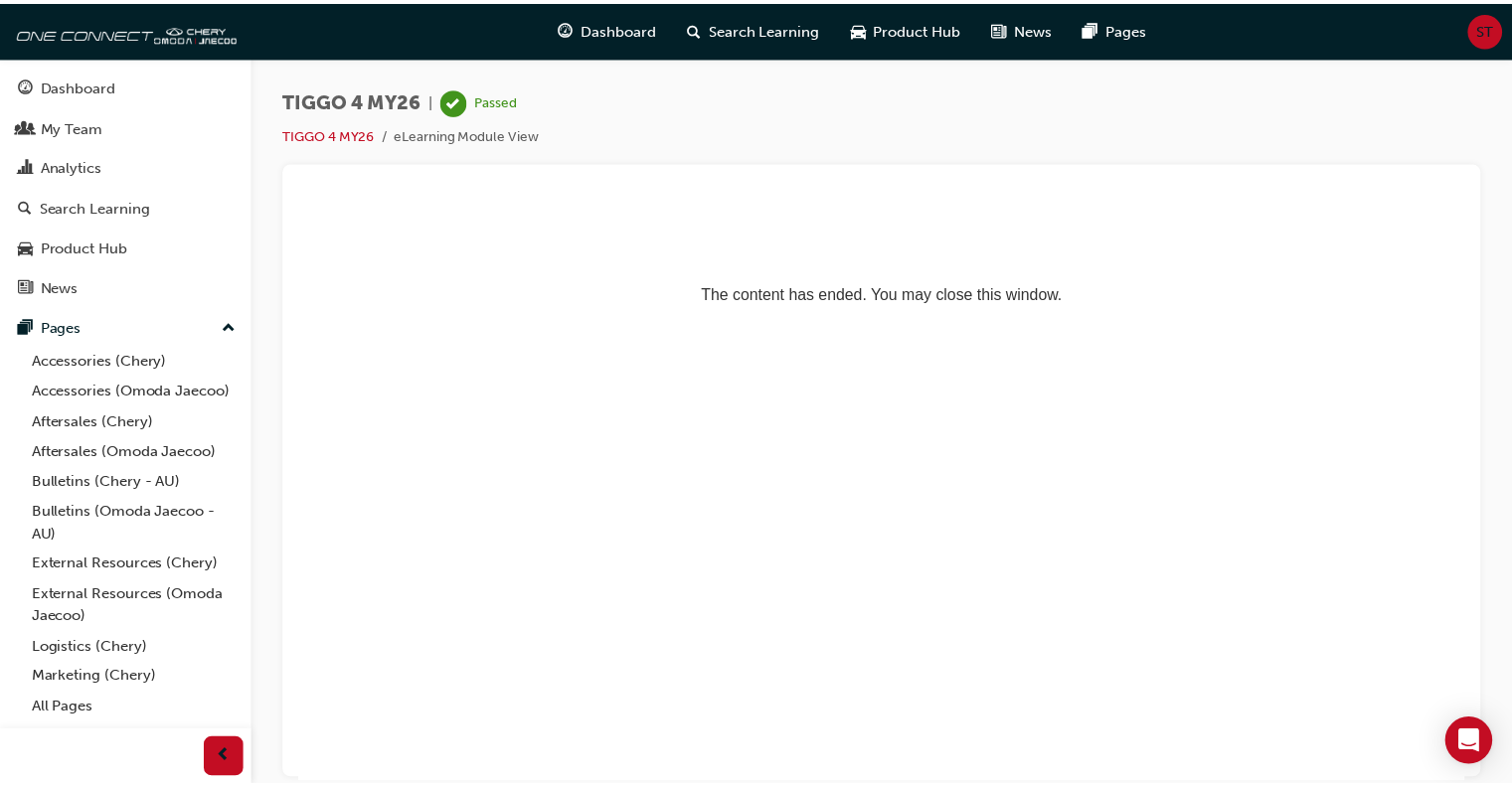 scroll, scrollTop: 0, scrollLeft: 0, axis: both 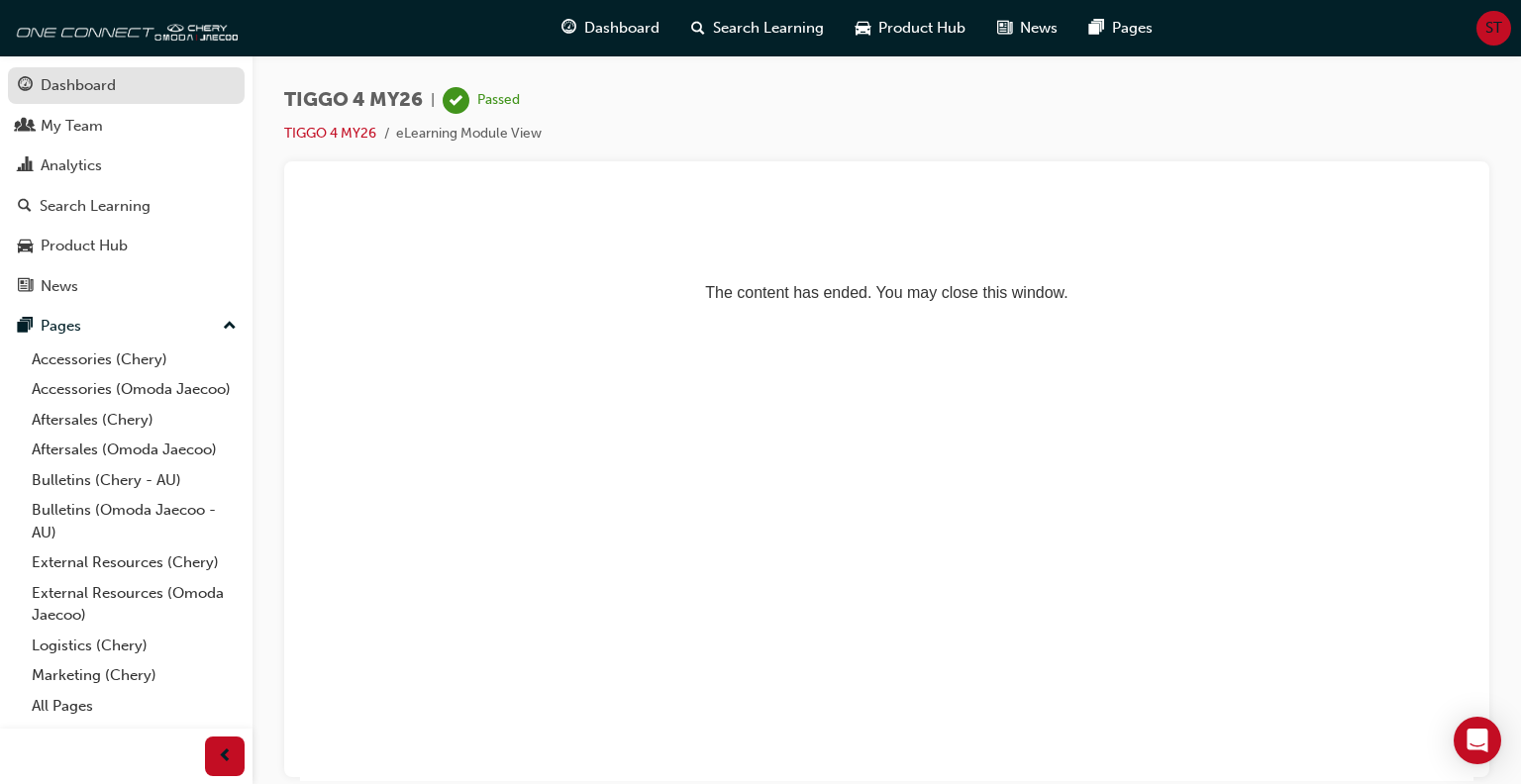 drag, startPoint x: 99, startPoint y: 87, endPoint x: 234, endPoint y: 83, distance: 135.0592 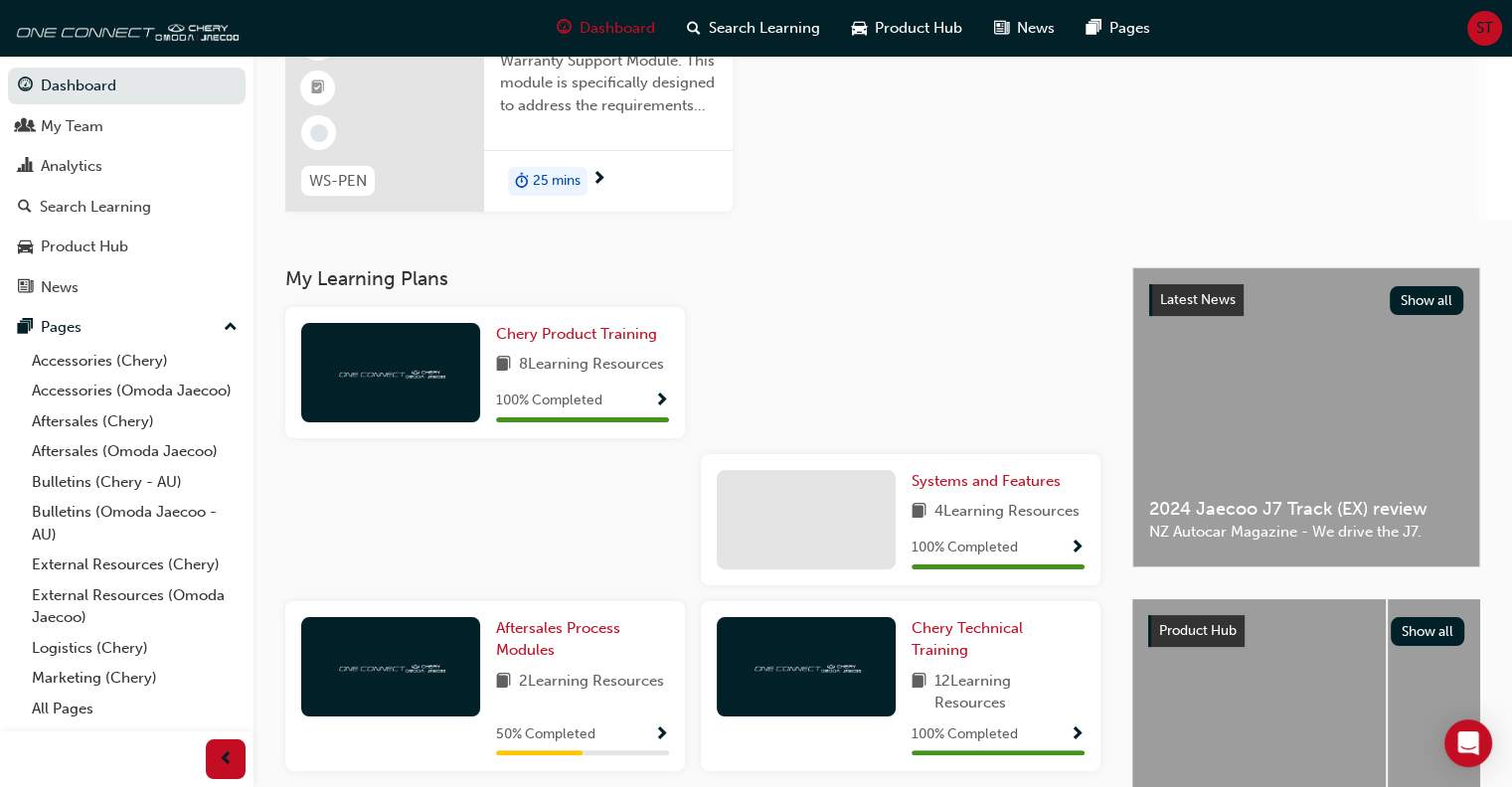 scroll, scrollTop: 298, scrollLeft: 0, axis: vertical 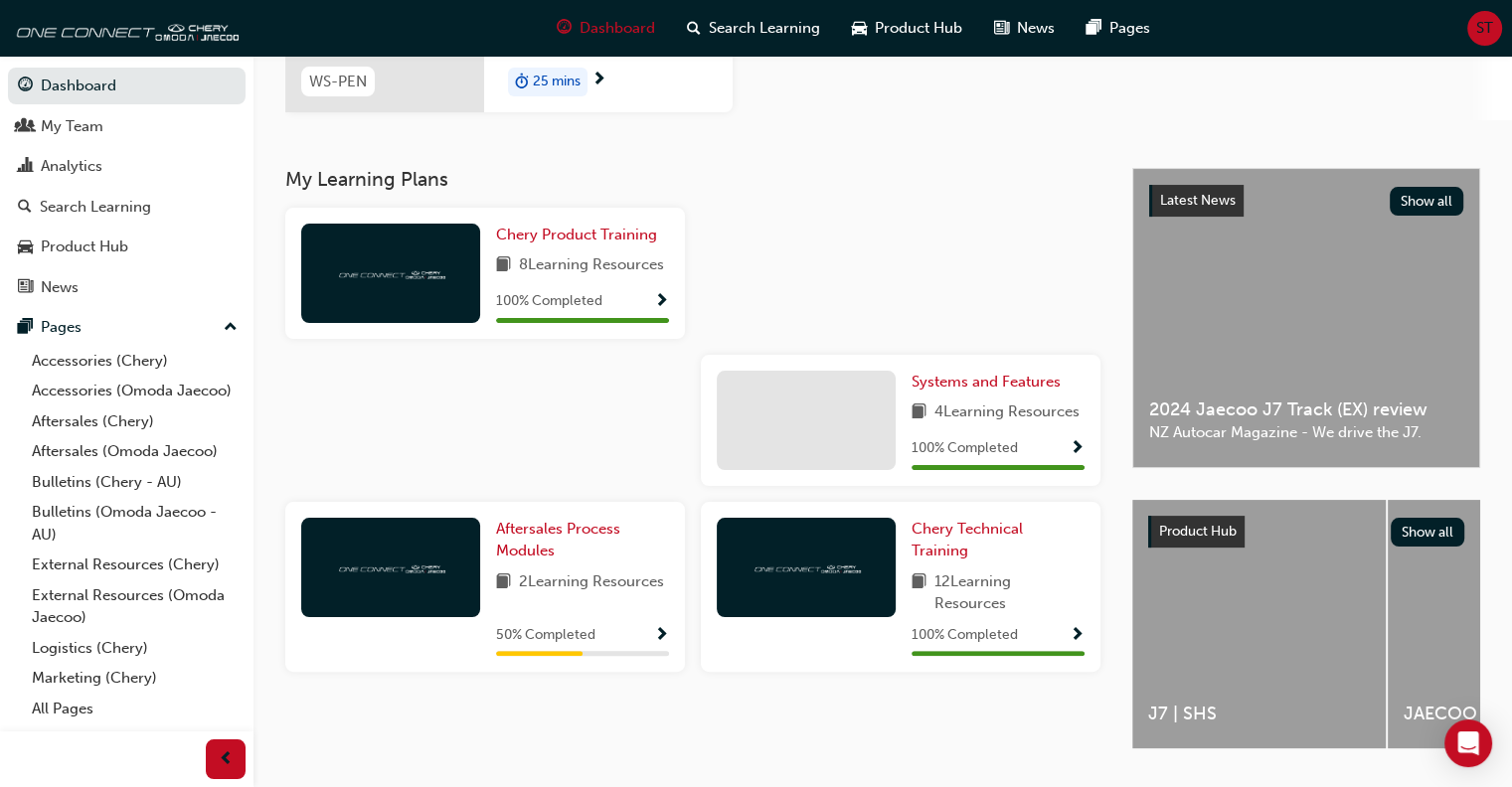 click at bounding box center (485, 428) 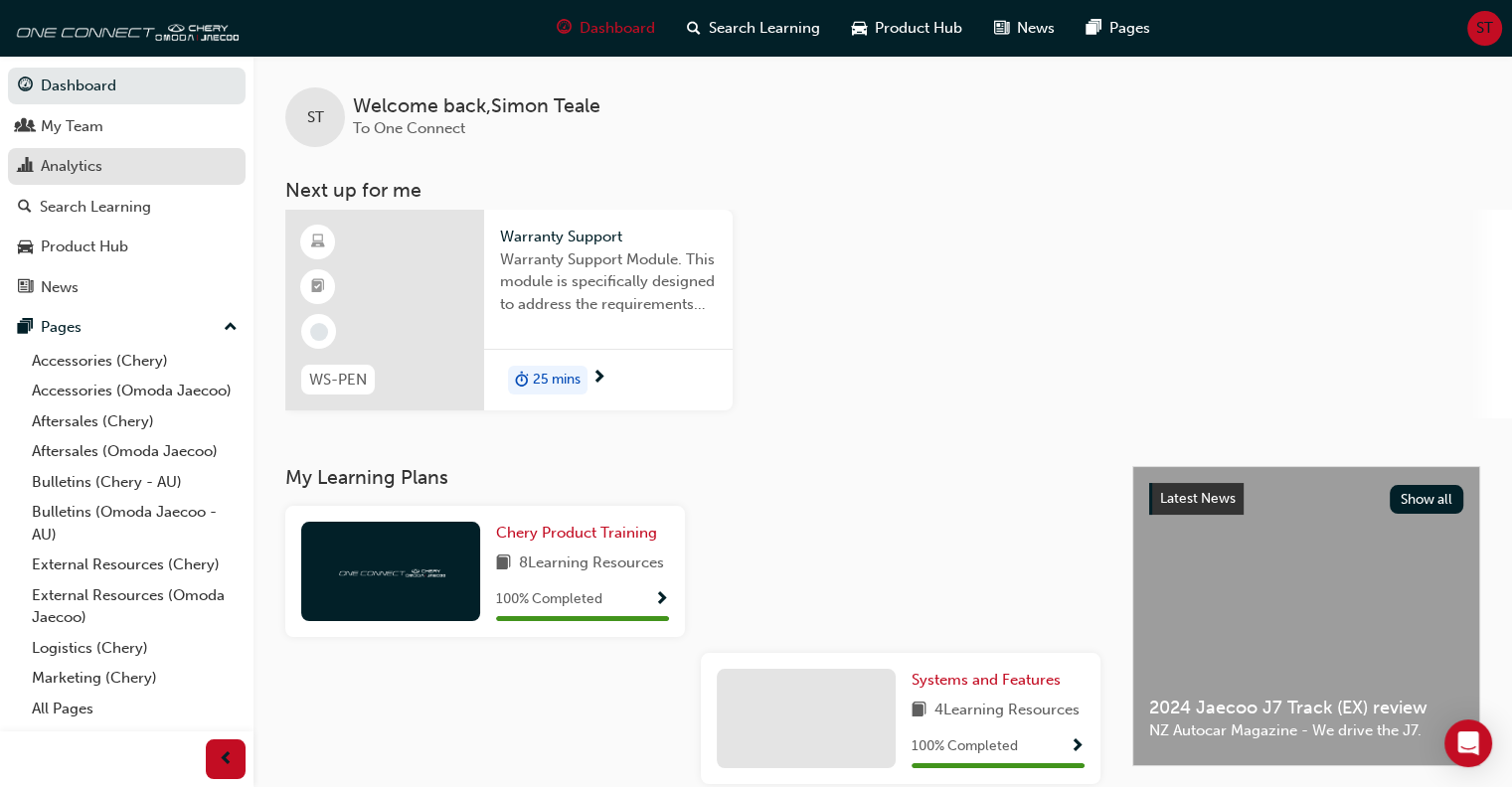 click on "Analytics" at bounding box center (72, 166) 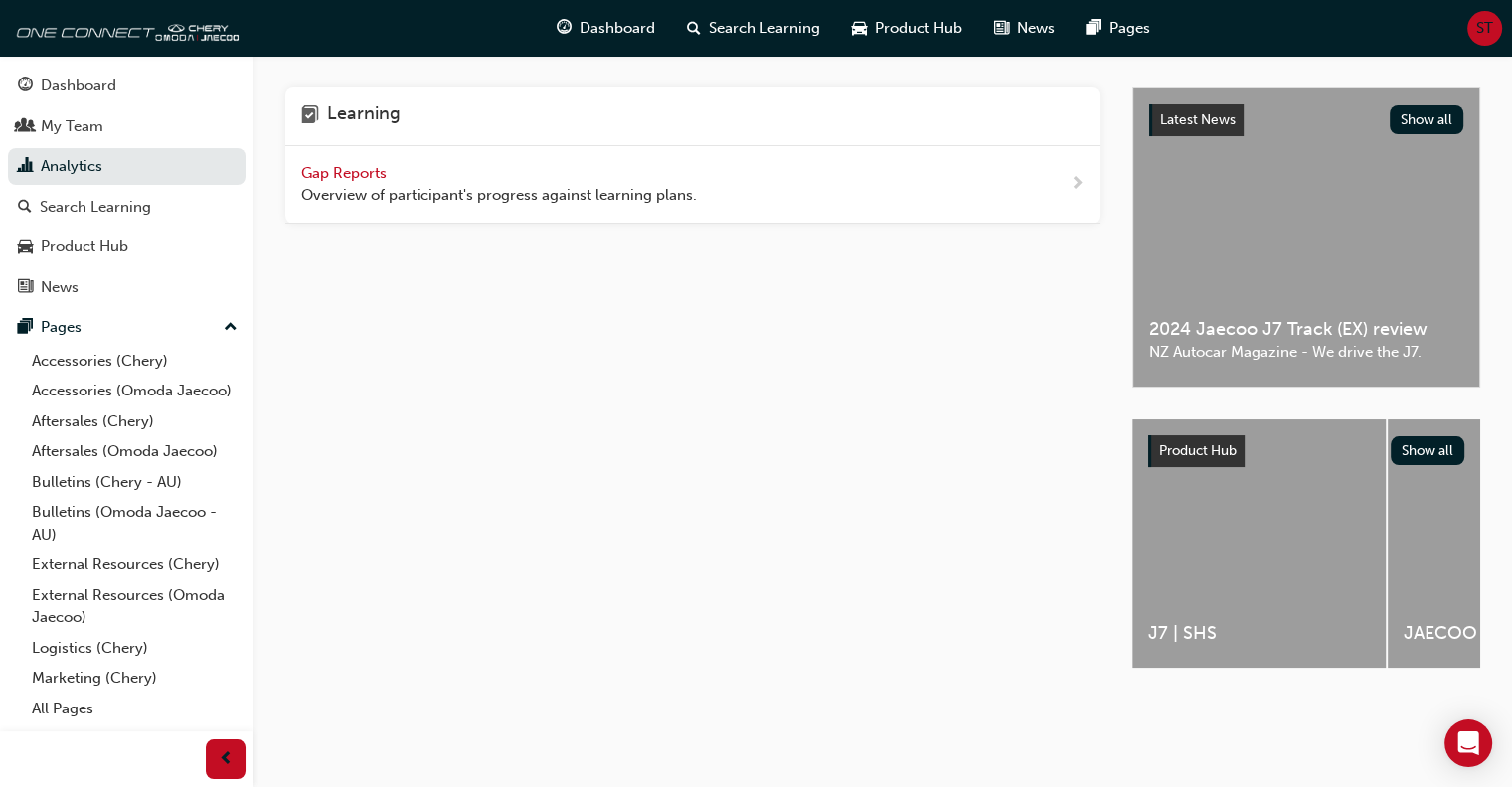 click on "Gap Reports" at bounding box center [346, 173] 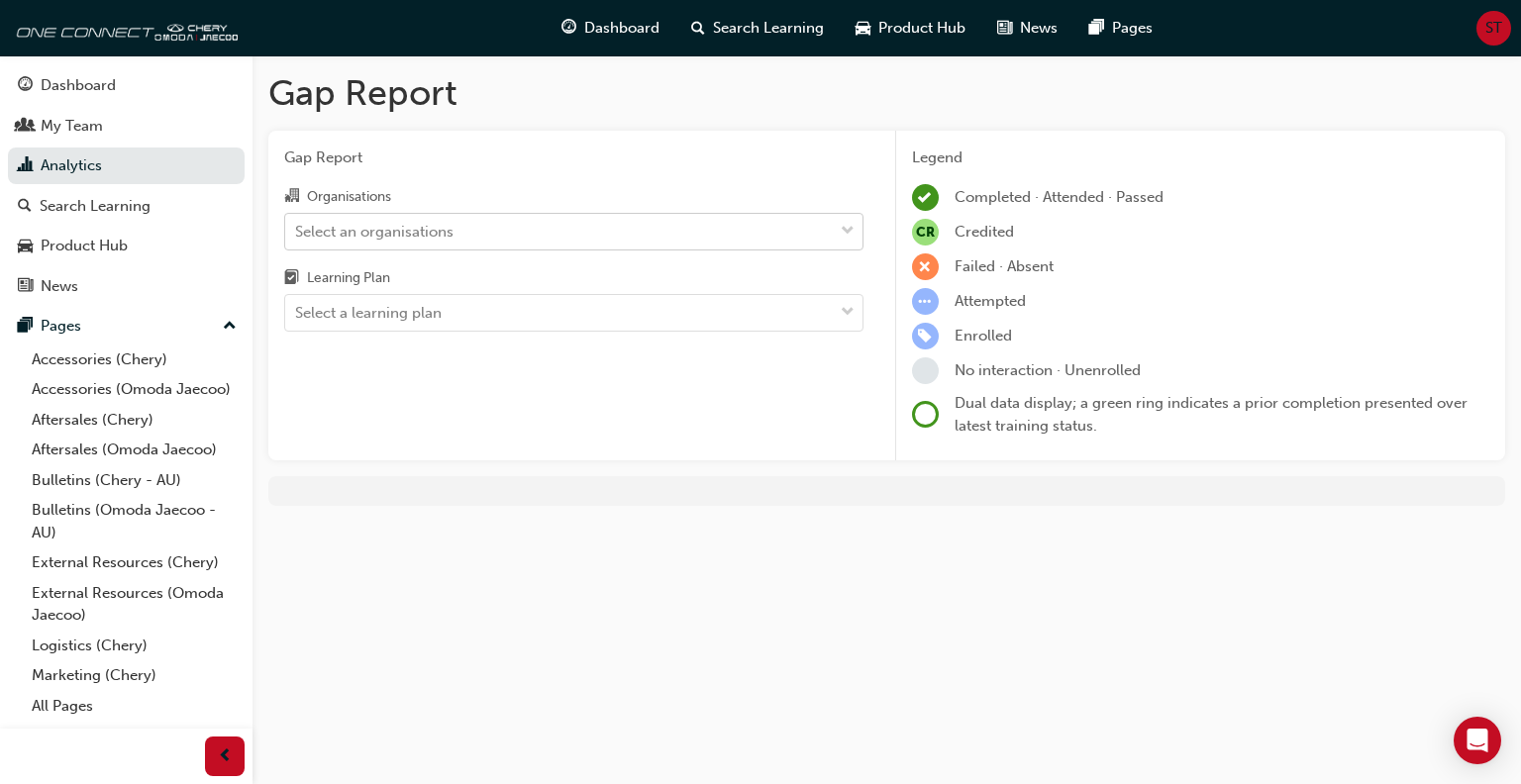 click on "Select an organisations" at bounding box center (374, 231) 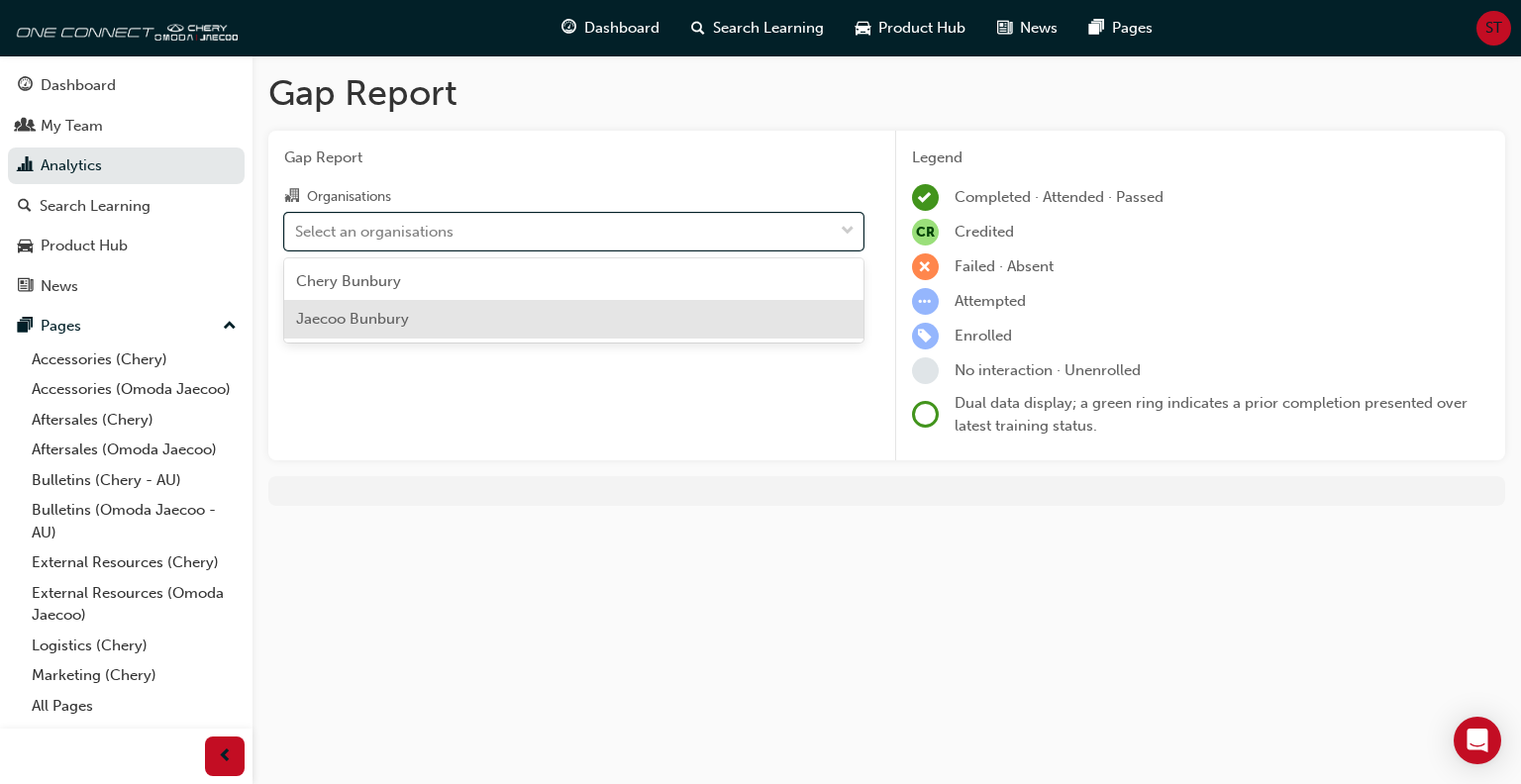 click on "Jaecoo Bunbury" at bounding box center [353, 319] 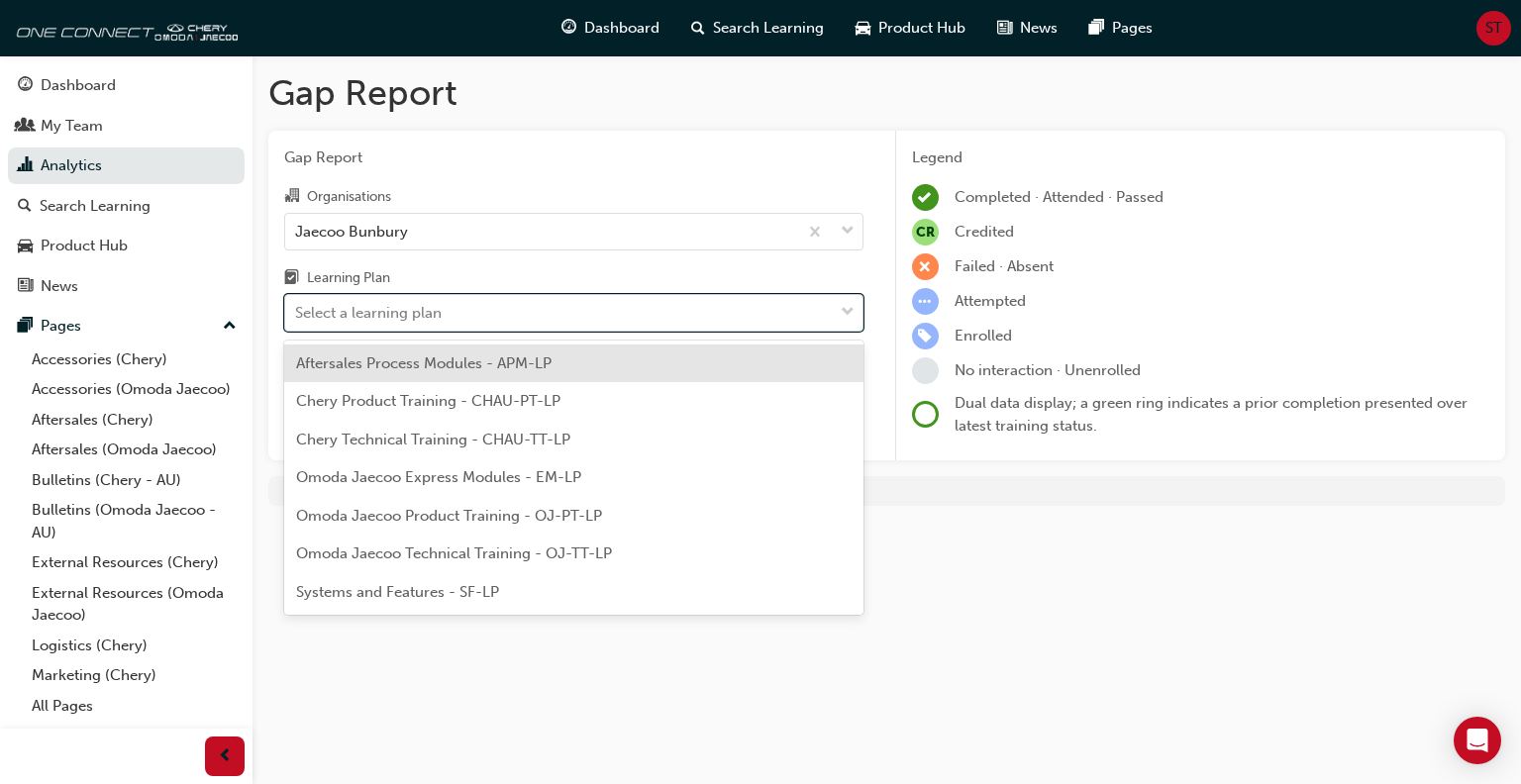 click on "Select a learning plan" at bounding box center [368, 313] 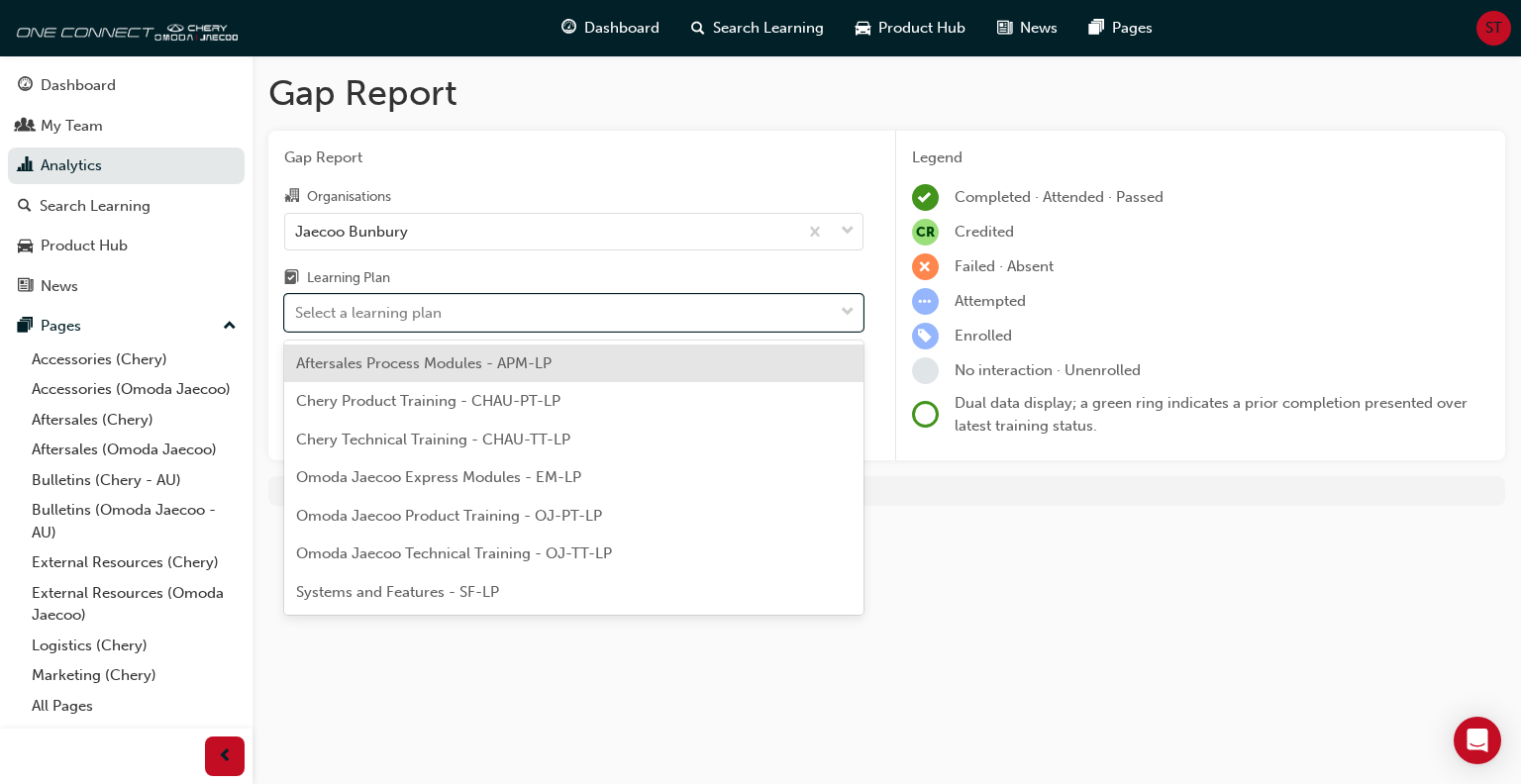 click on "Aftersales Process Modules - APM-LP" at bounding box center [424, 363] 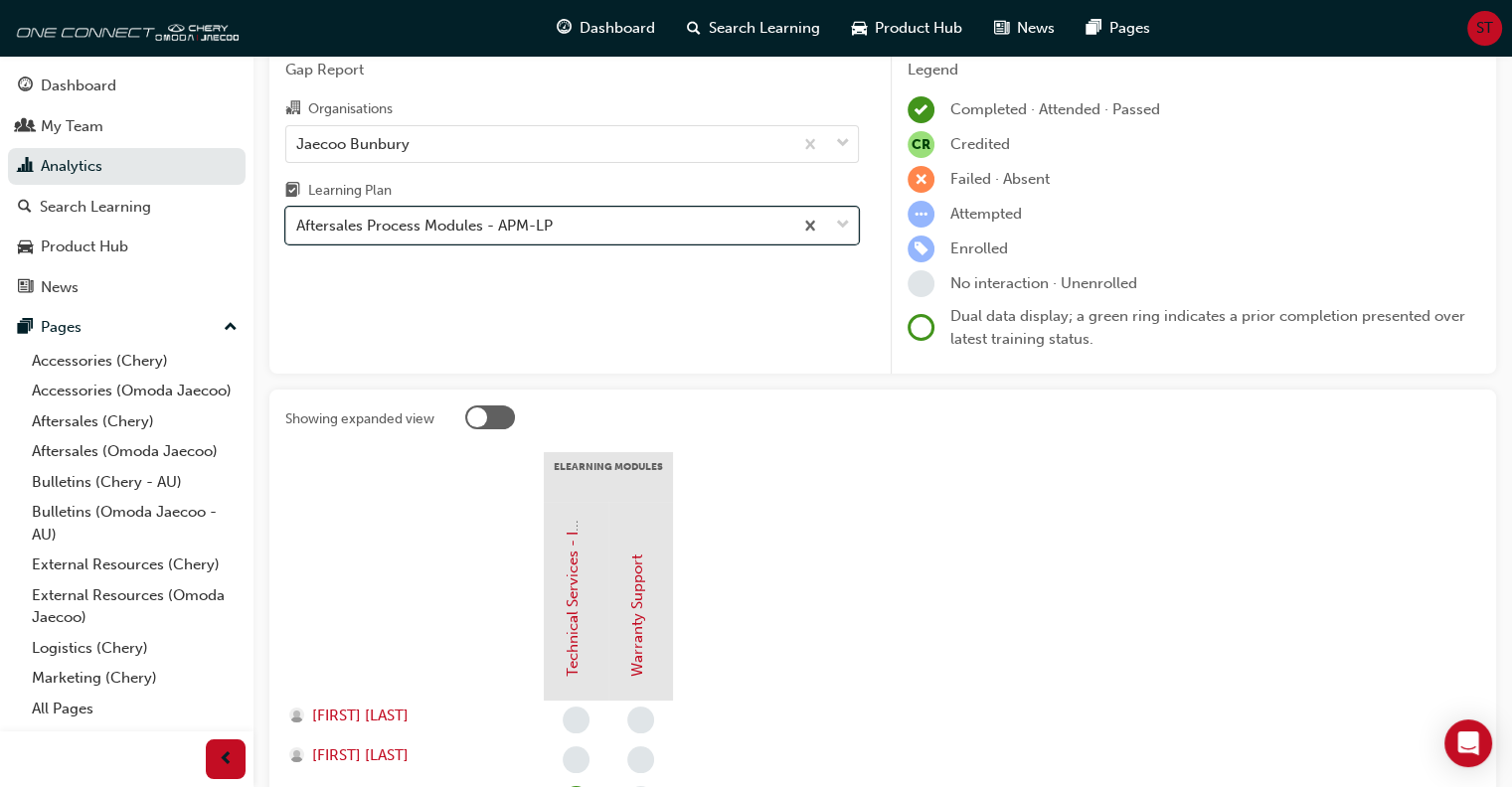 scroll, scrollTop: 0, scrollLeft: 0, axis: both 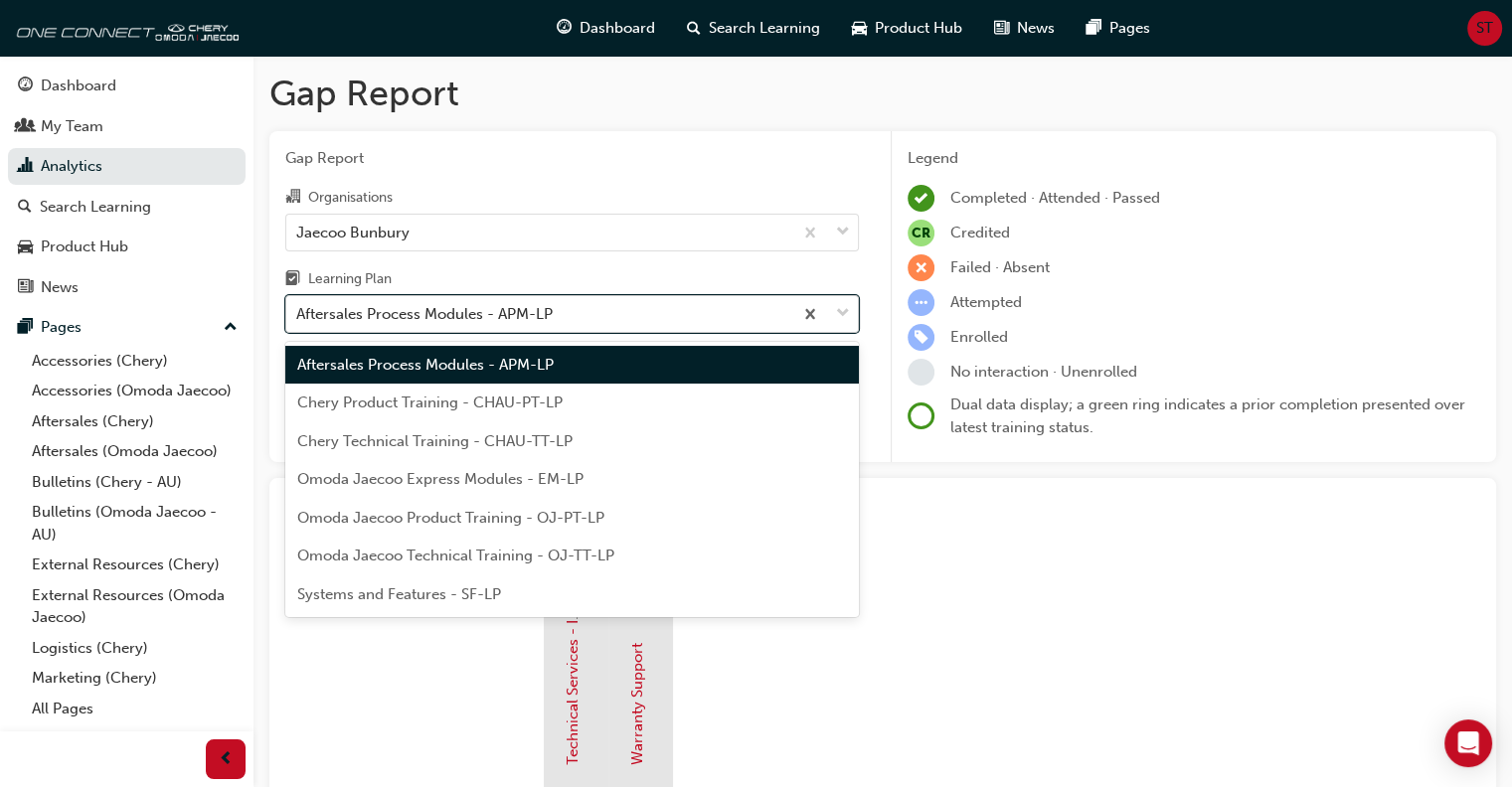 click on "Aftersales Process Modules - APM-LP" at bounding box center [424, 314] 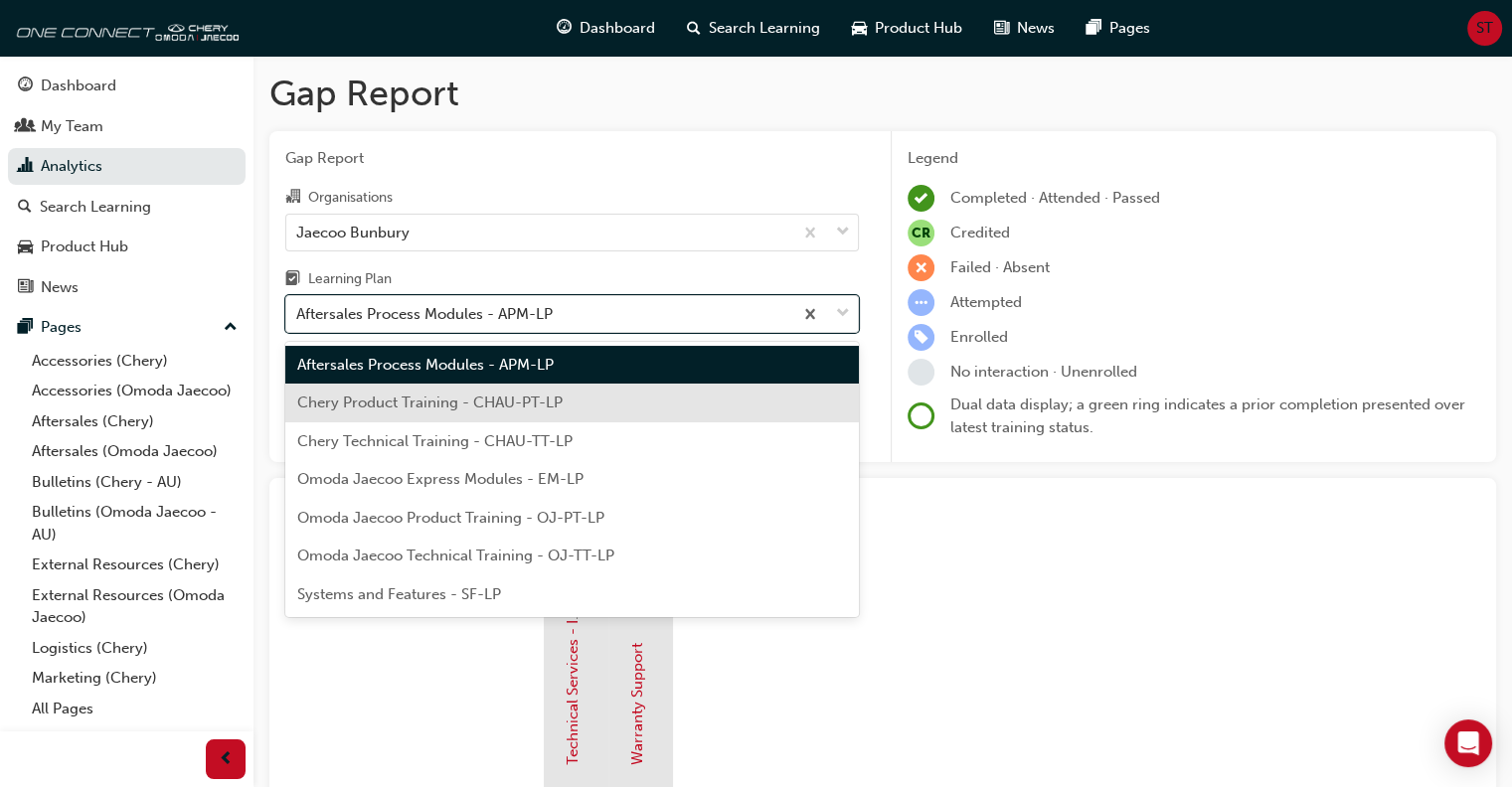 click on "Chery Product Training - CHAU-PT-LP" at bounding box center [429, 402] 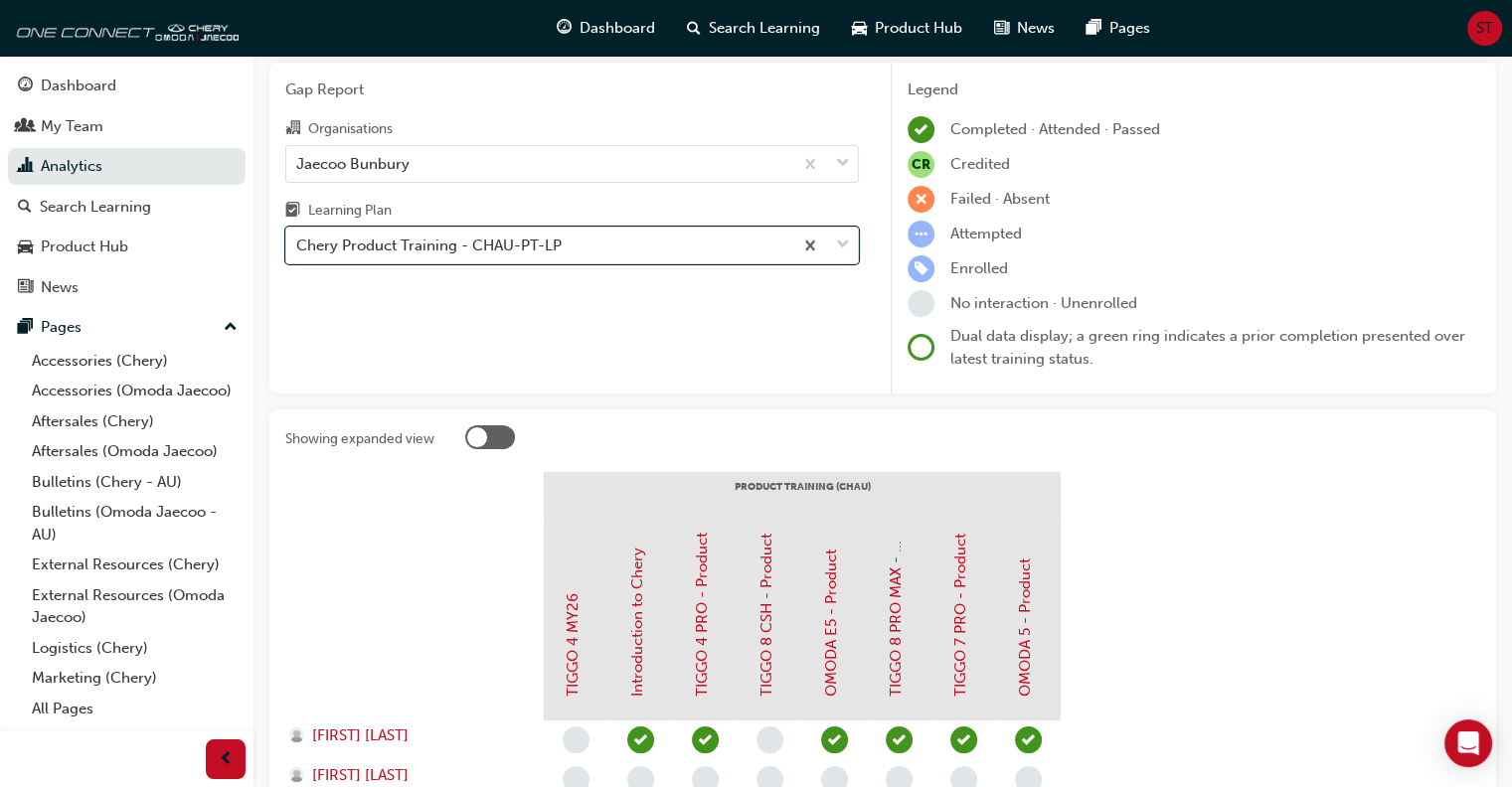 scroll, scrollTop: 0, scrollLeft: 0, axis: both 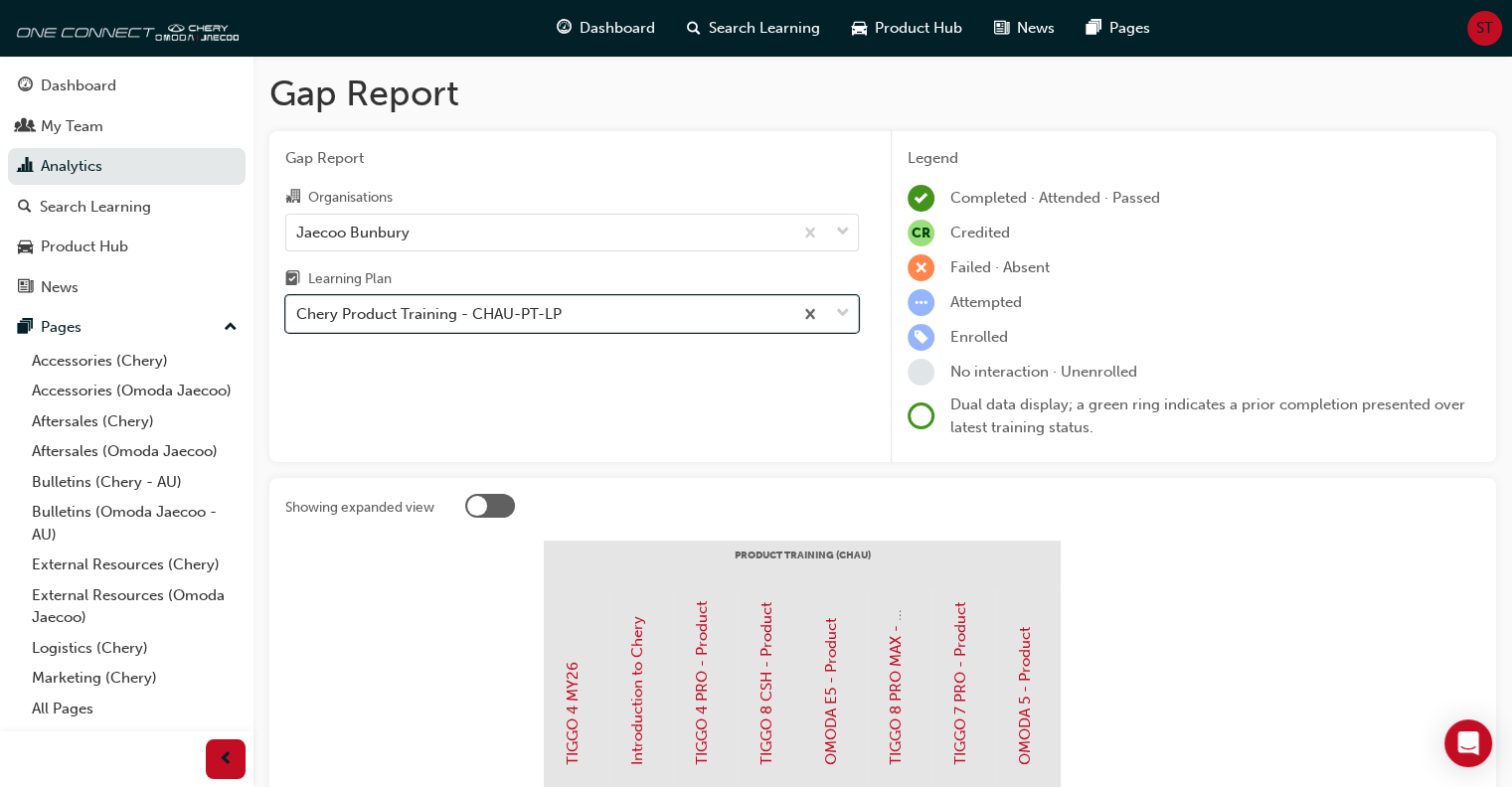 click on "Chery Product Training - CHAU-PT-LP" at bounding box center [428, 314] 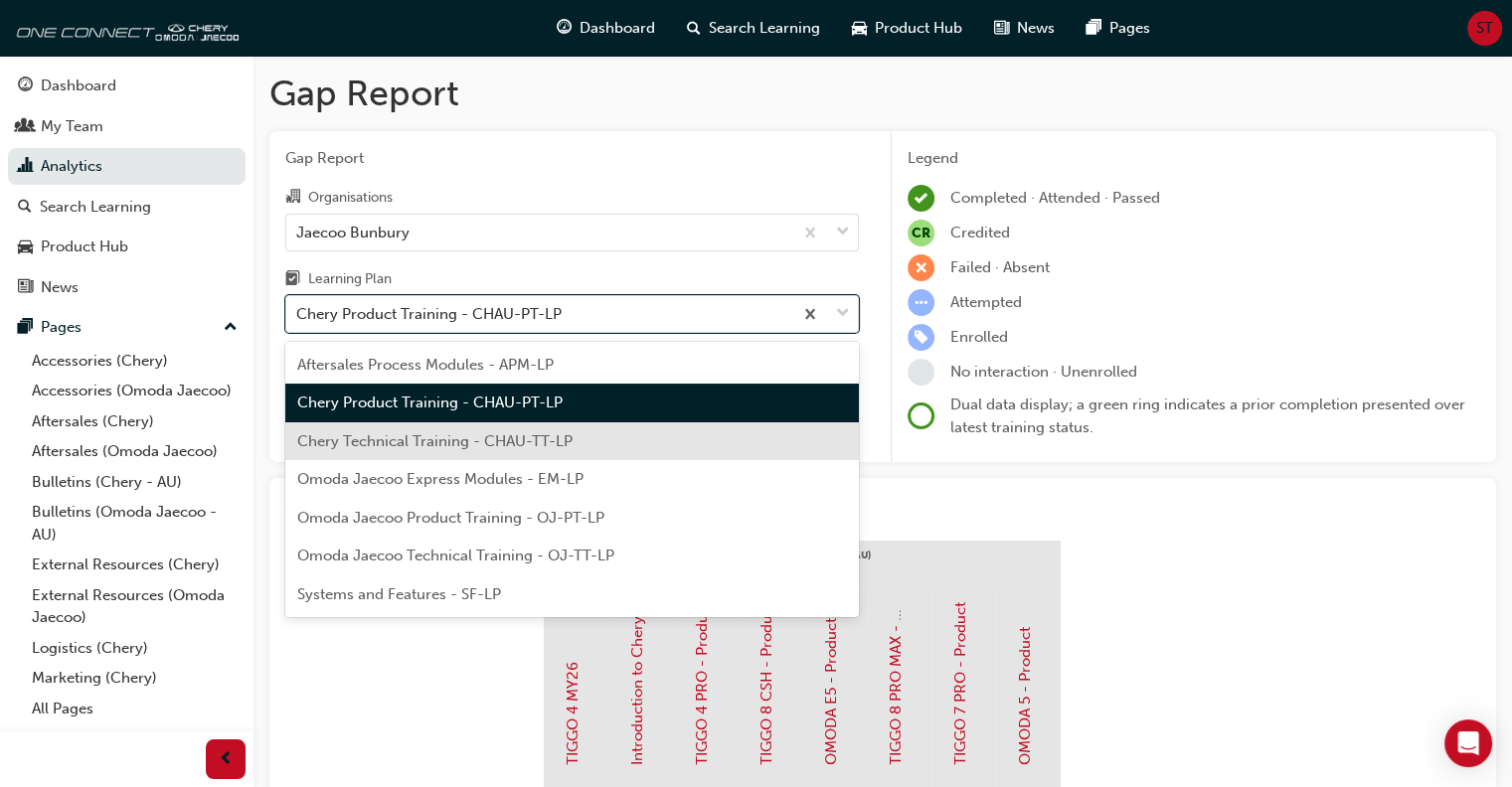 click on "Chery Technical Training - CHAU-TT-LP" at bounding box center [434, 441] 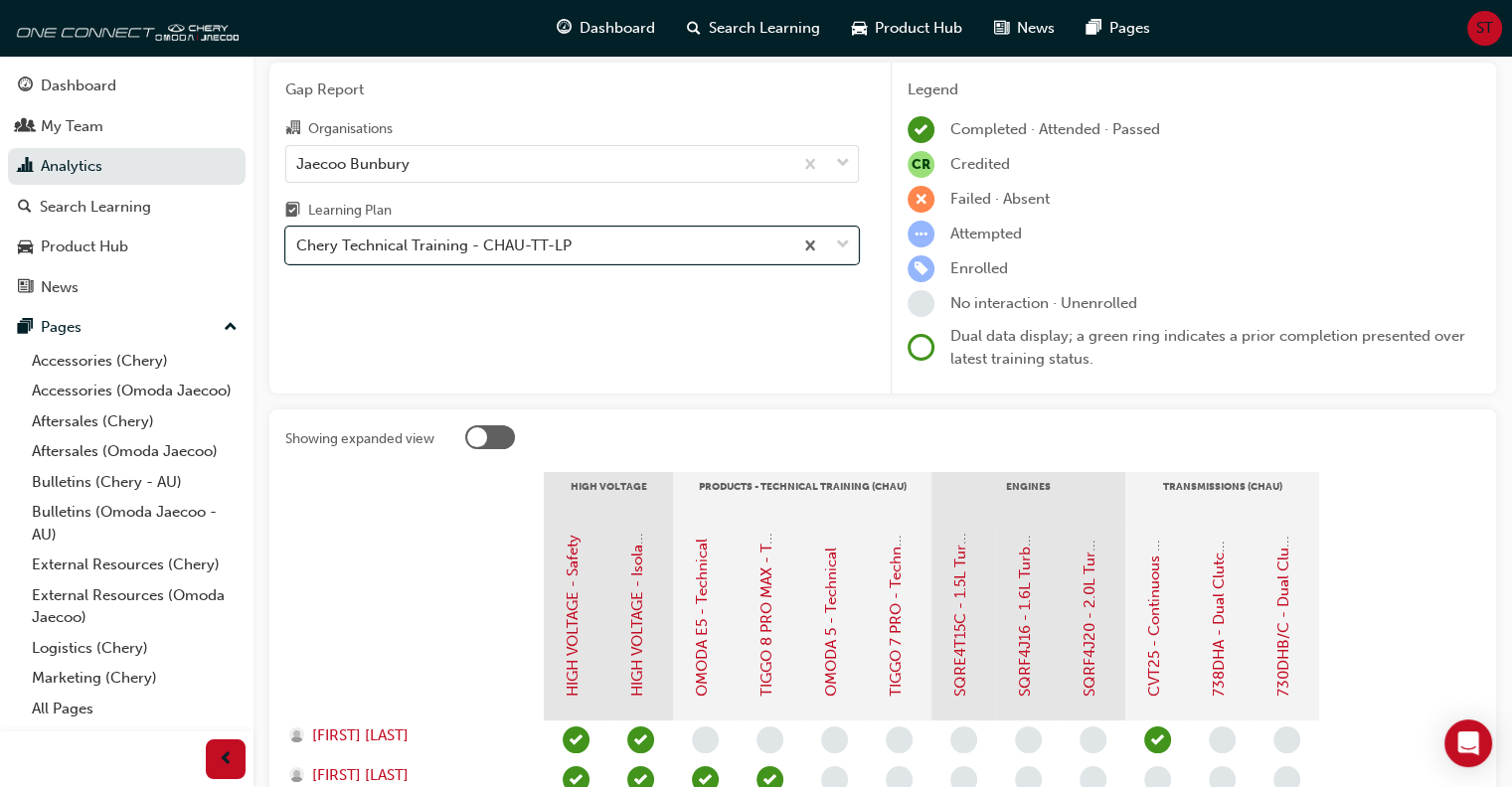 scroll, scrollTop: 0, scrollLeft: 0, axis: both 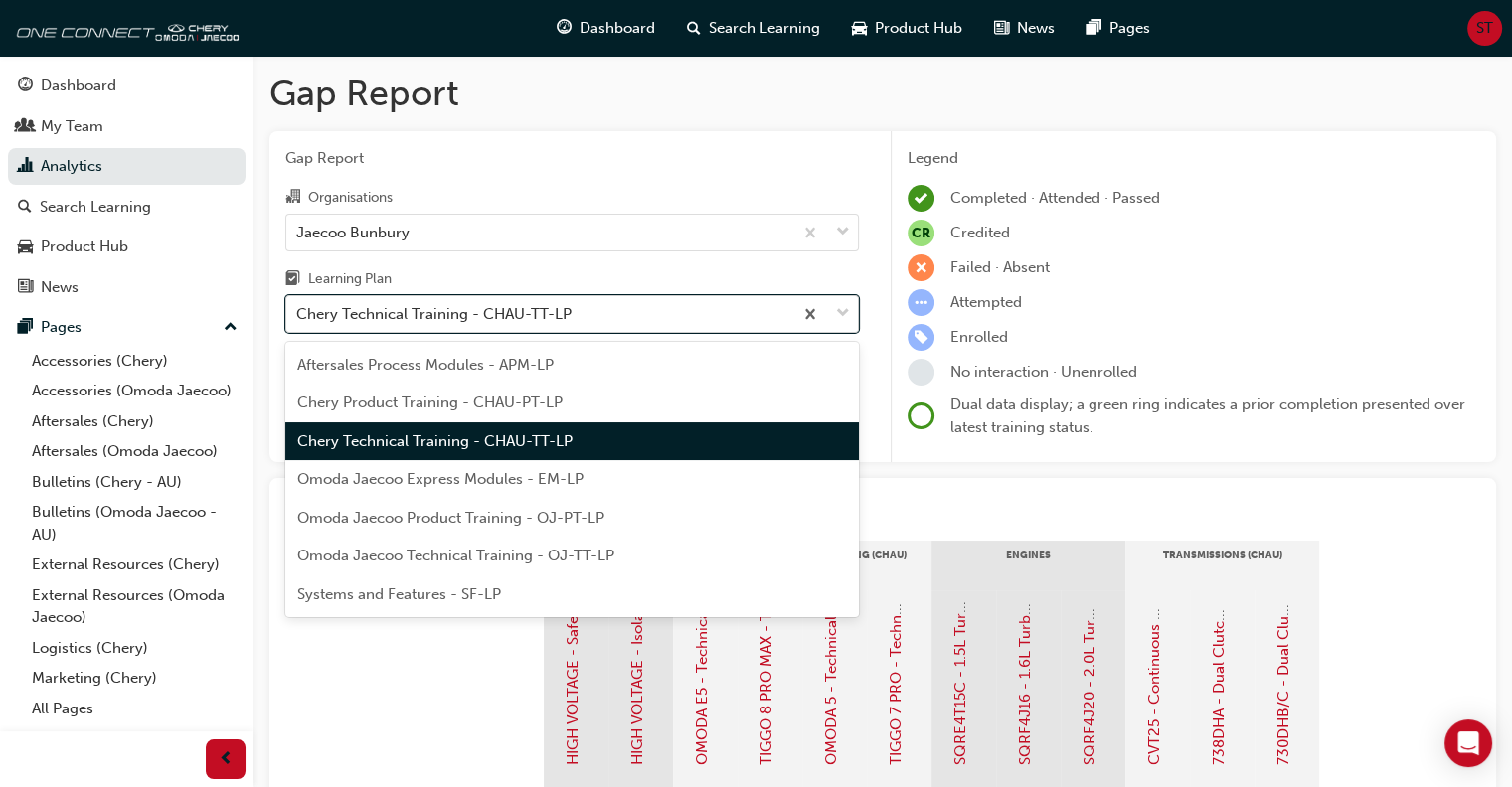 click on "Chery Technical Training - CHAU-TT-LP" at bounding box center (433, 314) 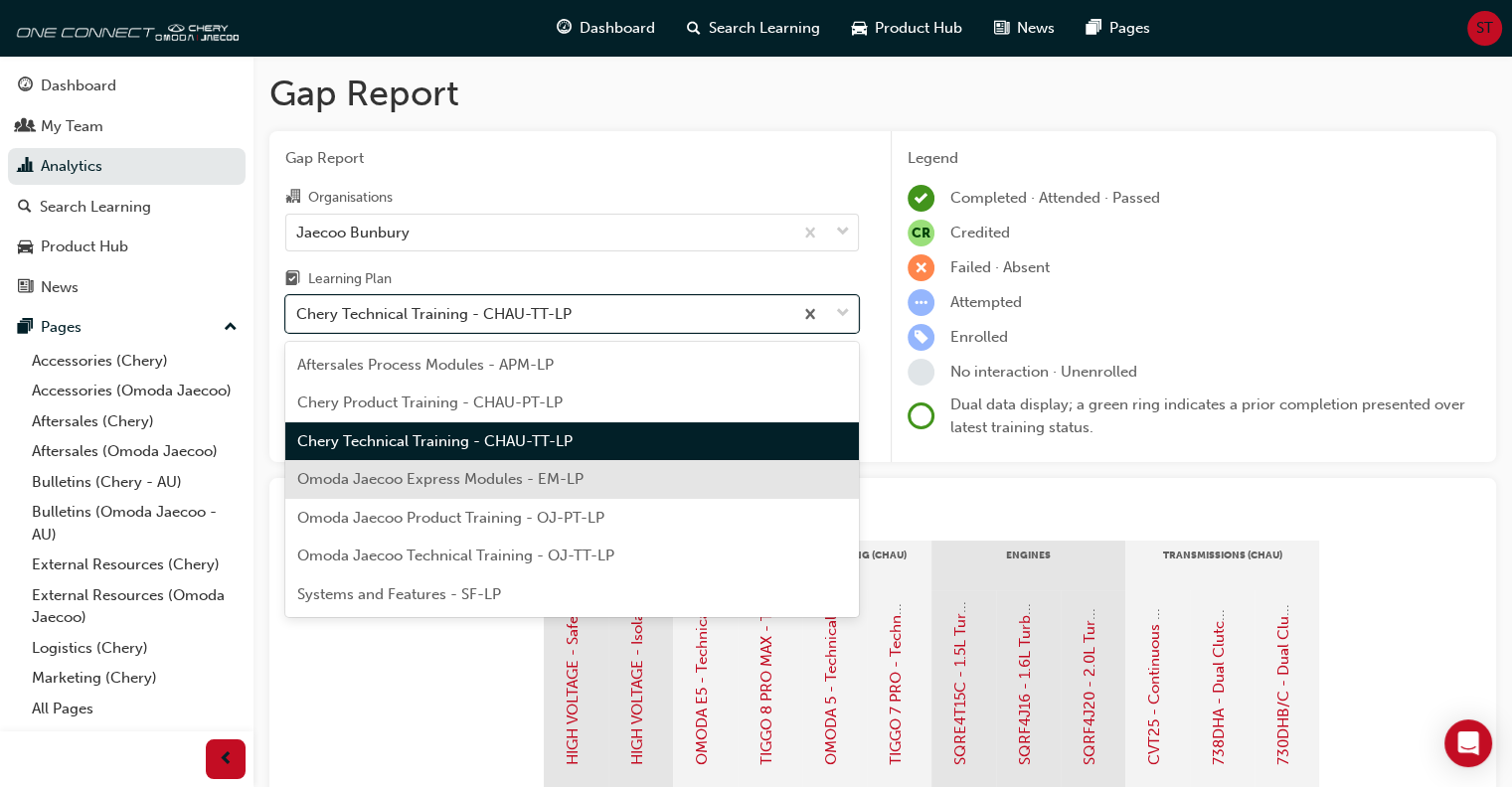 click on "Omoda Jaecoo Express Modules - EM-LP" at bounding box center [440, 479] 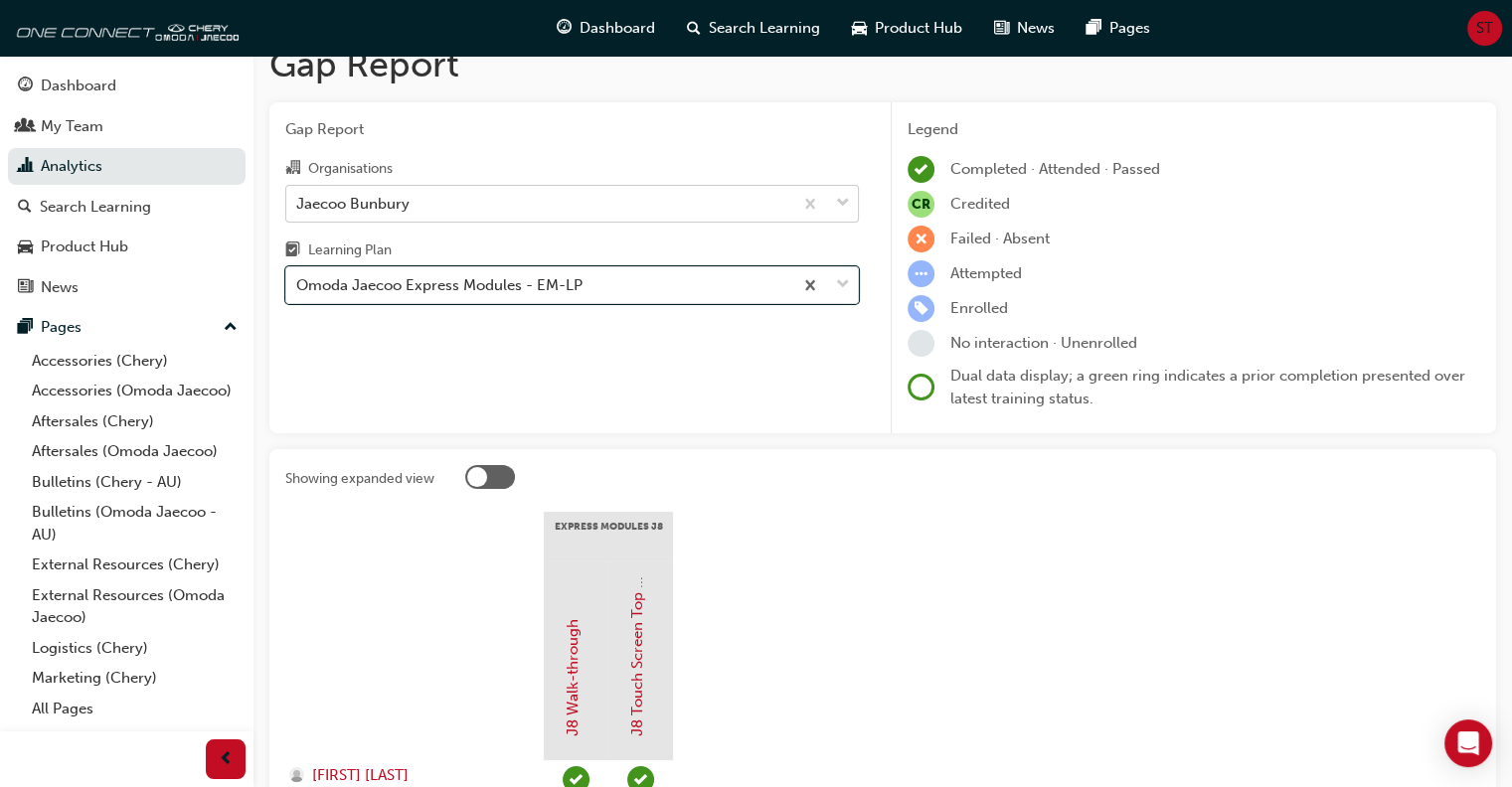 scroll, scrollTop: 0, scrollLeft: 0, axis: both 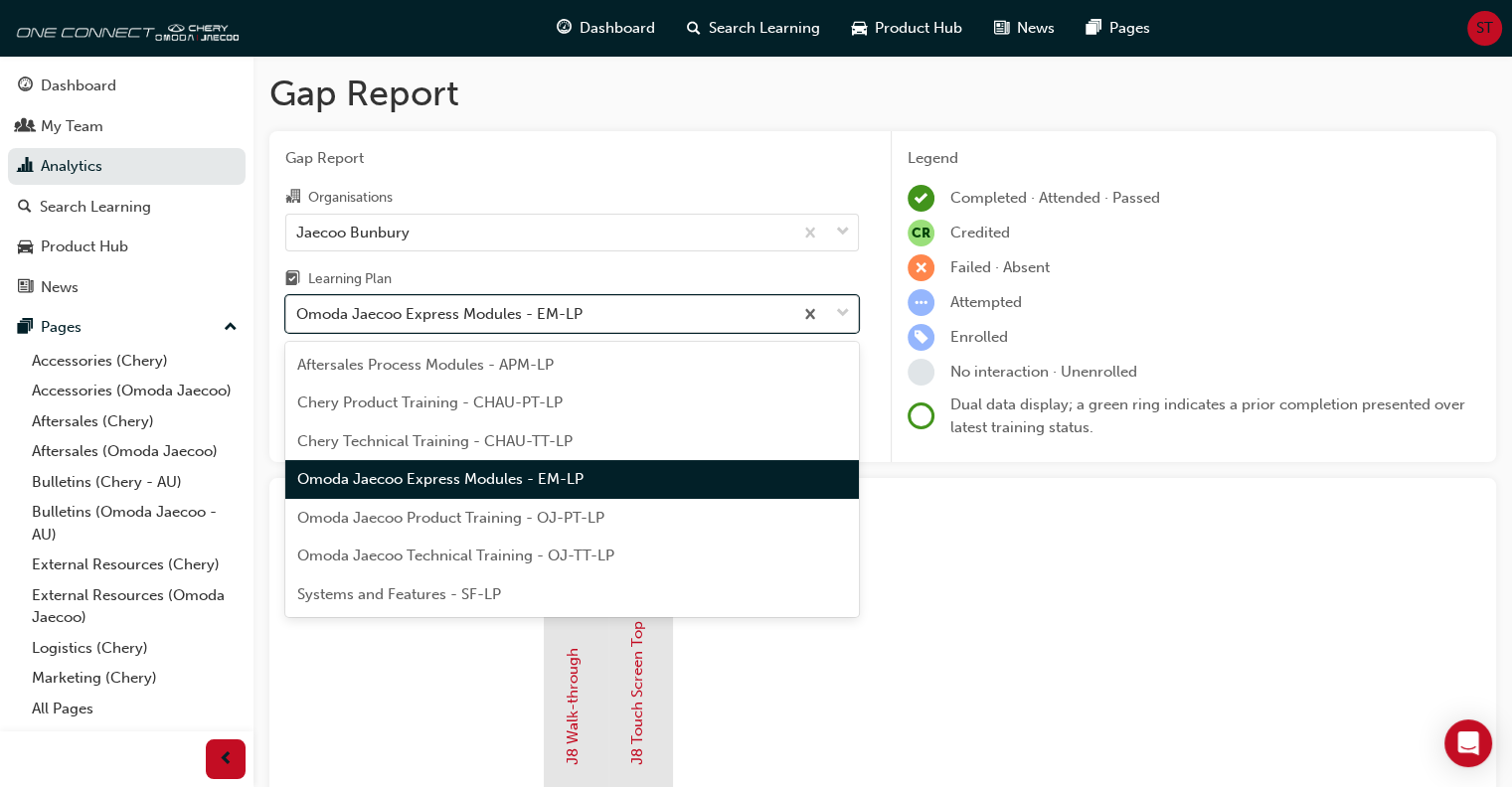 click on "Omoda Jaecoo Express Modules - EM-LP" at bounding box center (439, 314) 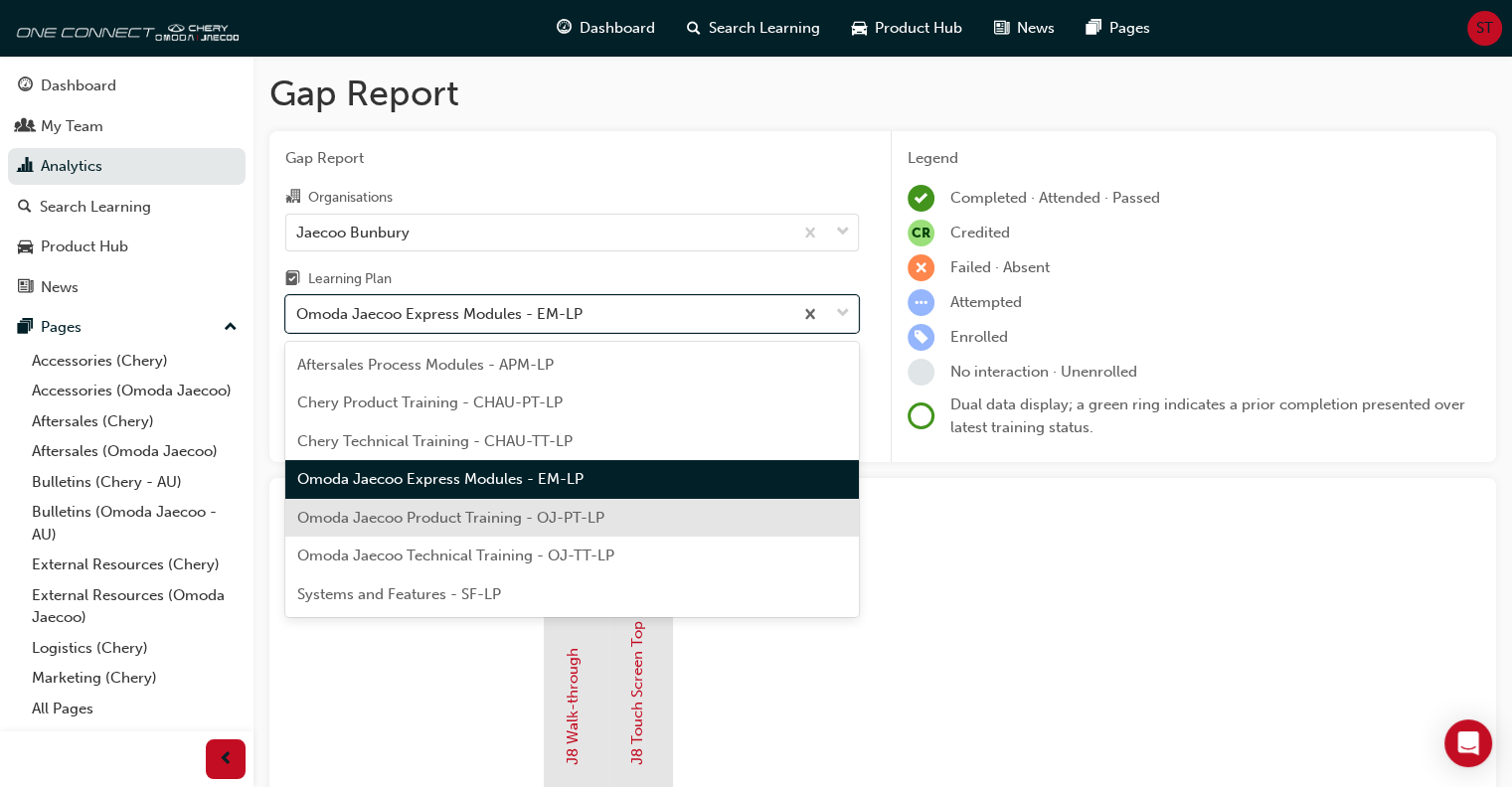 click on "Omoda Jaecoo Product Training - OJ-PT-LP" at bounding box center (450, 518) 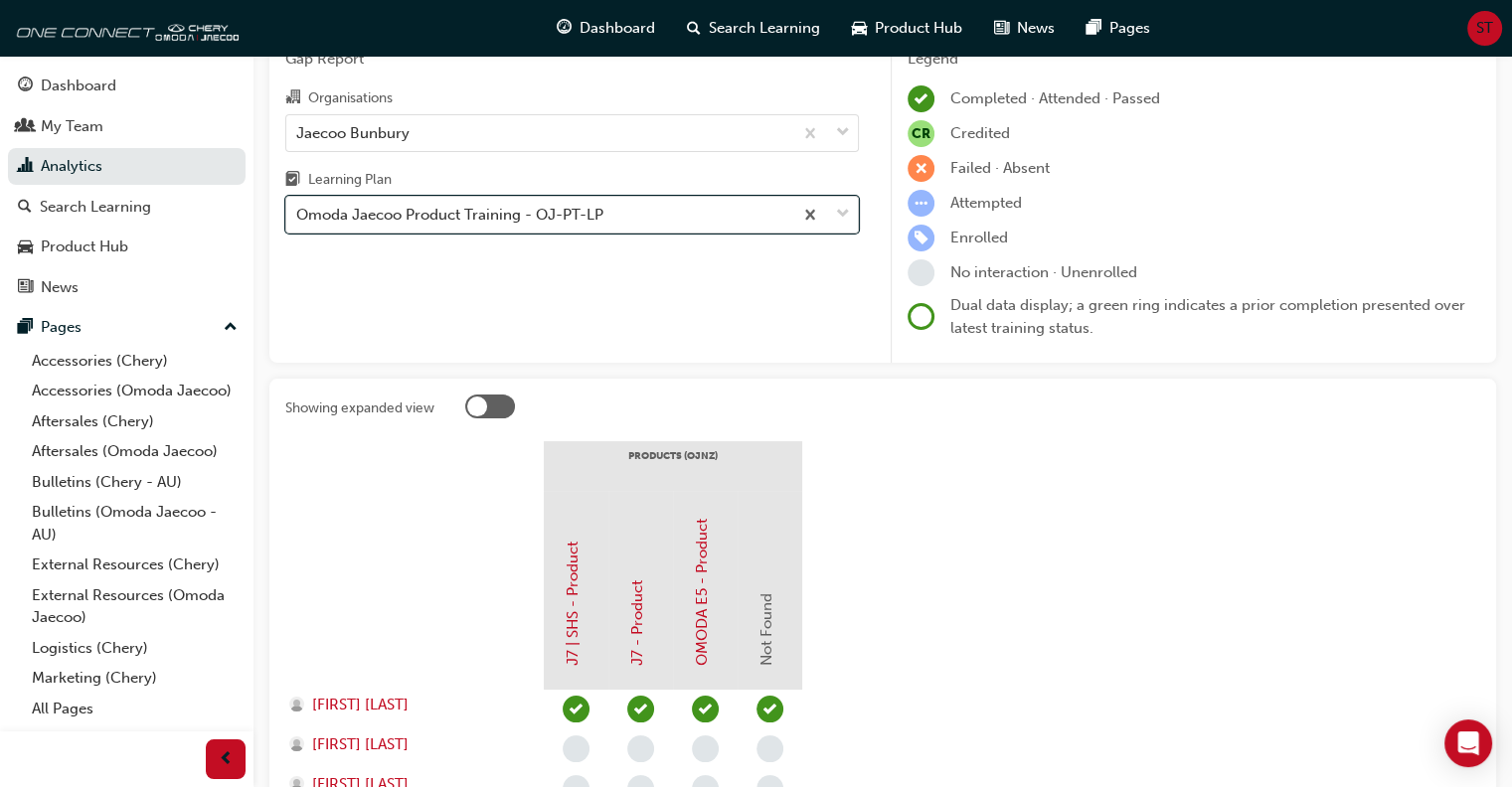 scroll, scrollTop: 0, scrollLeft: 0, axis: both 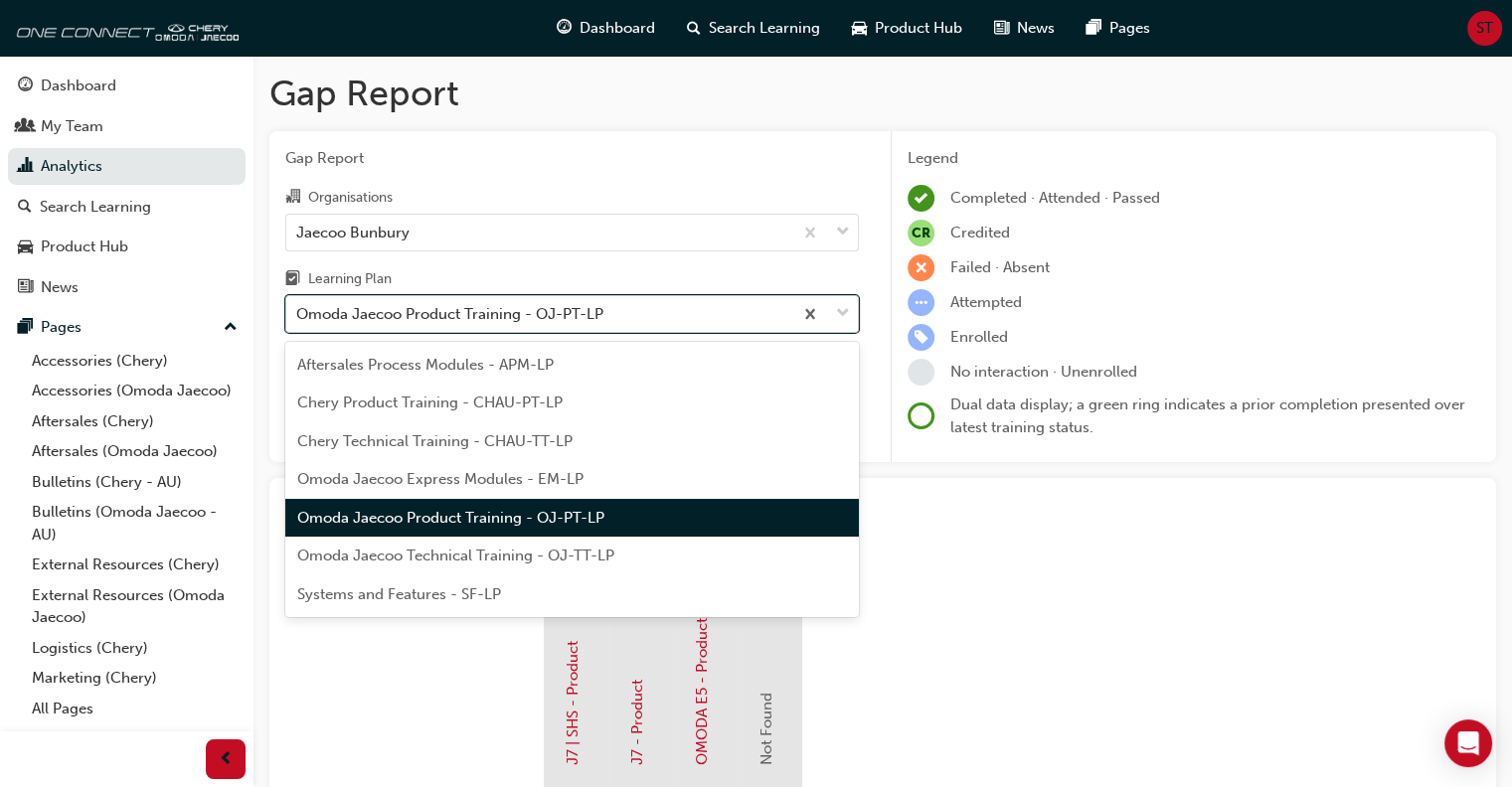 click on "Omoda Jaecoo Product Training - OJ-PT-LP" at bounding box center (539, 314) 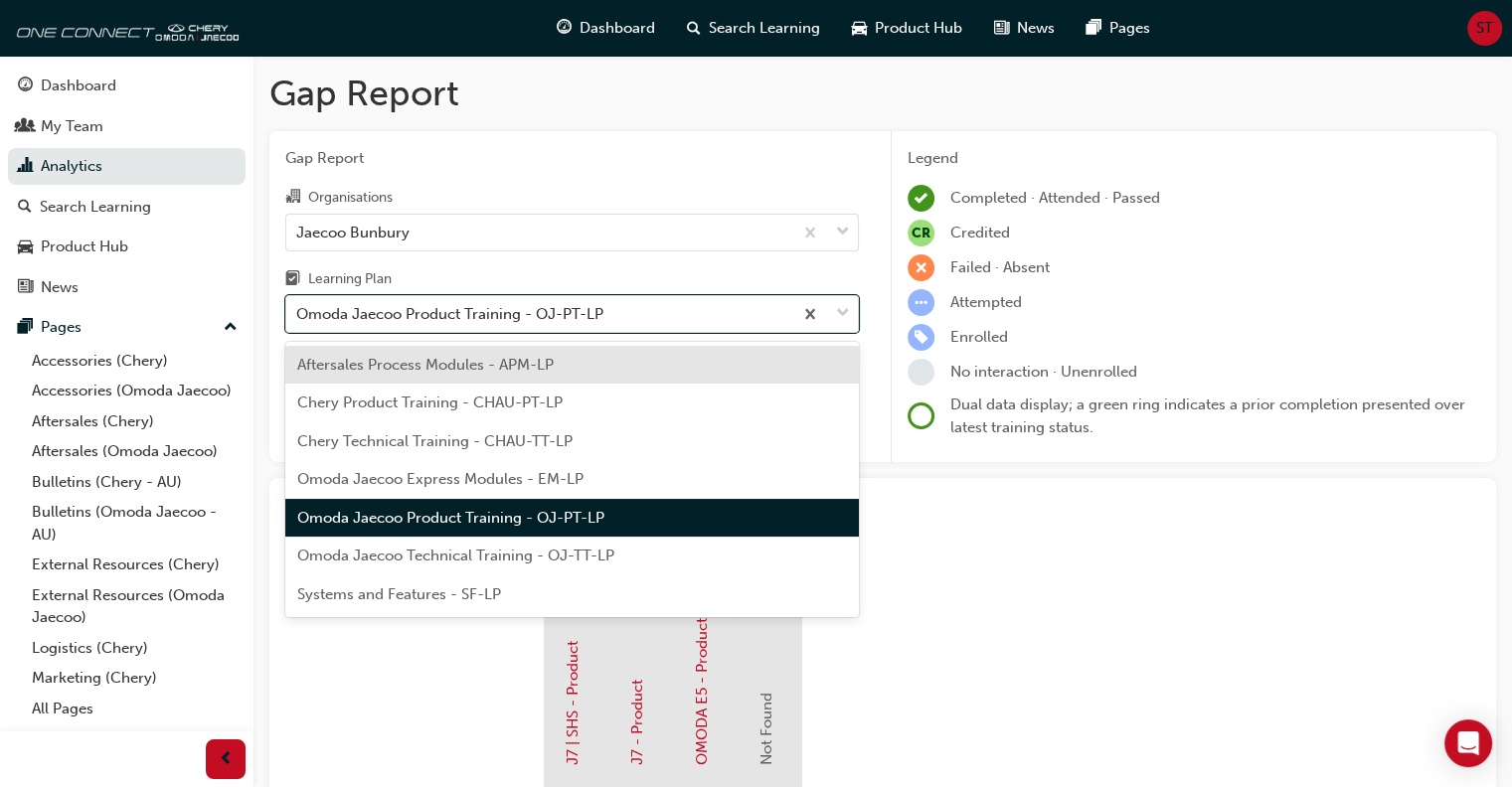 click on "Omoda Jaecoo Technical Training - OJ-TT-LP" at bounding box center [455, 555] 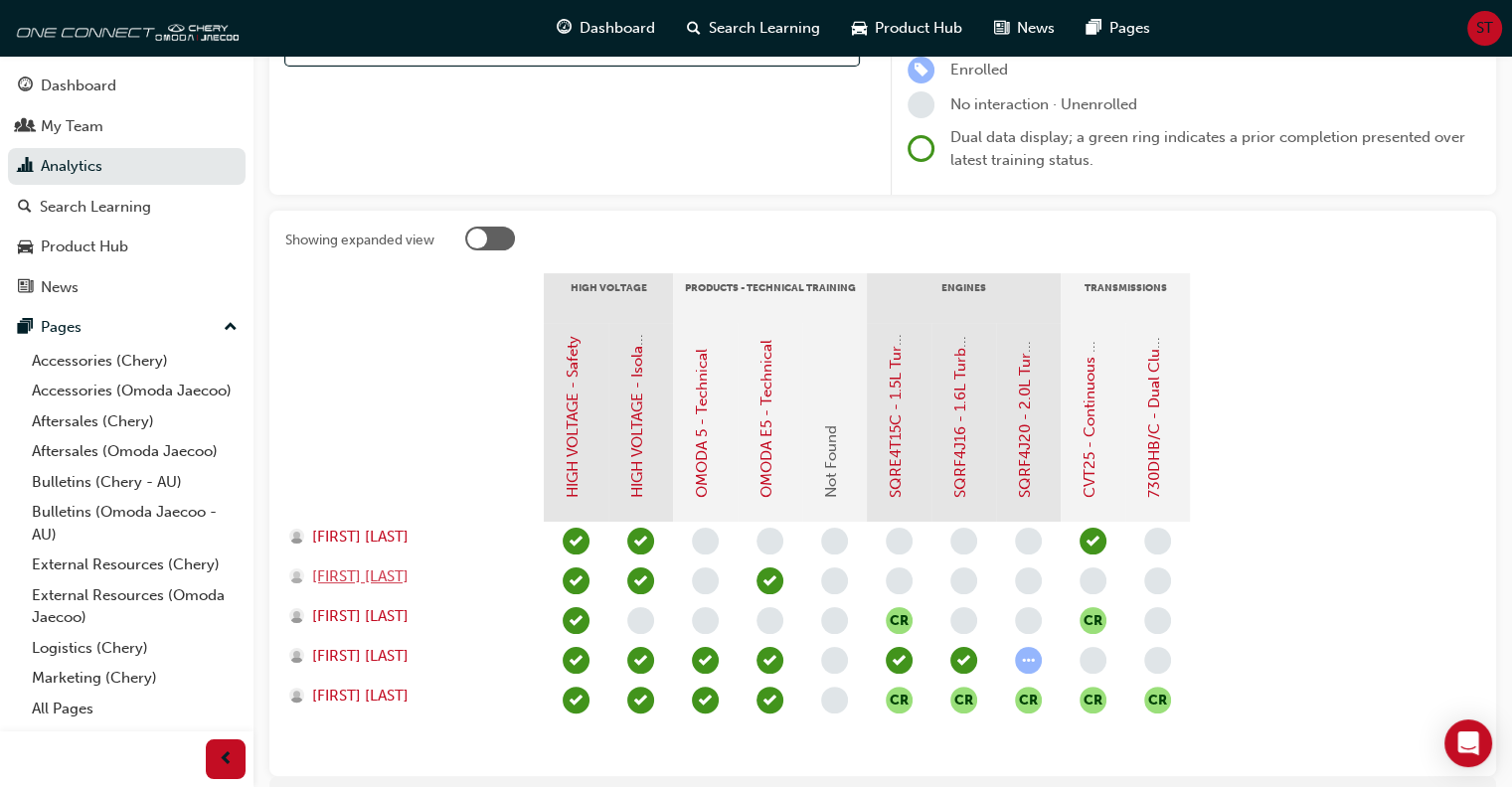 scroll, scrollTop: 0, scrollLeft: 0, axis: both 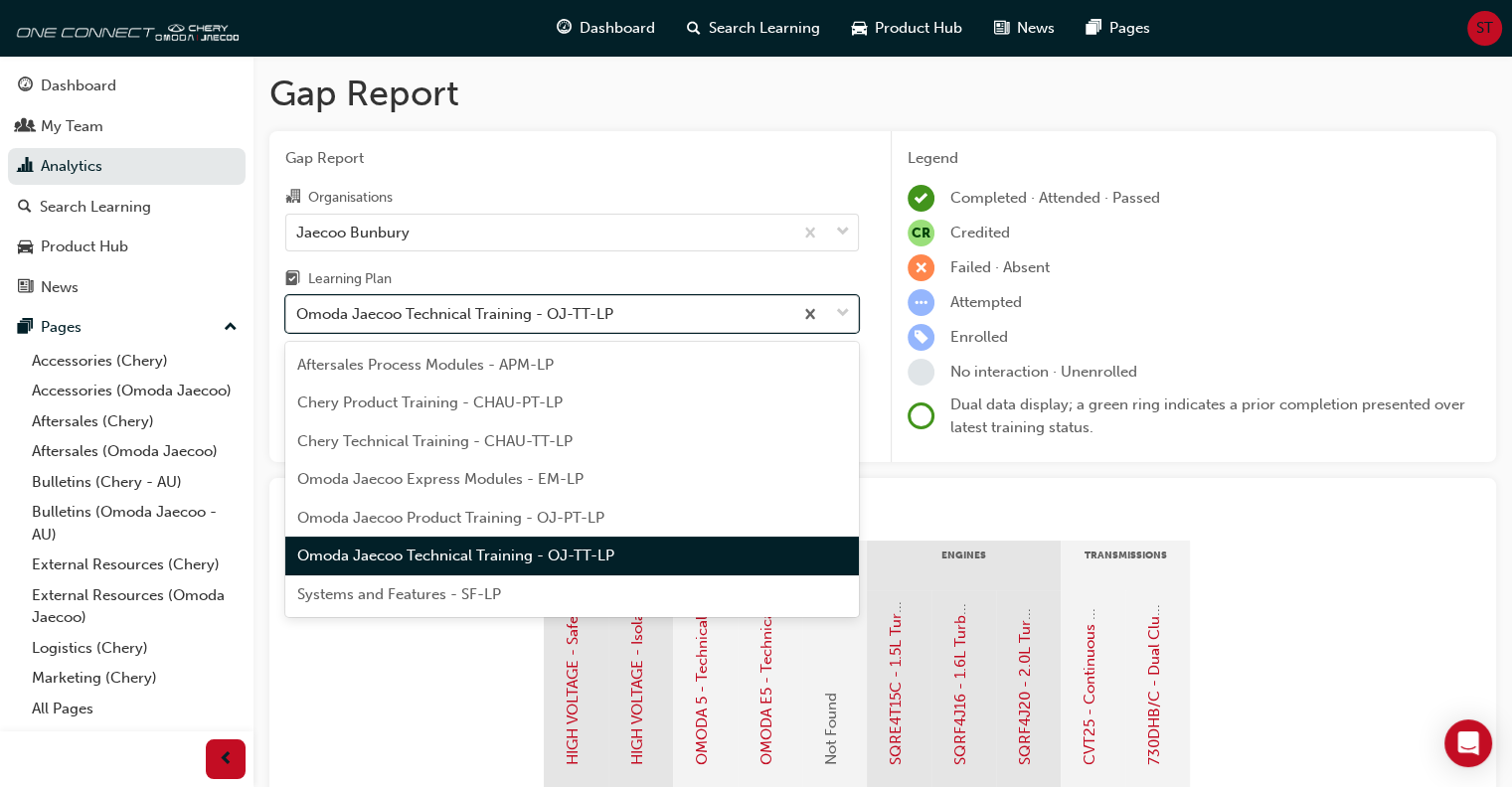 click on "Omoda Jaecoo Technical Training - OJ-TT-LP" at bounding box center (454, 314) 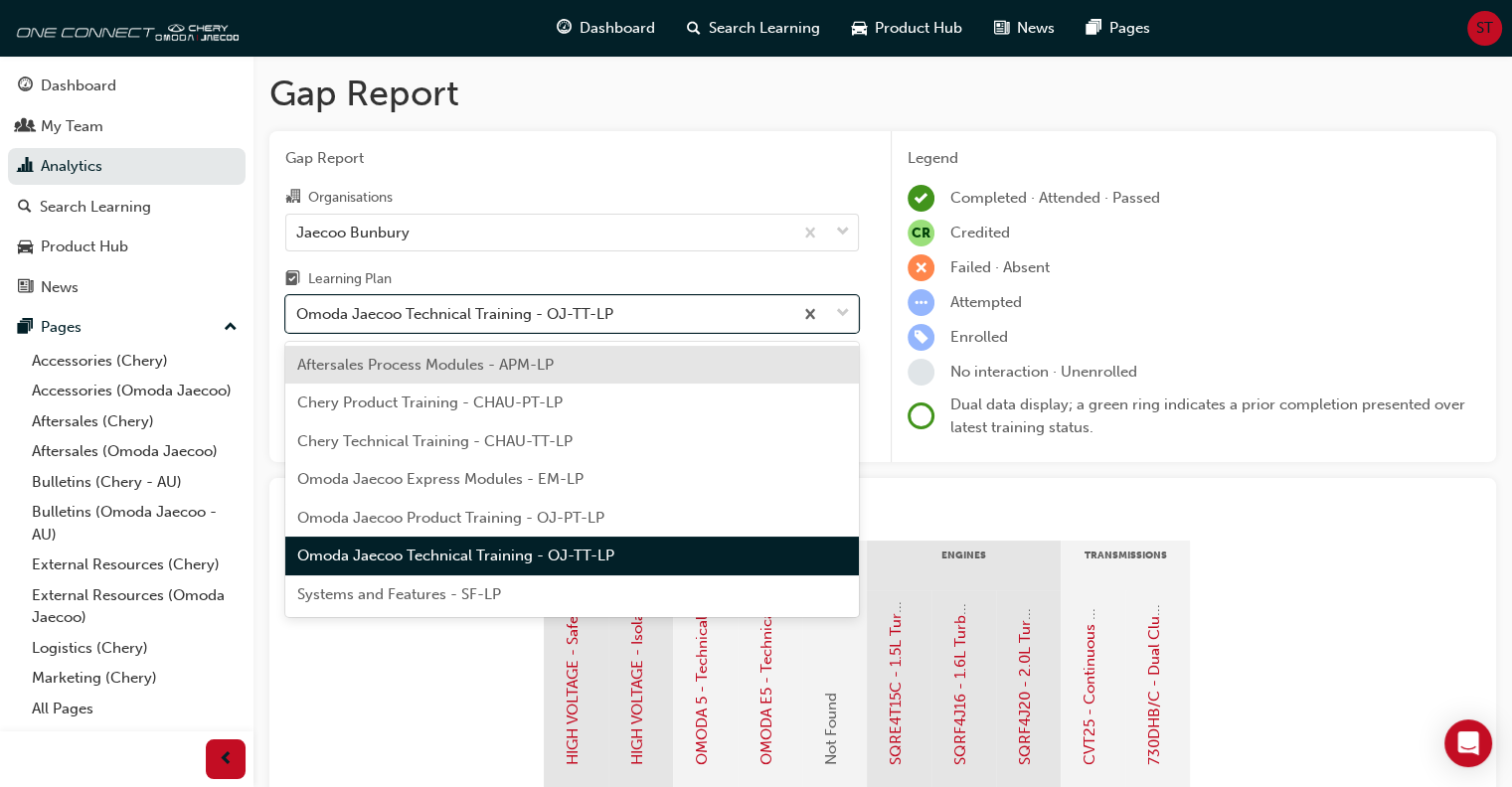 click on "Systems and Features - SF-LP" at bounding box center [399, 594] 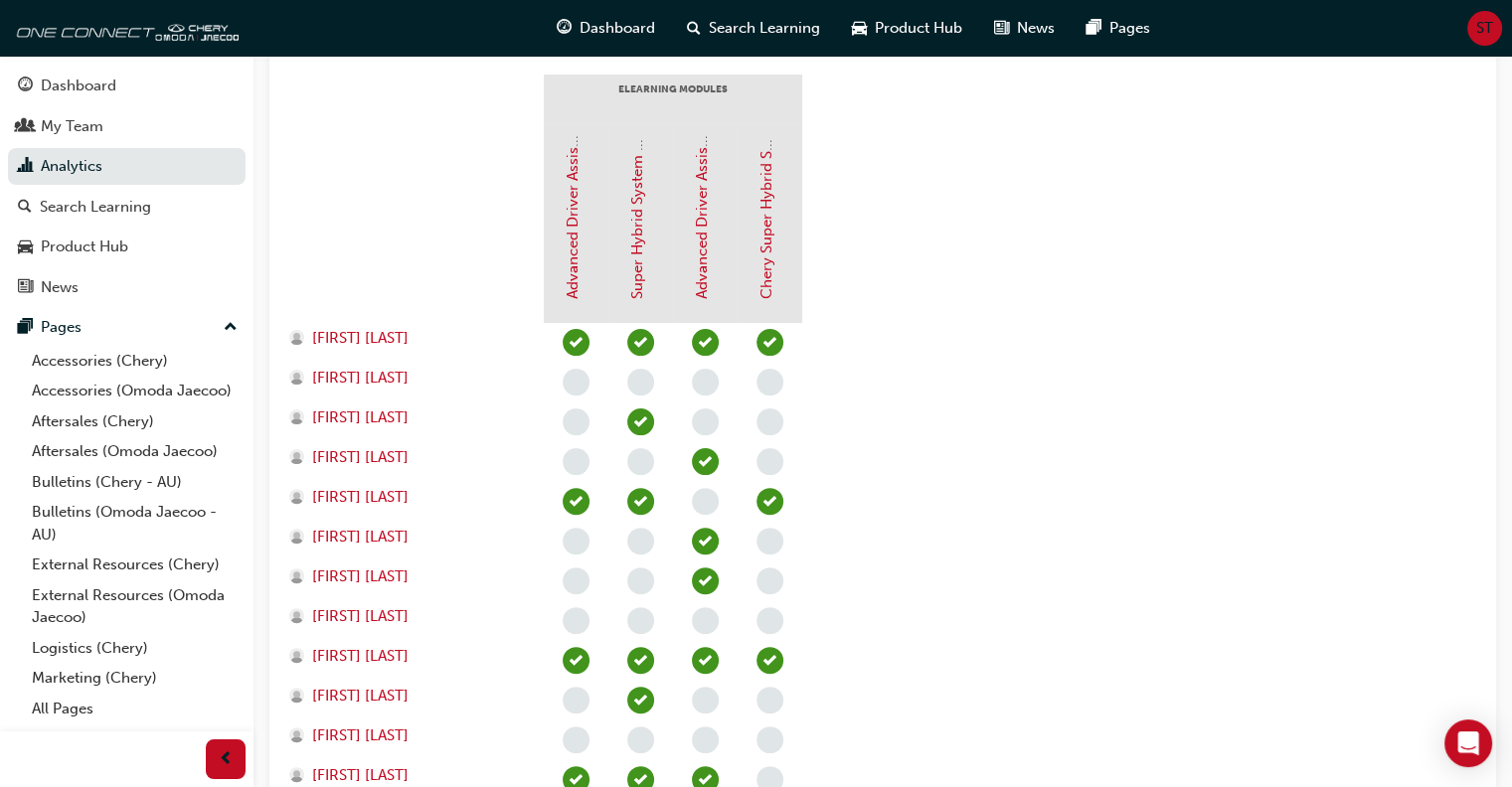 scroll, scrollTop: 0, scrollLeft: 0, axis: both 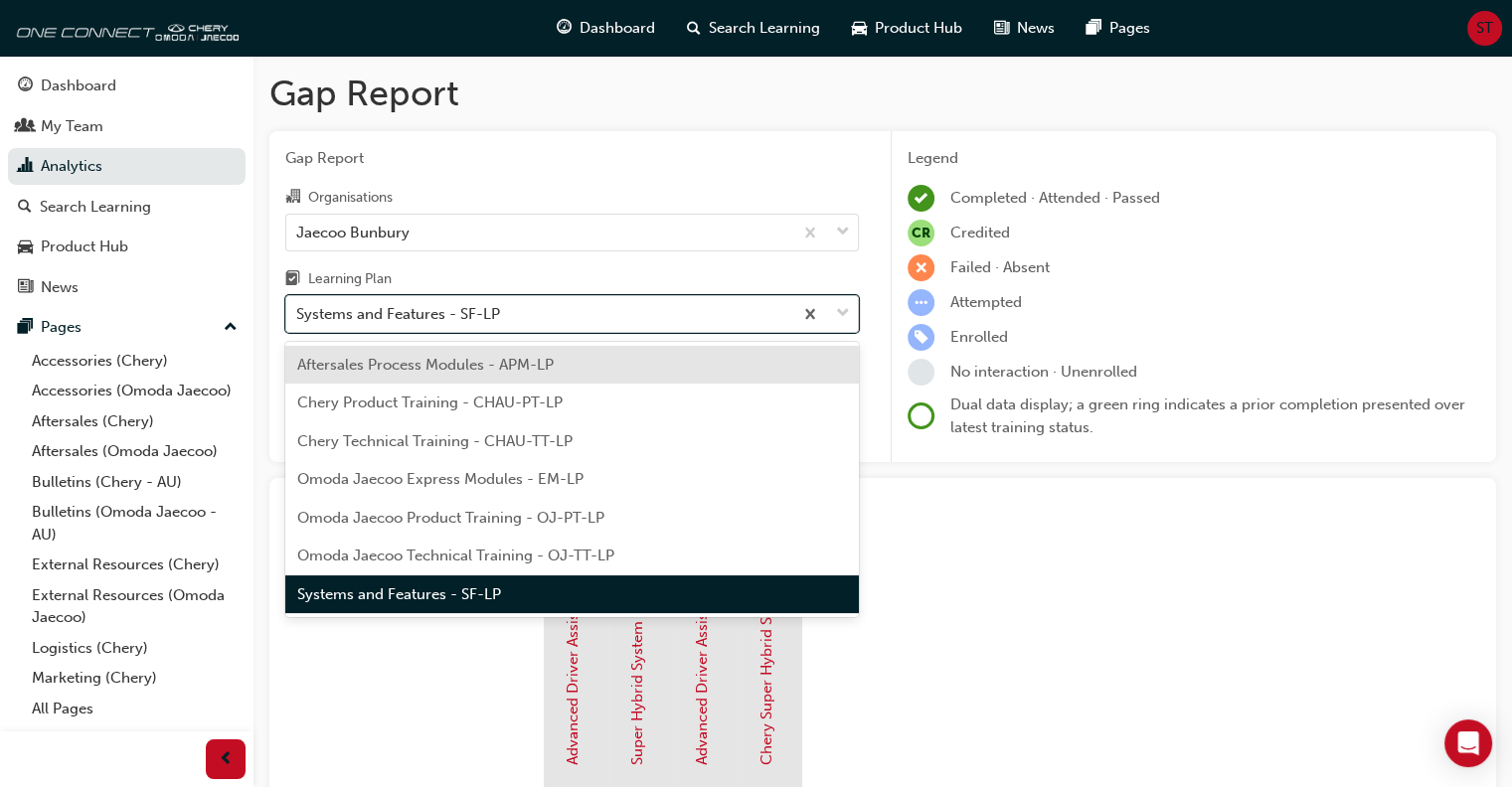 click on "Systems and Features - SF-LP" at bounding box center (398, 314) 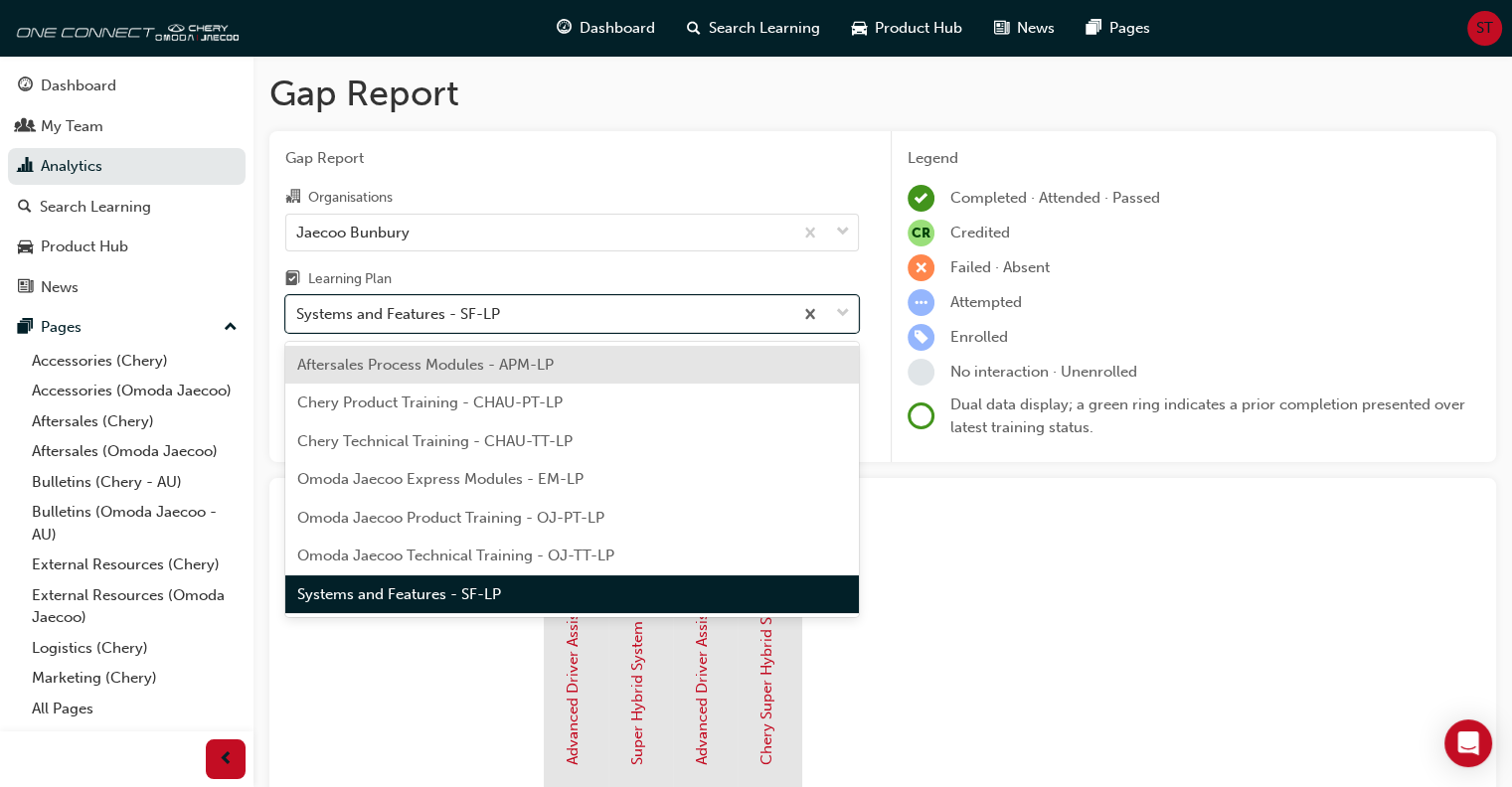 click on "Aftersales Process Modules - APM-LP" at bounding box center (425, 365) 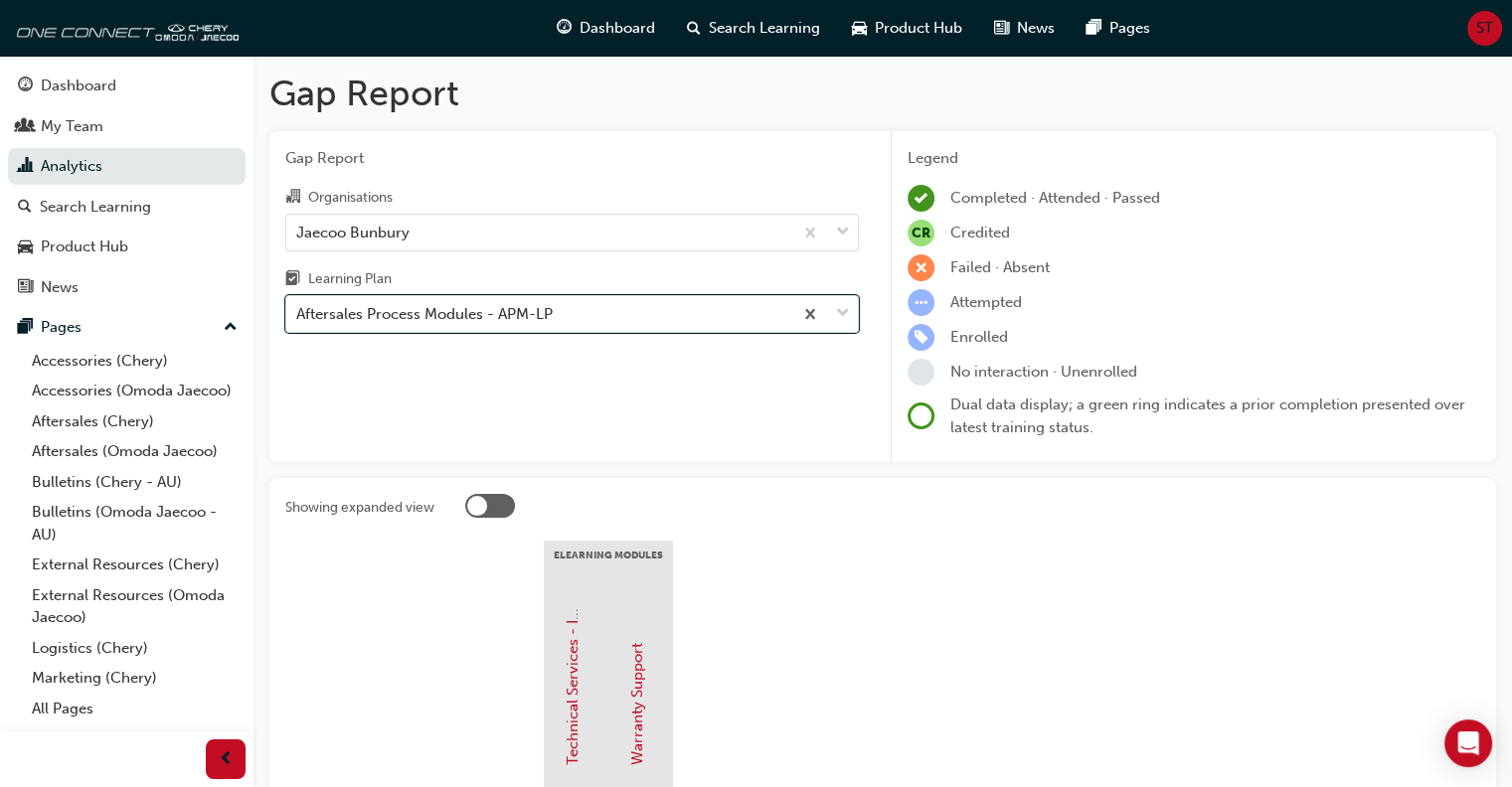 scroll, scrollTop: 287, scrollLeft: 0, axis: vertical 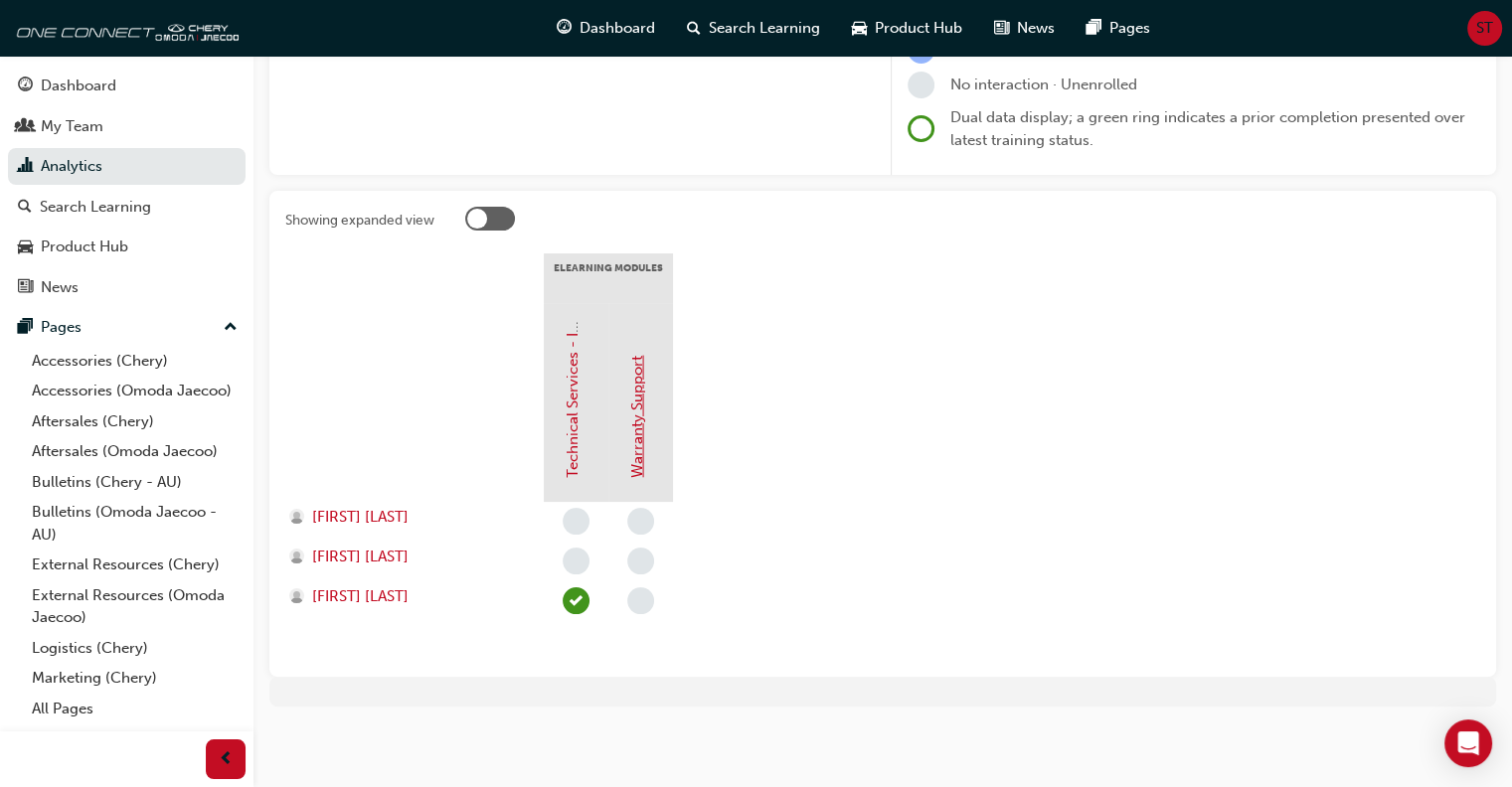 click on "Warranty Support" at bounding box center [637, 416] 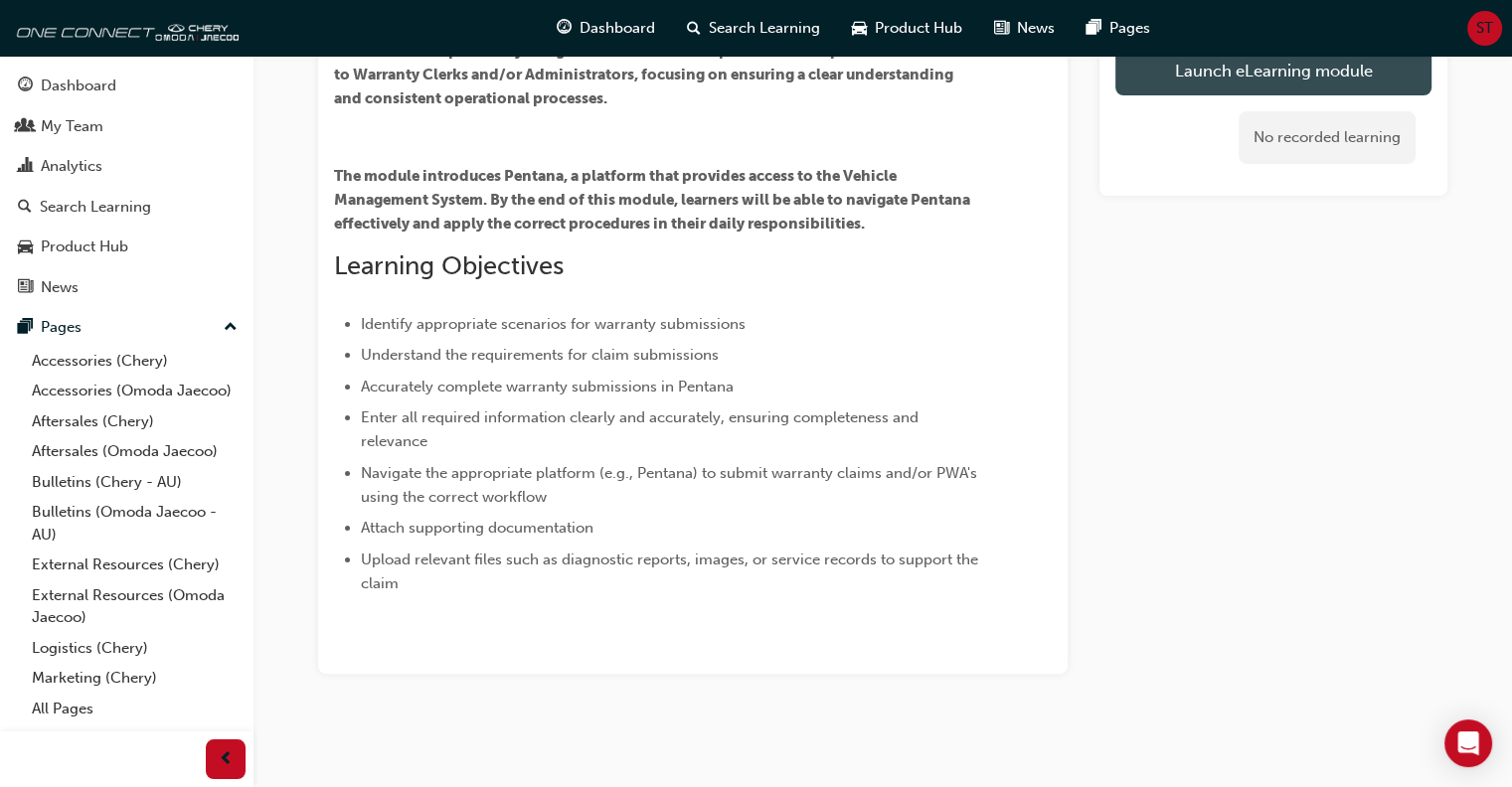 click on "Launch eLearning module" at bounding box center (1273, 71) 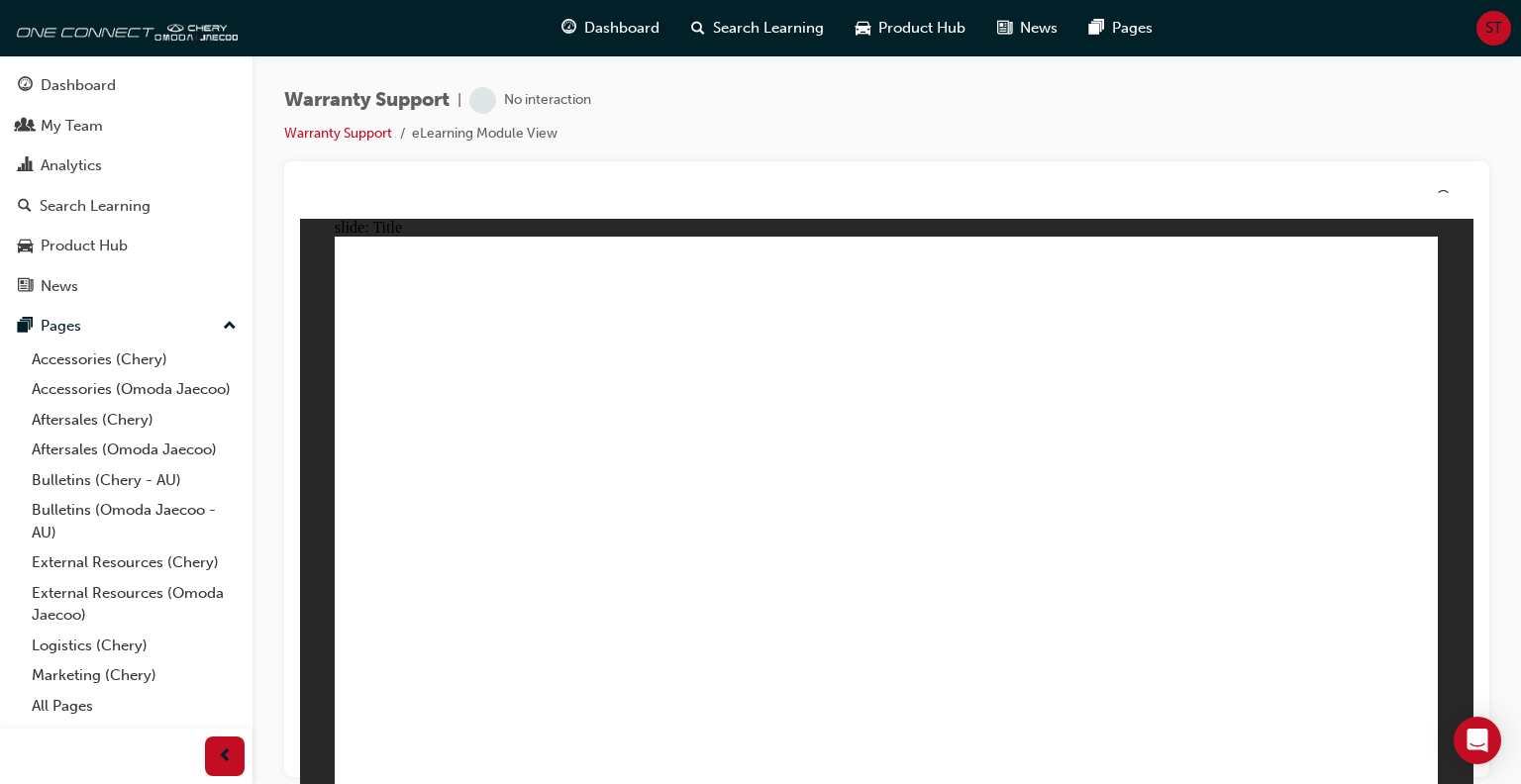 scroll, scrollTop: 0, scrollLeft: 0, axis: both 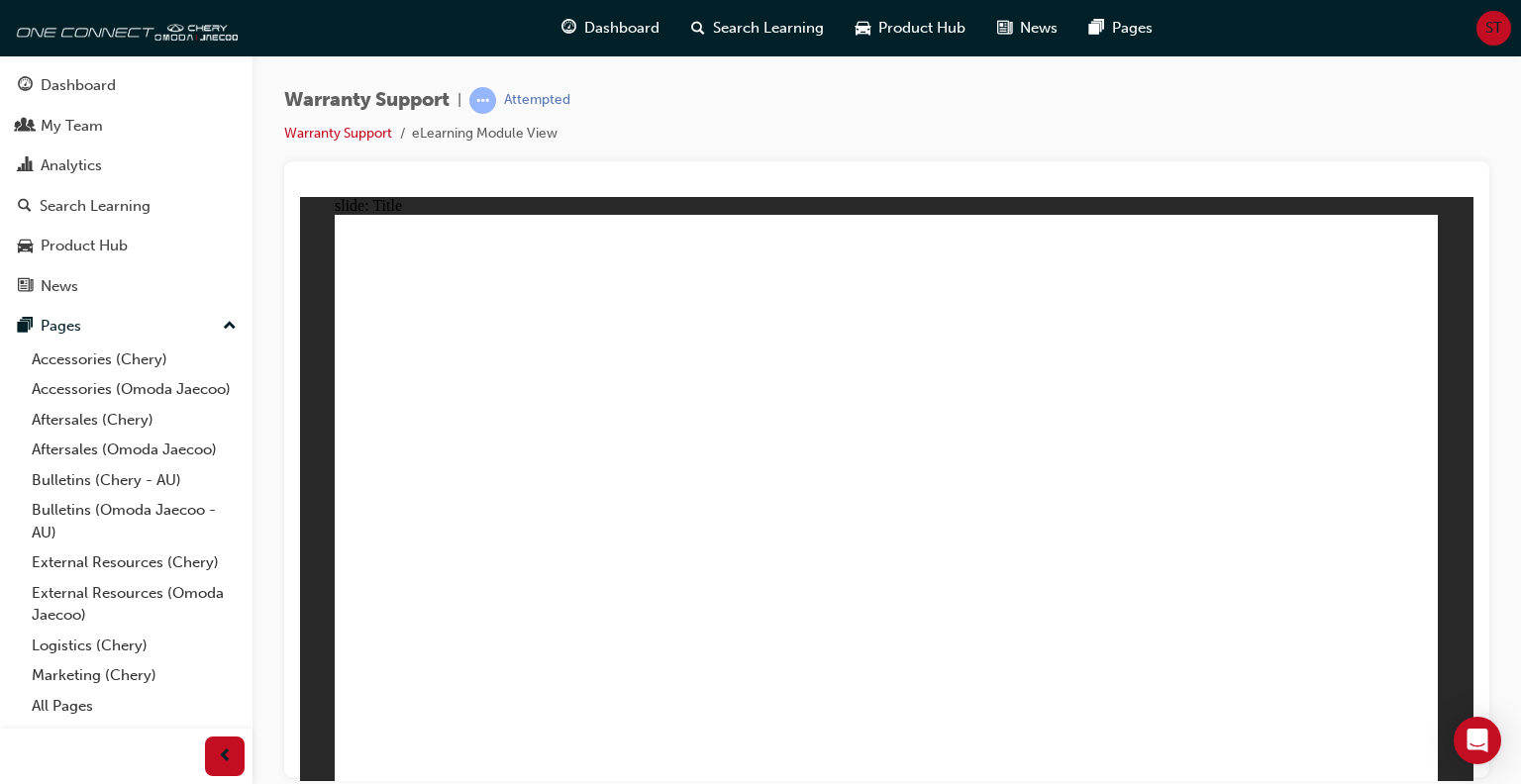 click 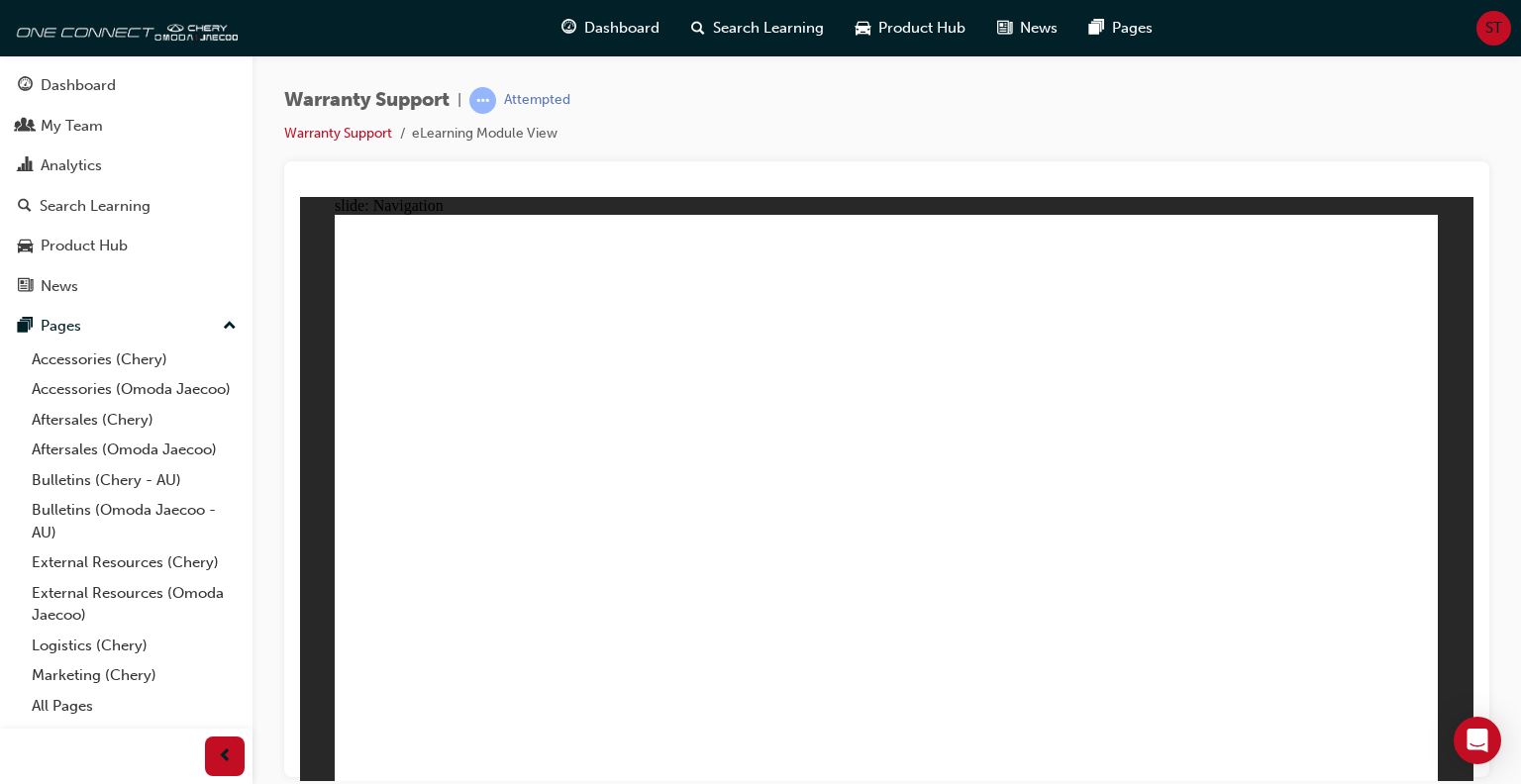click 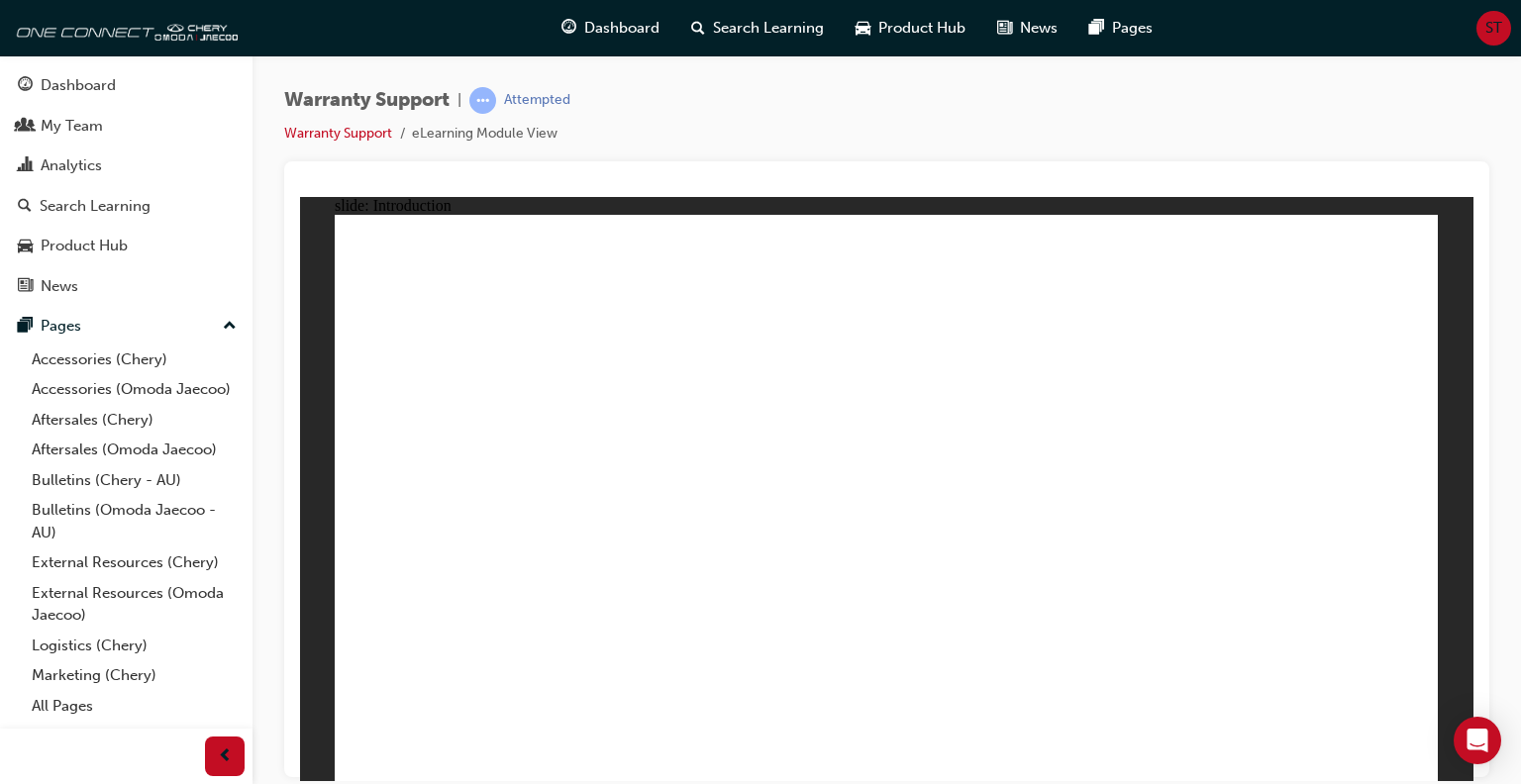 click 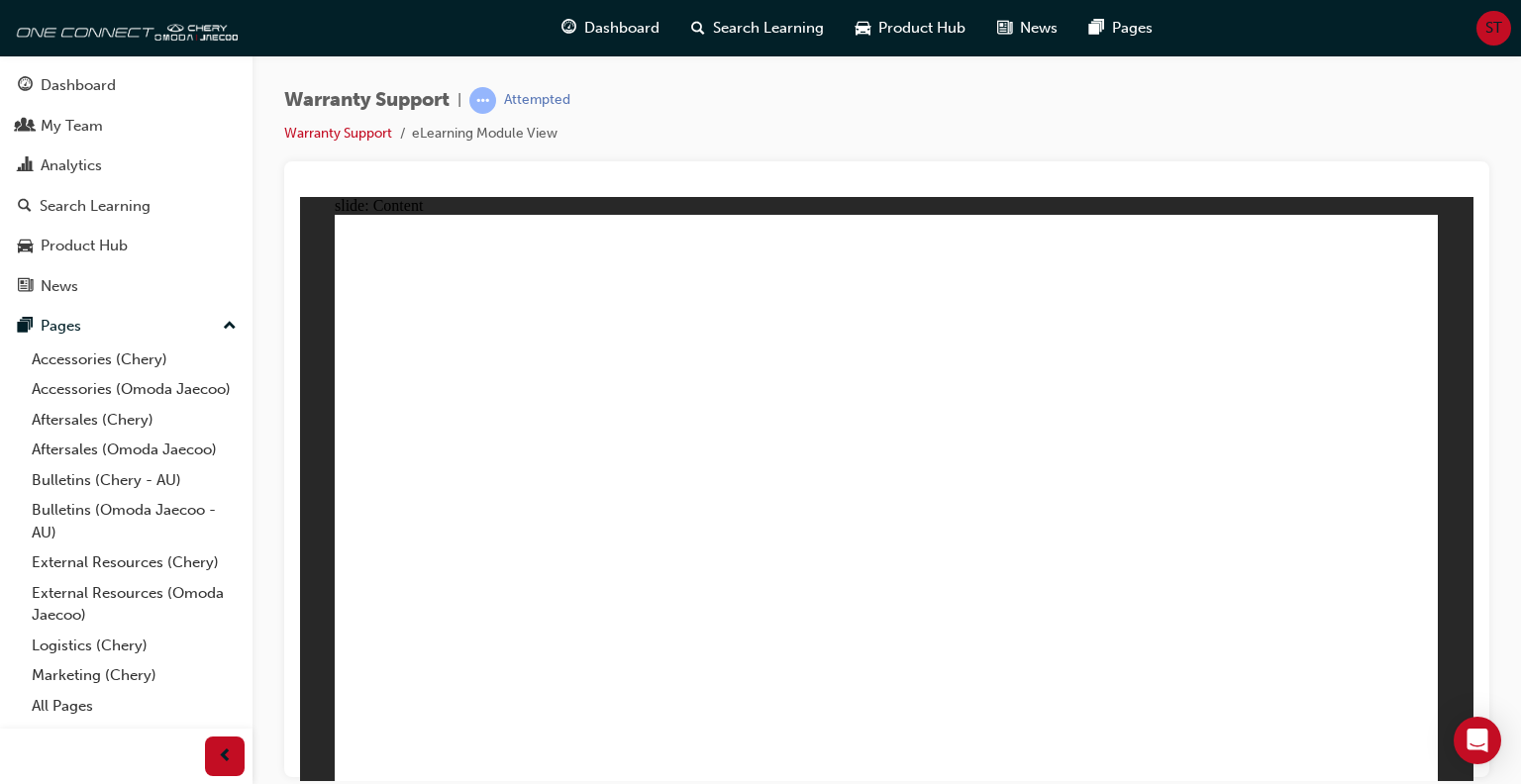 click 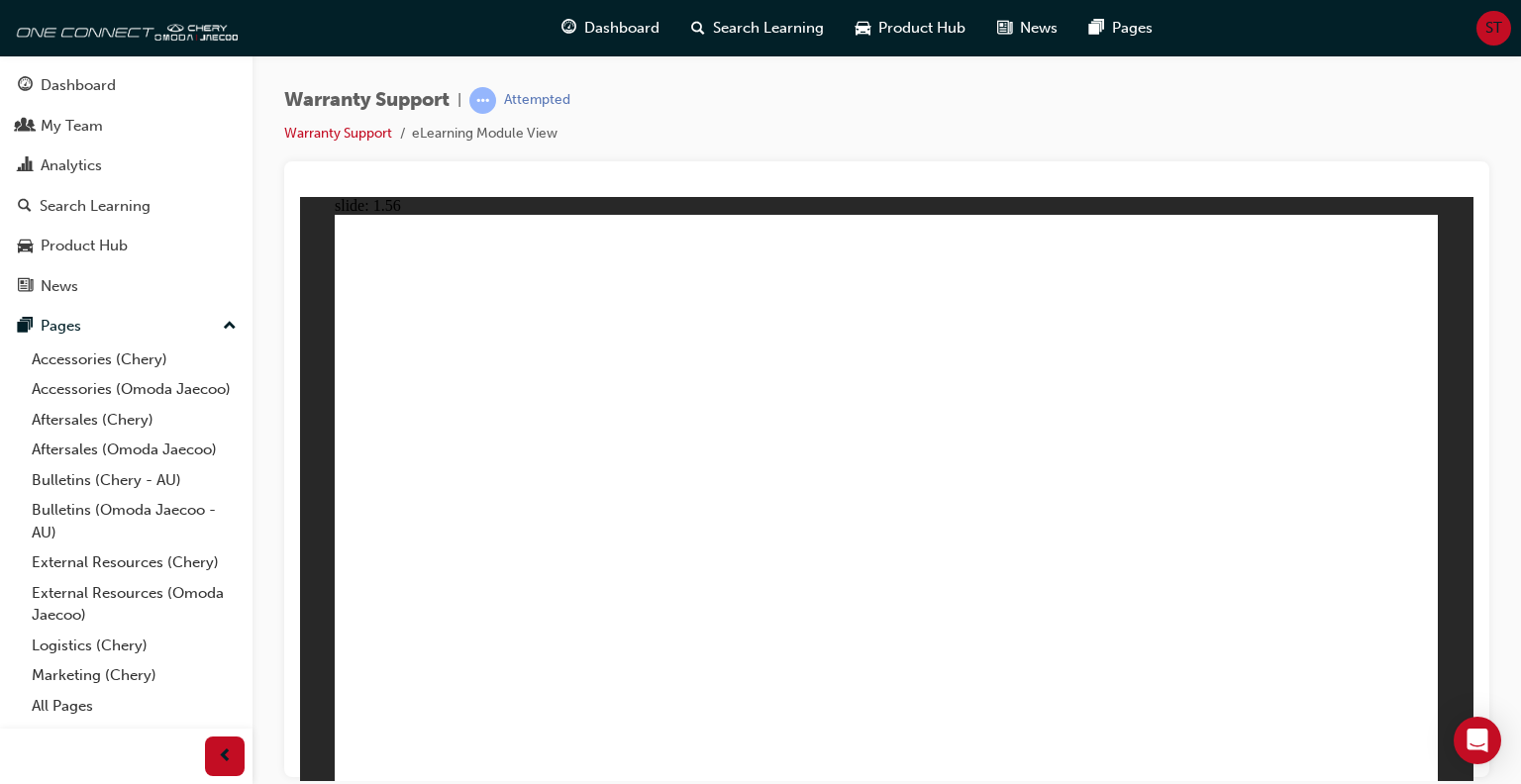 click 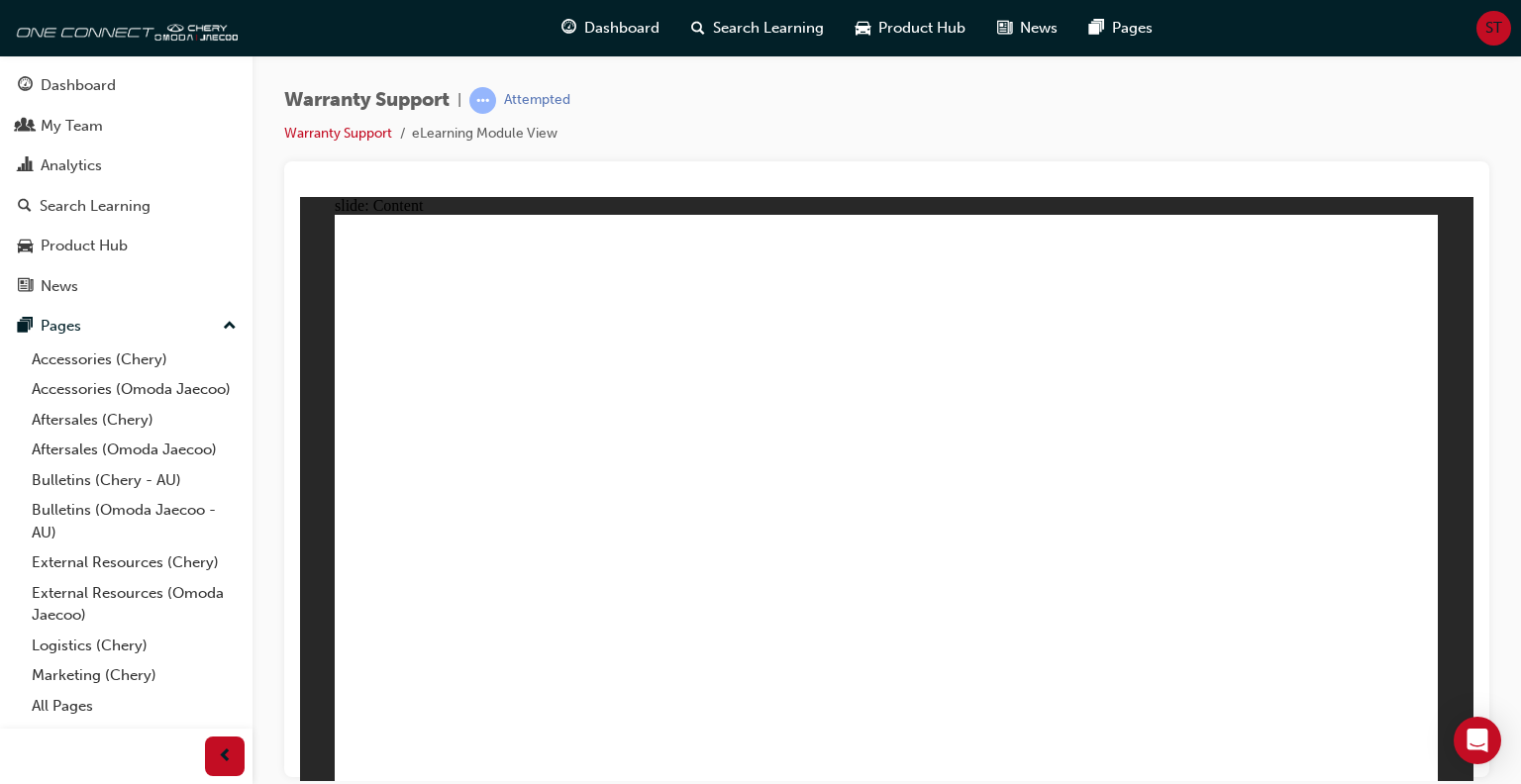 click 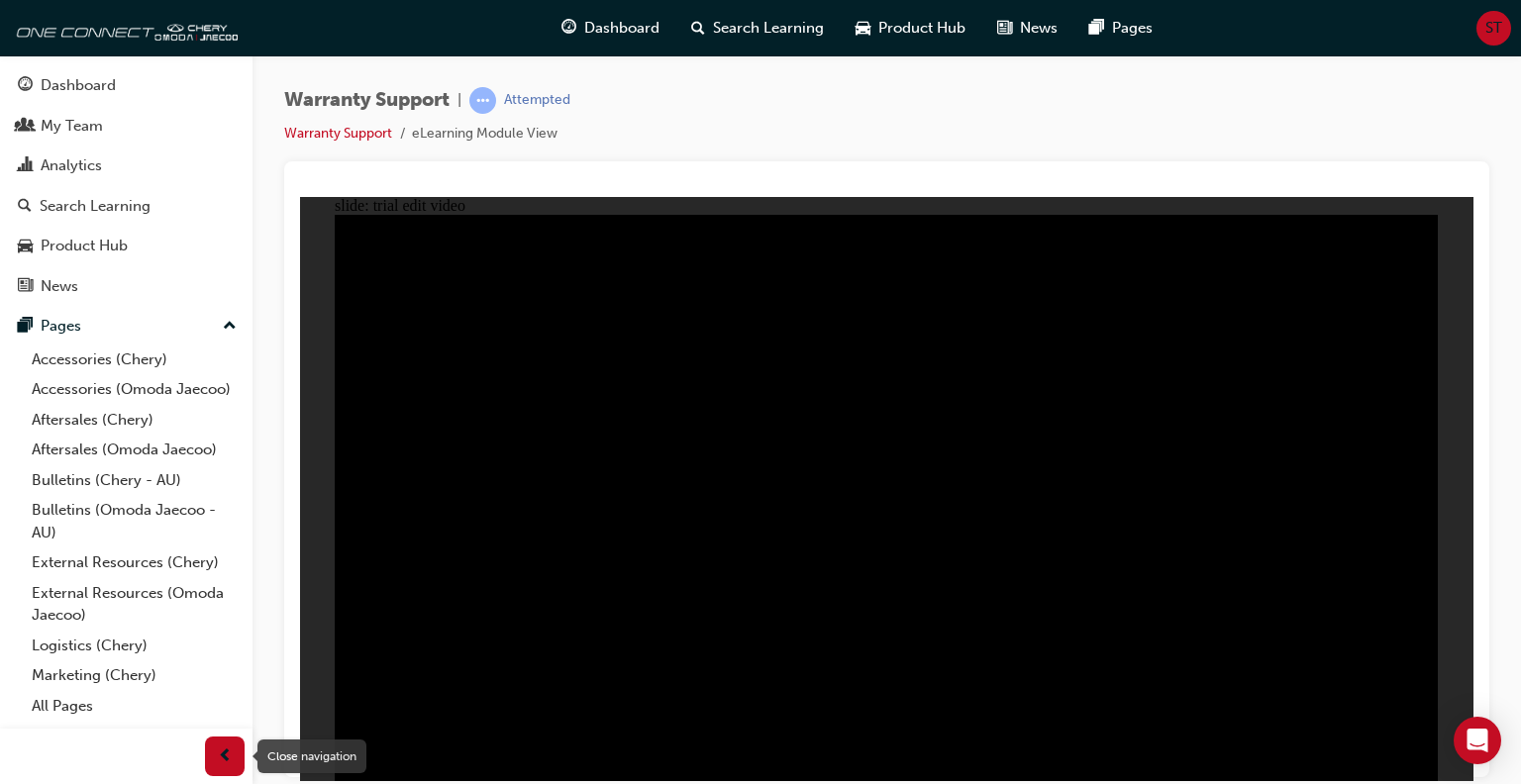 click at bounding box center [225, 756] 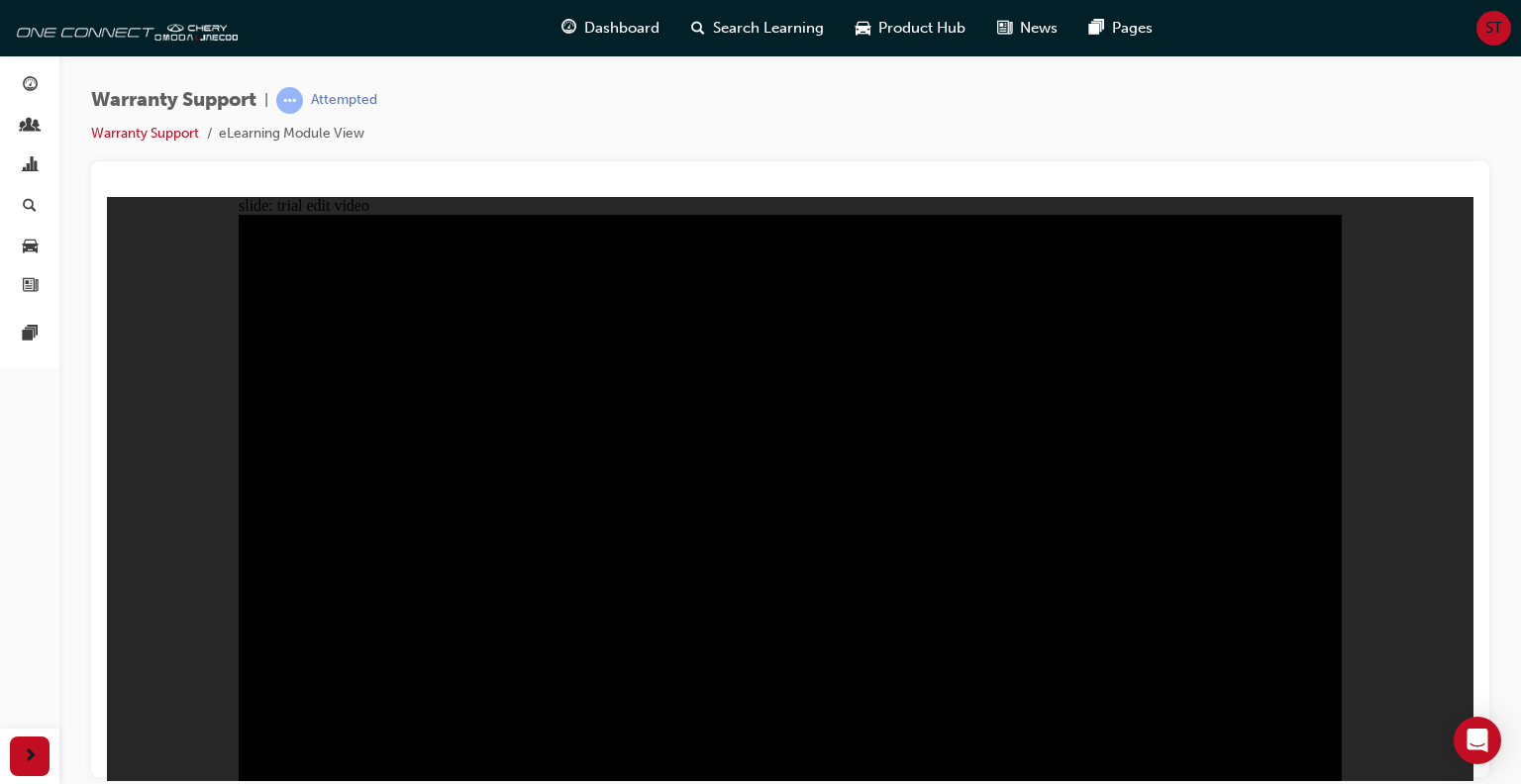 click 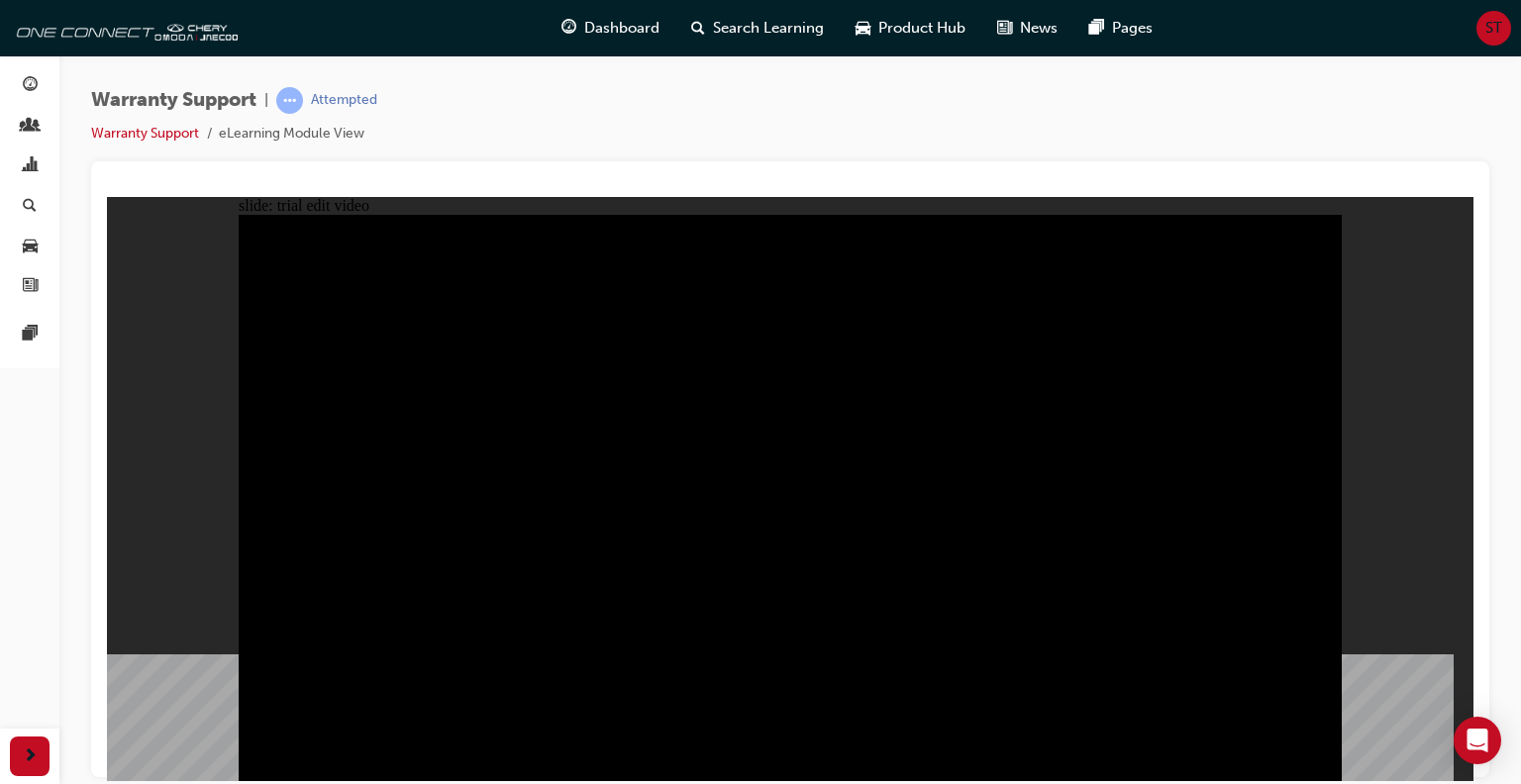 click at bounding box center (421, 9976) 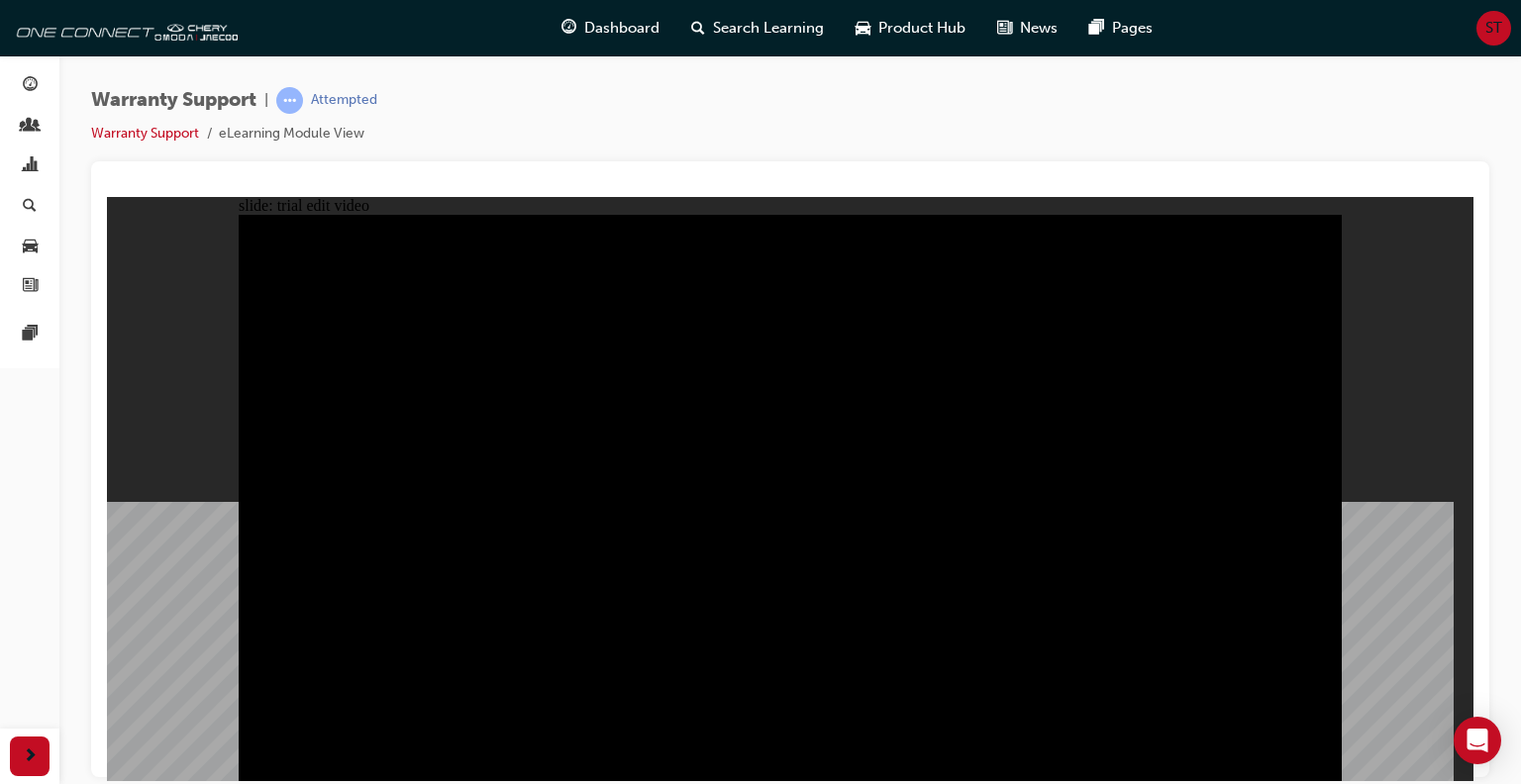 click 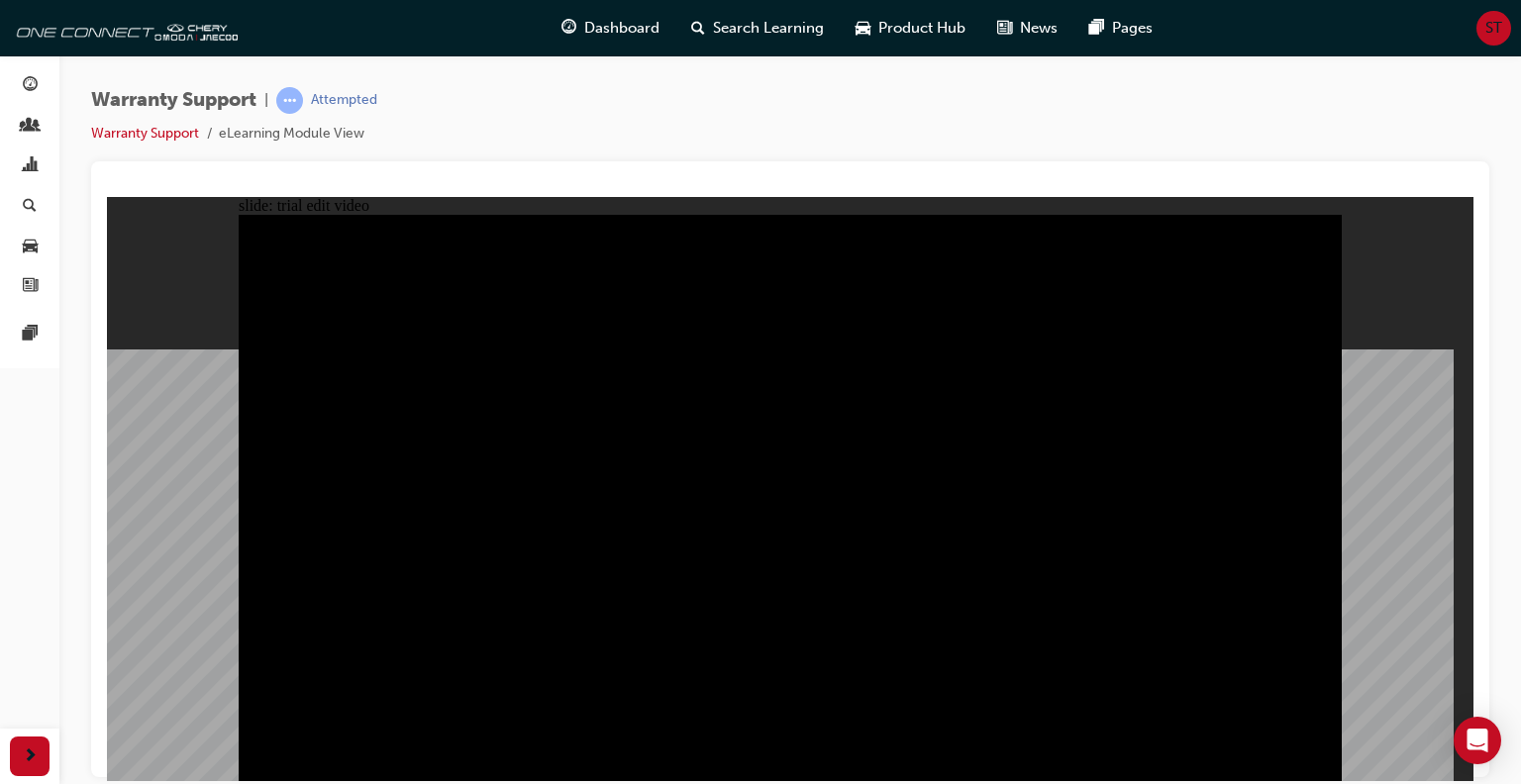drag, startPoint x: 1238, startPoint y: 692, endPoint x: 1257, endPoint y: 392, distance: 300.60106 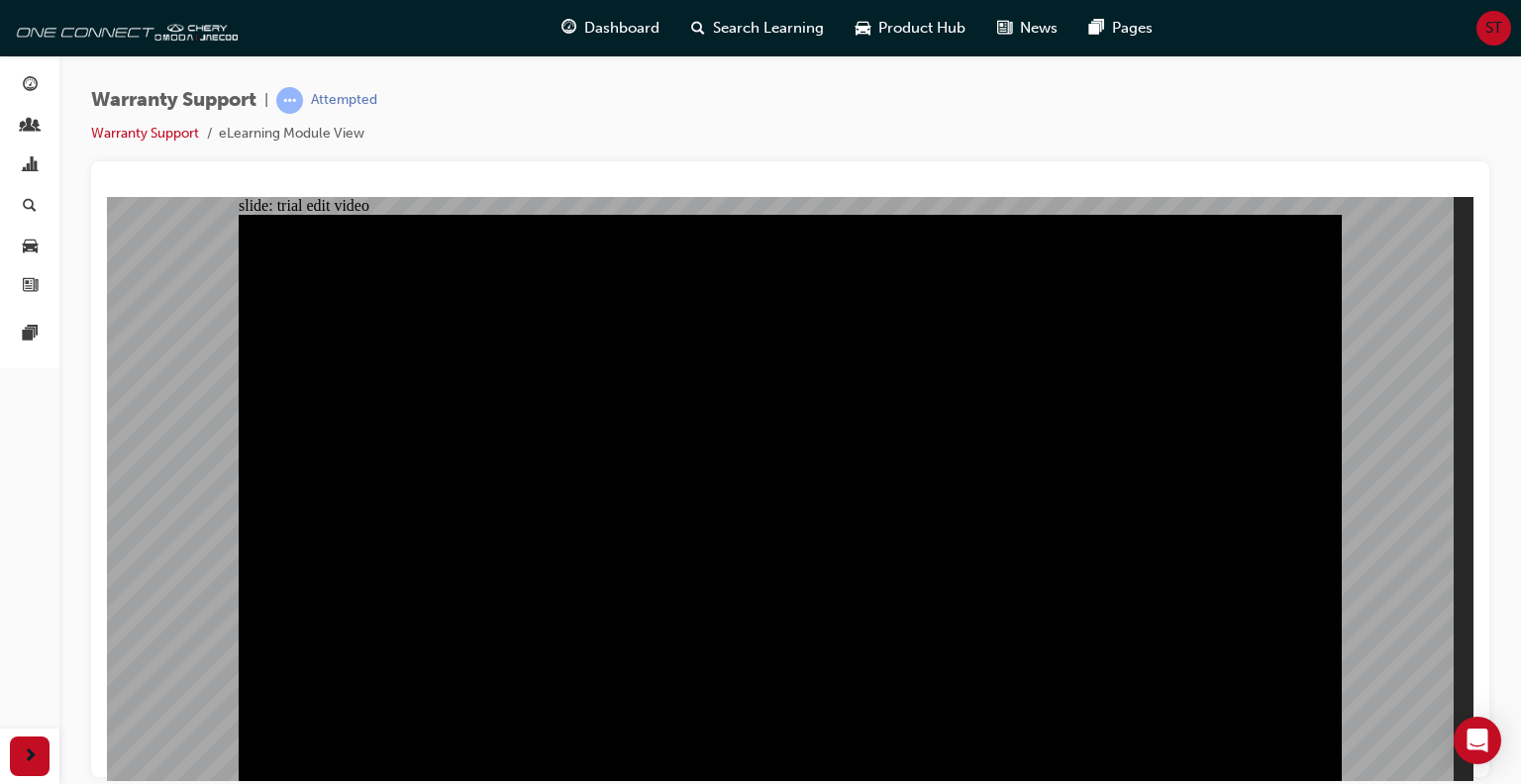 click 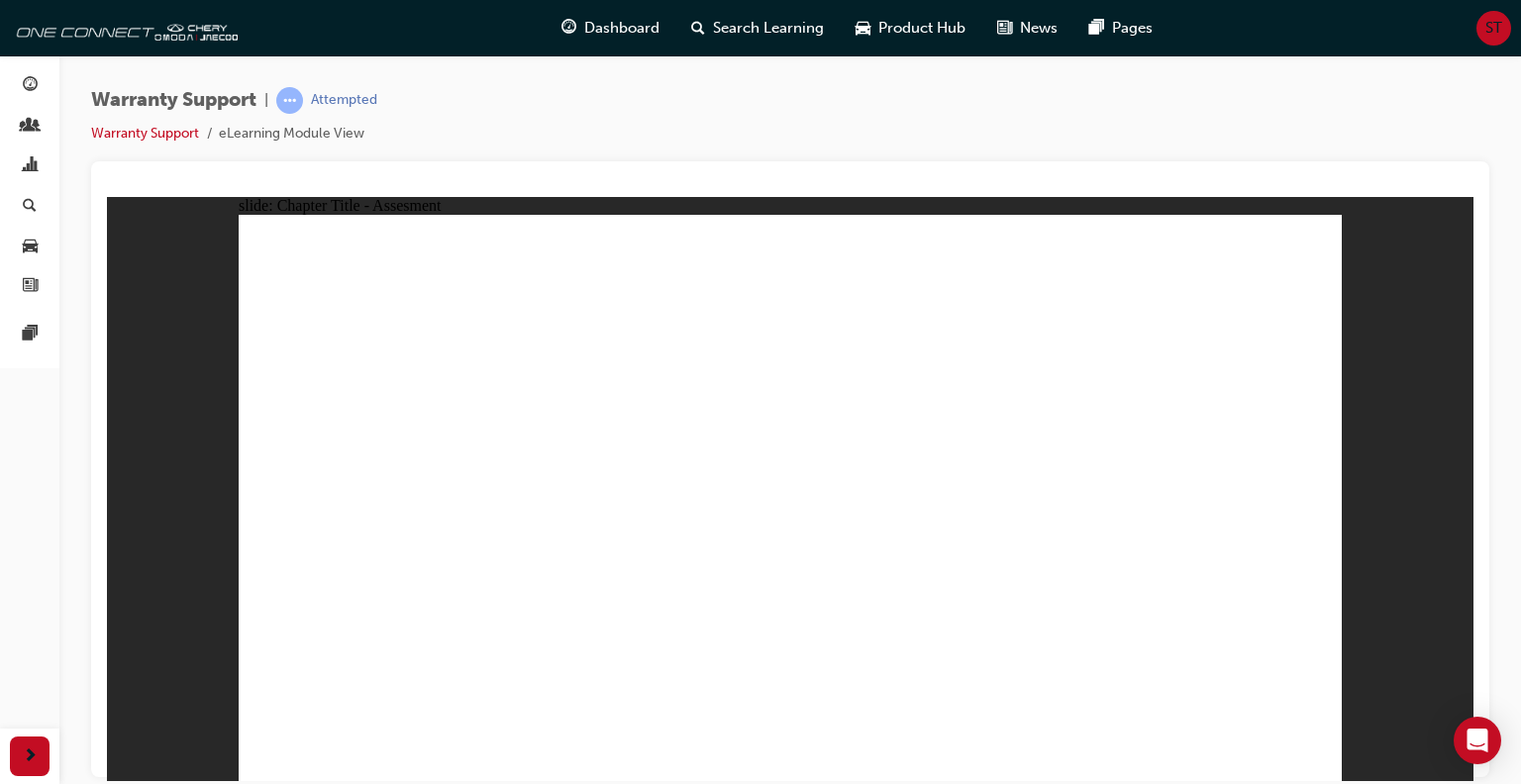 click 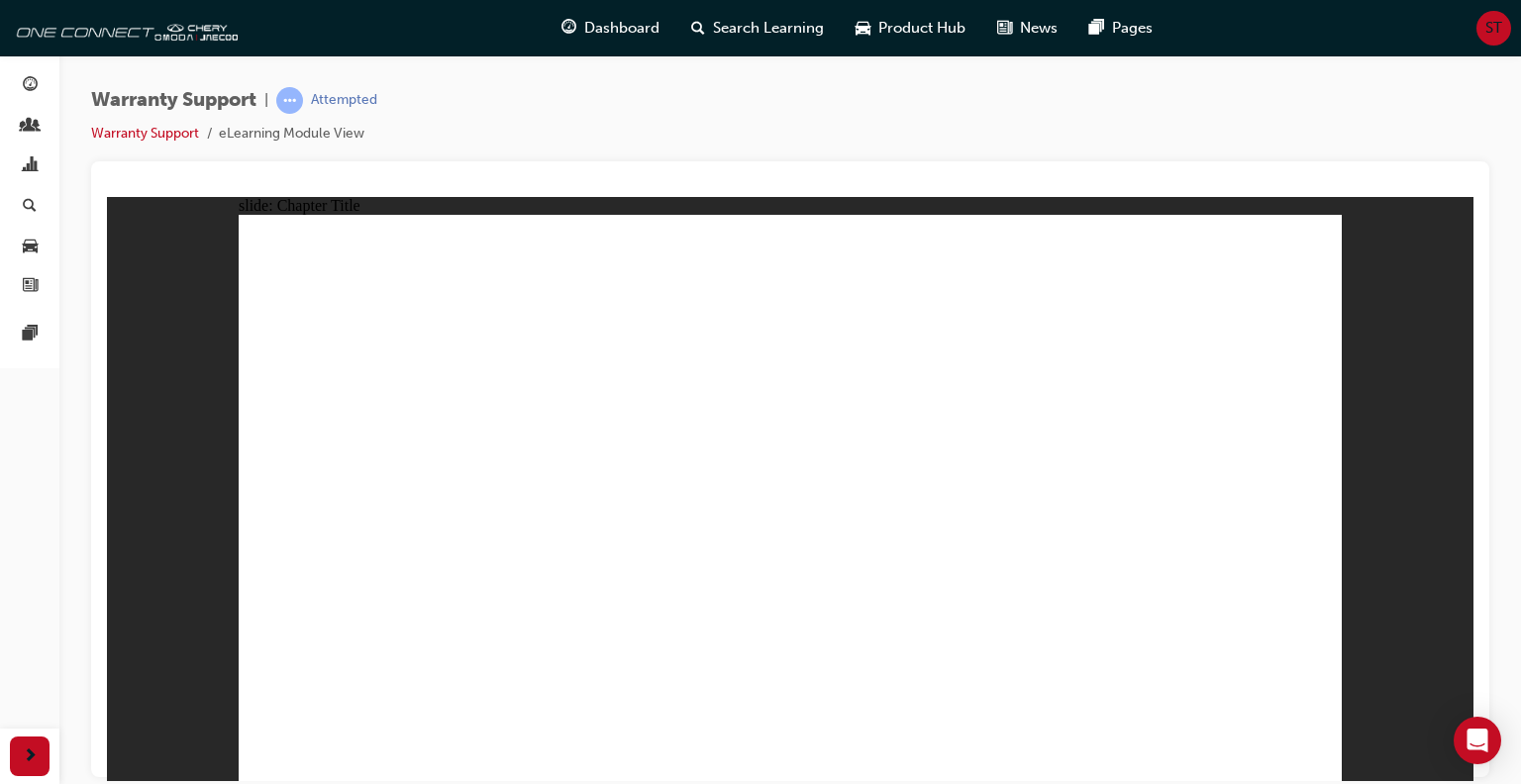 click 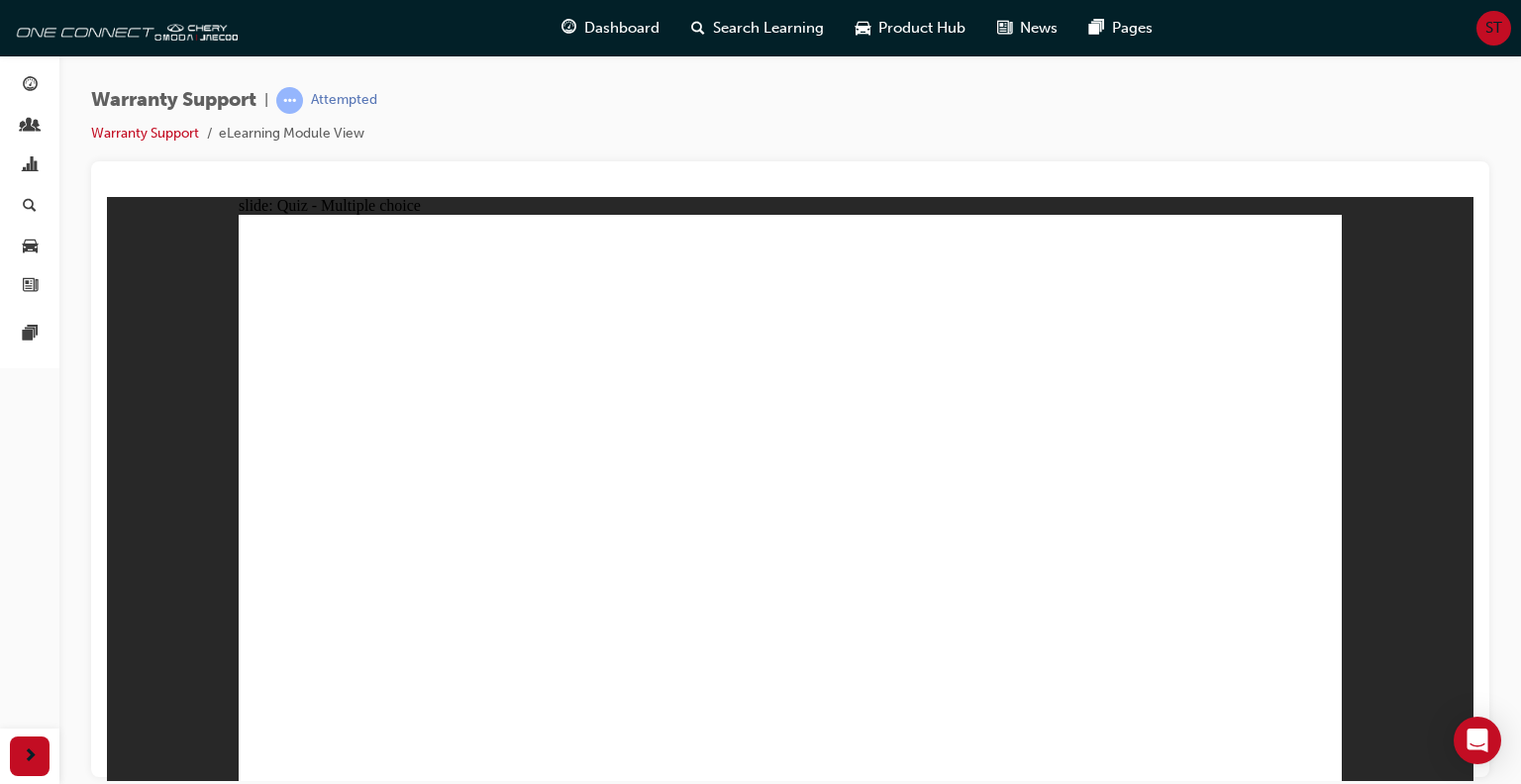 click 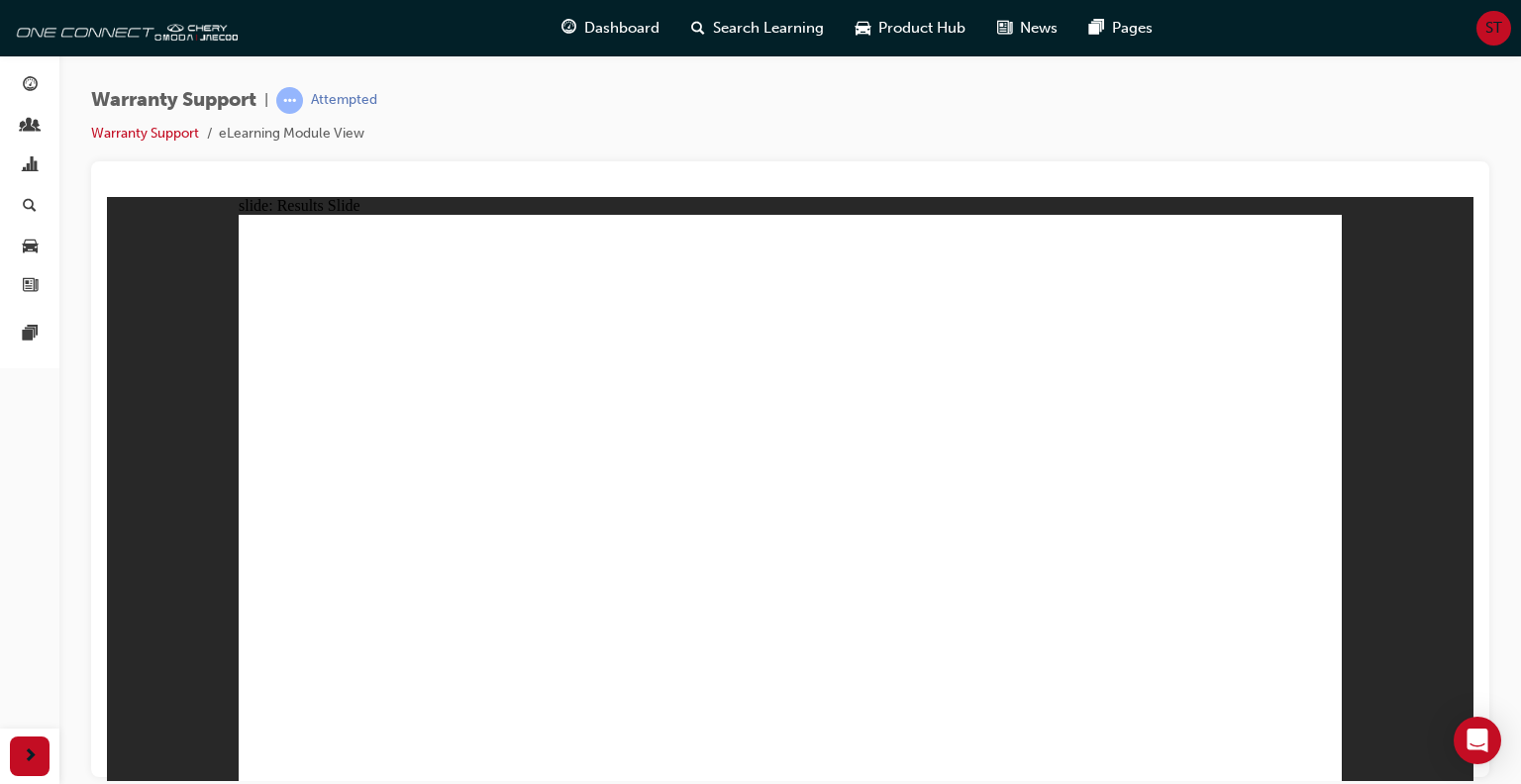click 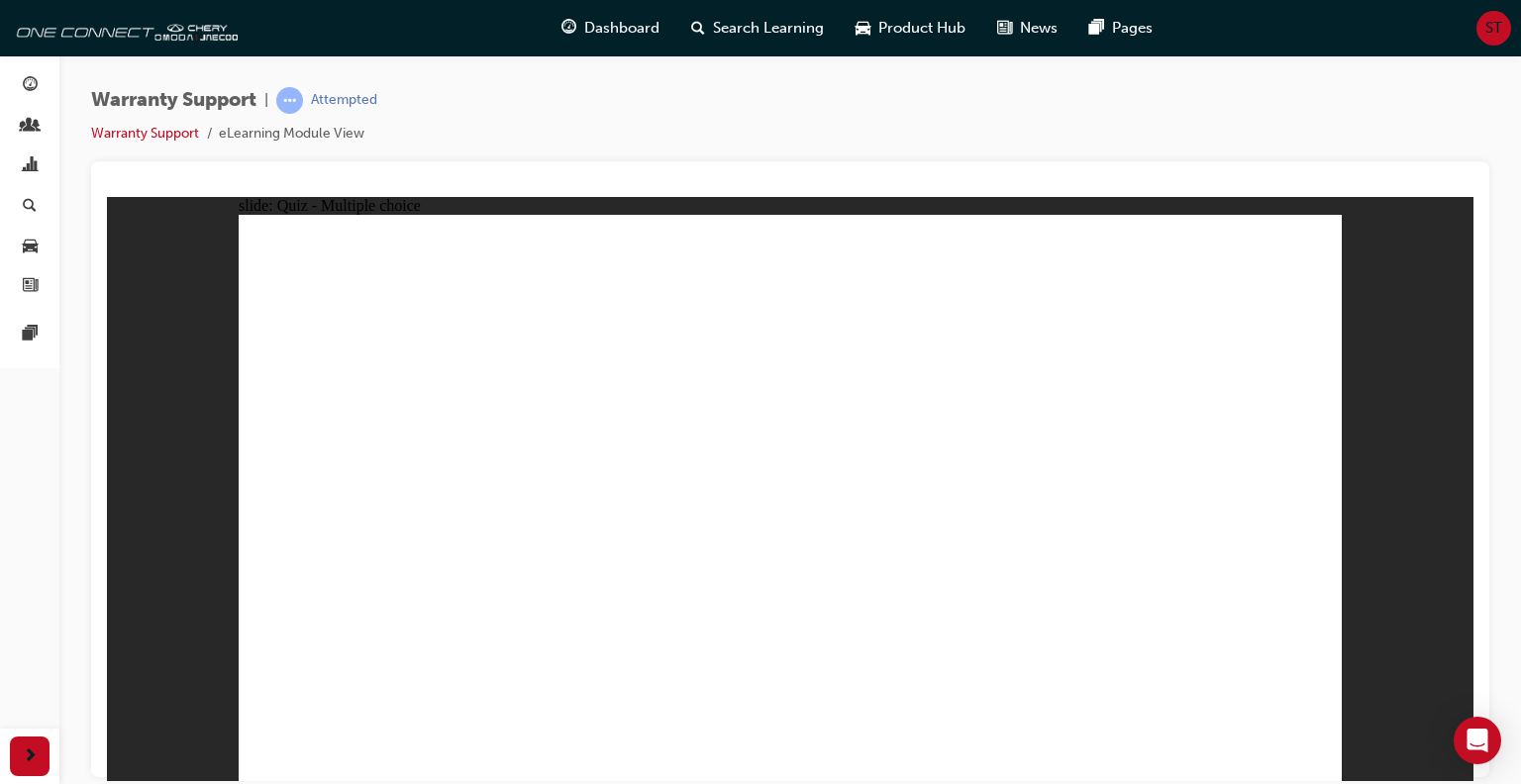 click 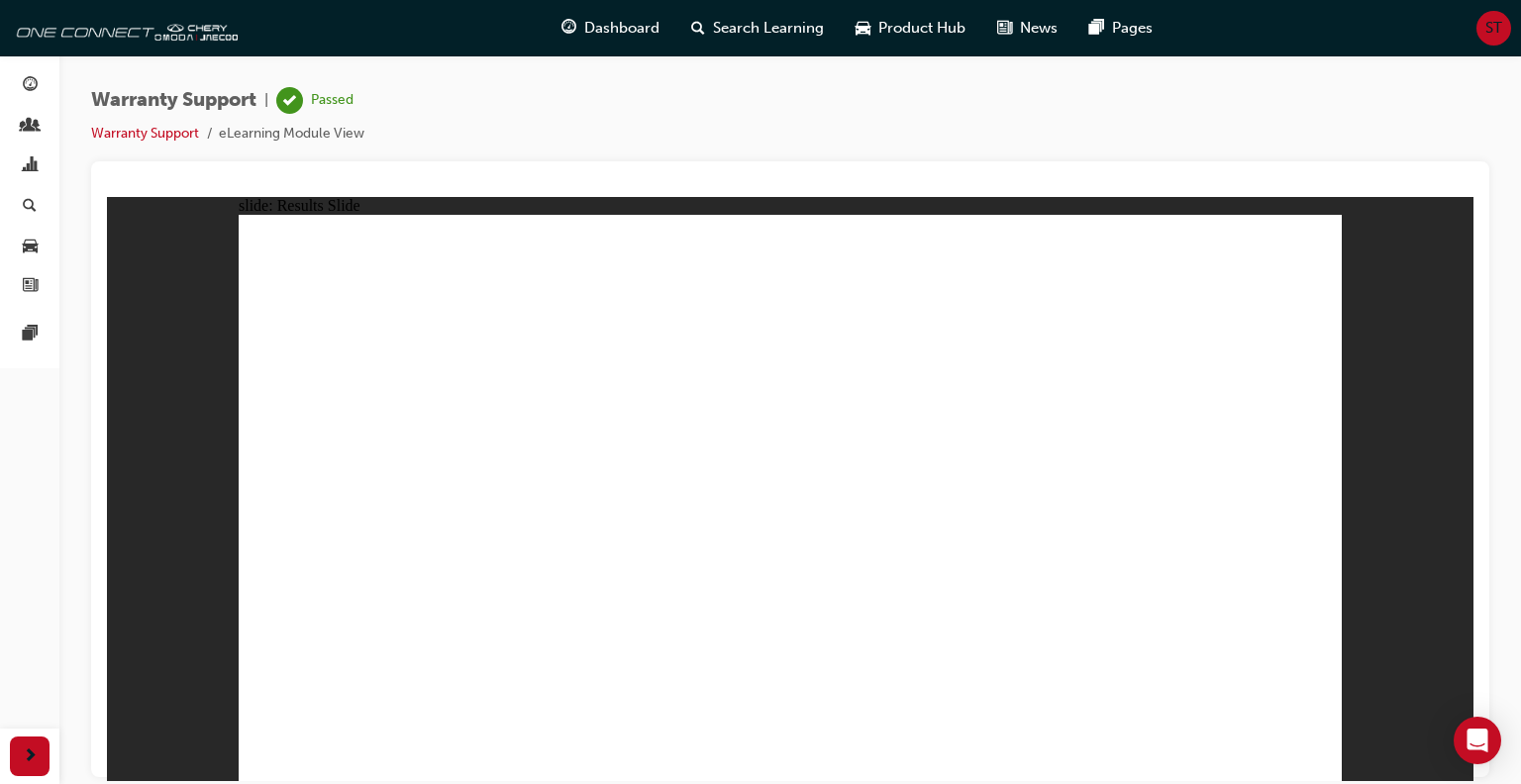 click 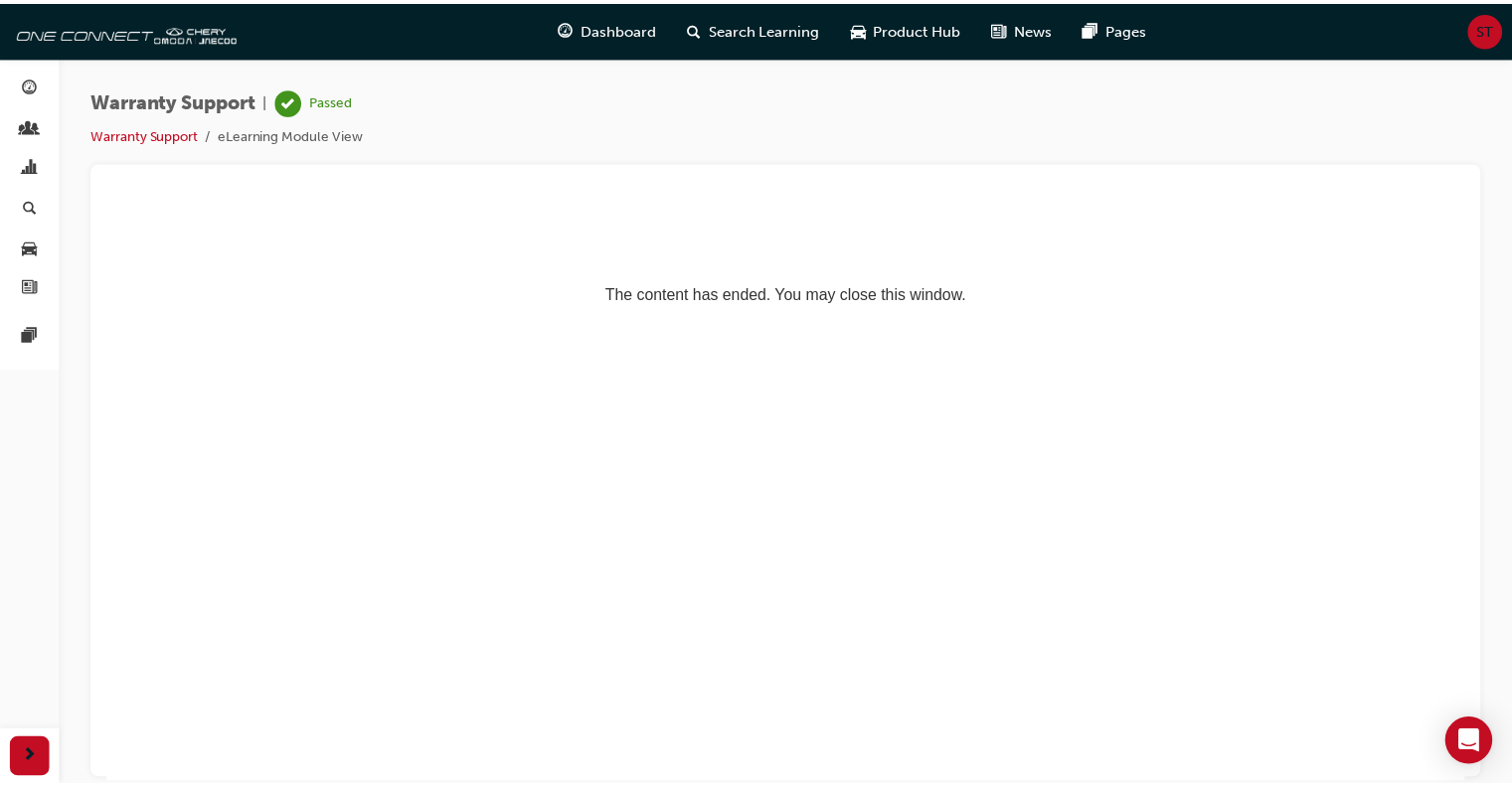 scroll, scrollTop: 0, scrollLeft: 0, axis: both 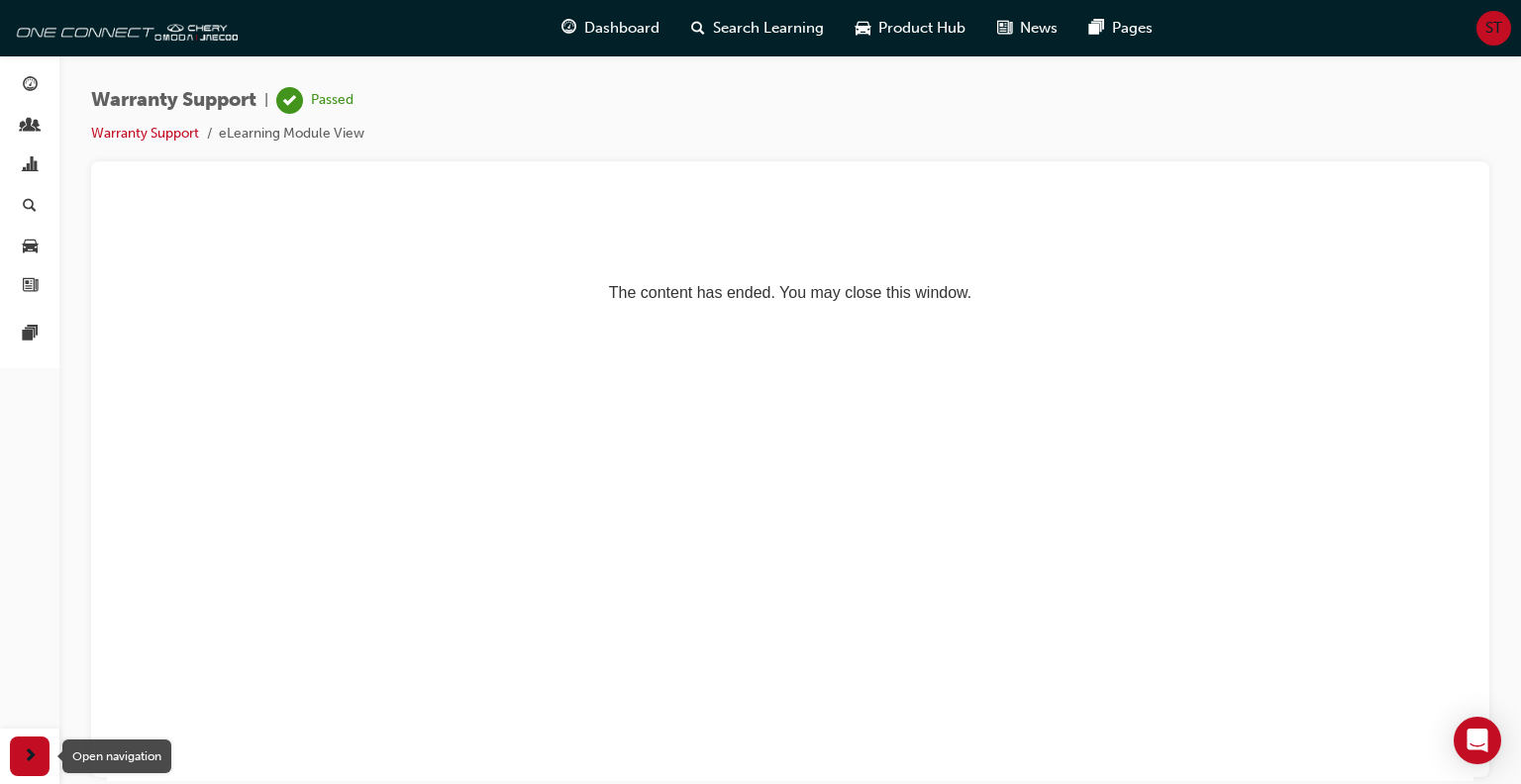 click at bounding box center (30, 756) 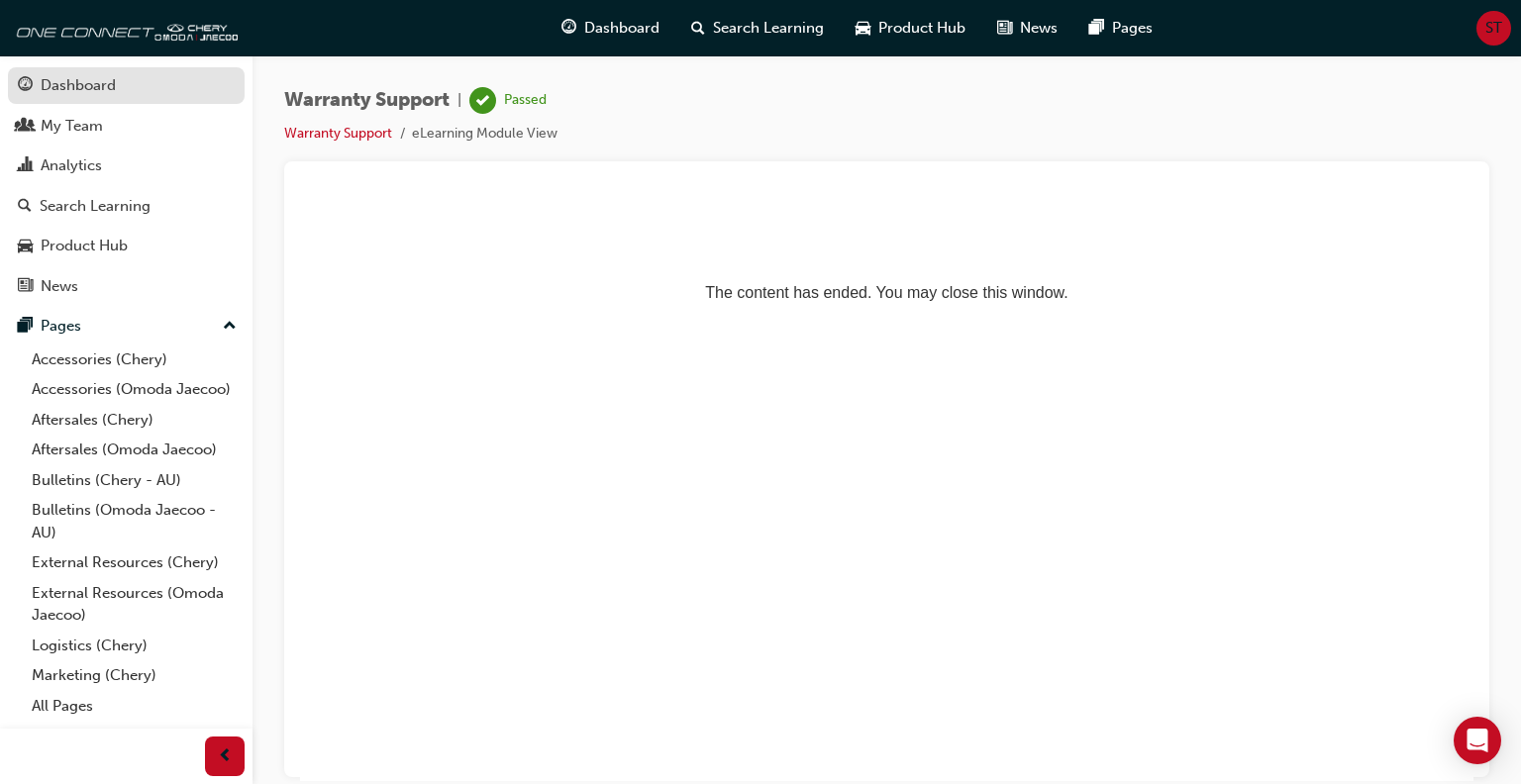 click on "Dashboard" at bounding box center (78, 85) 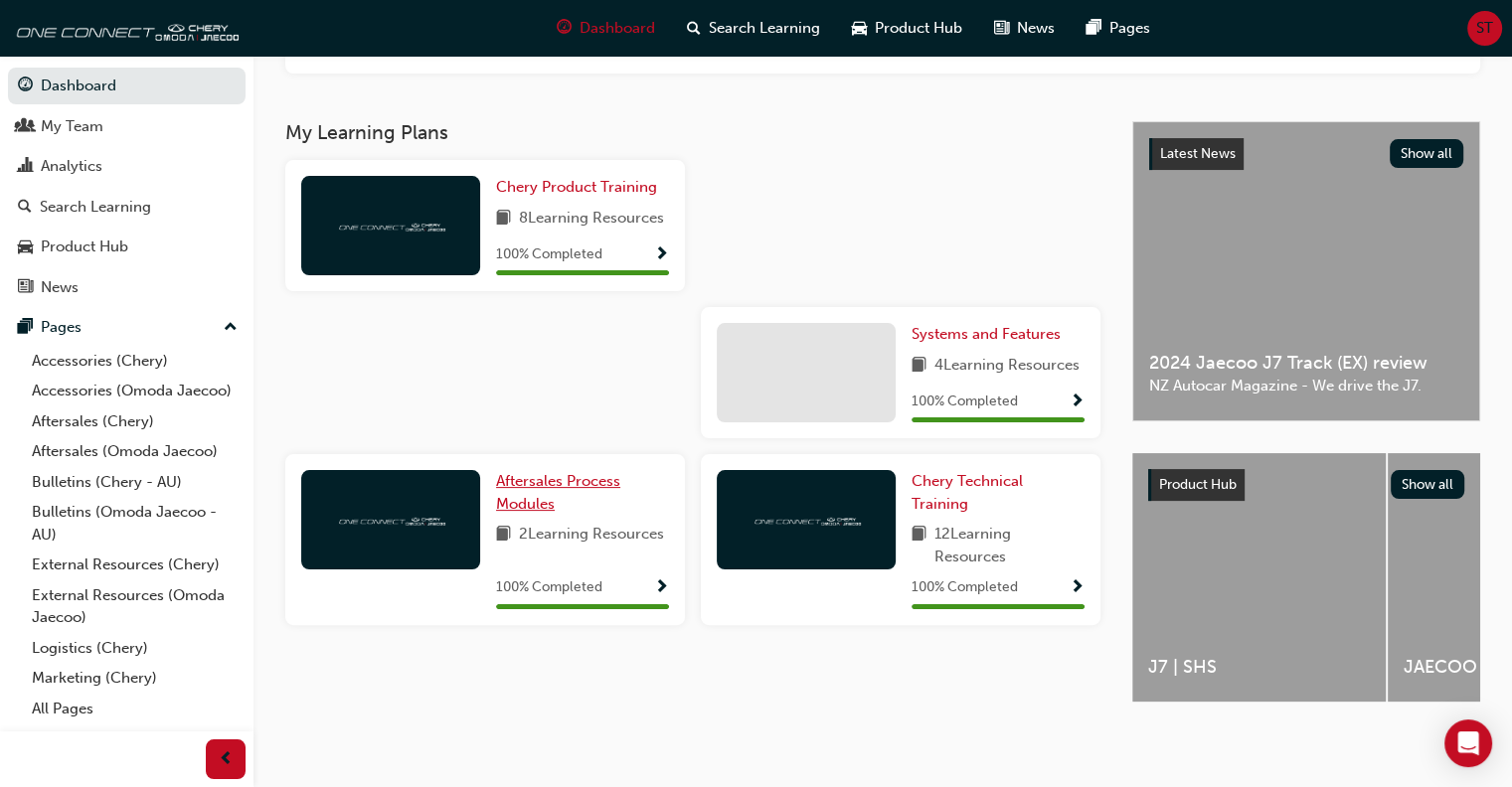 scroll, scrollTop: 0, scrollLeft: 0, axis: both 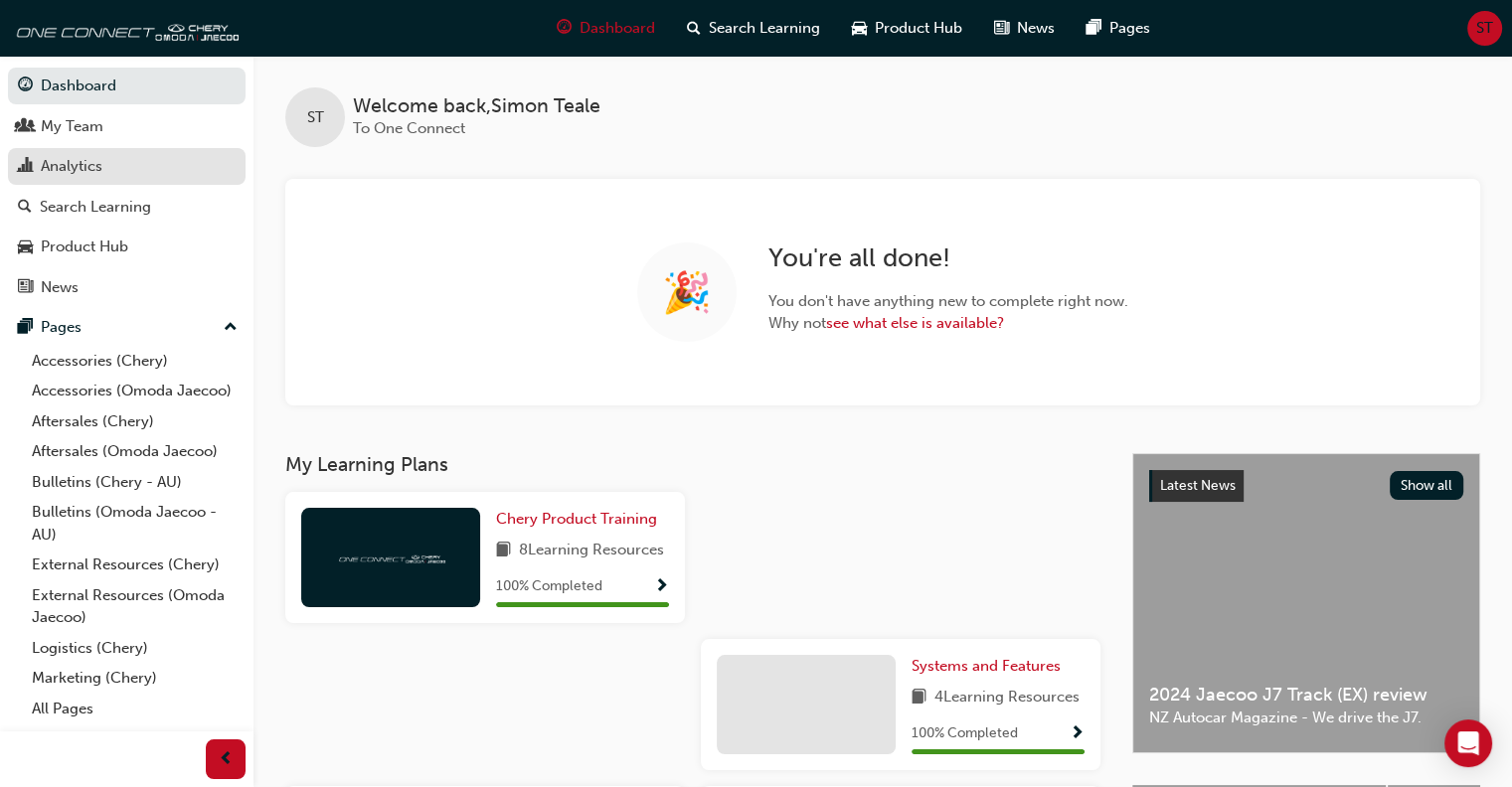 click on "Analytics" at bounding box center [72, 166] 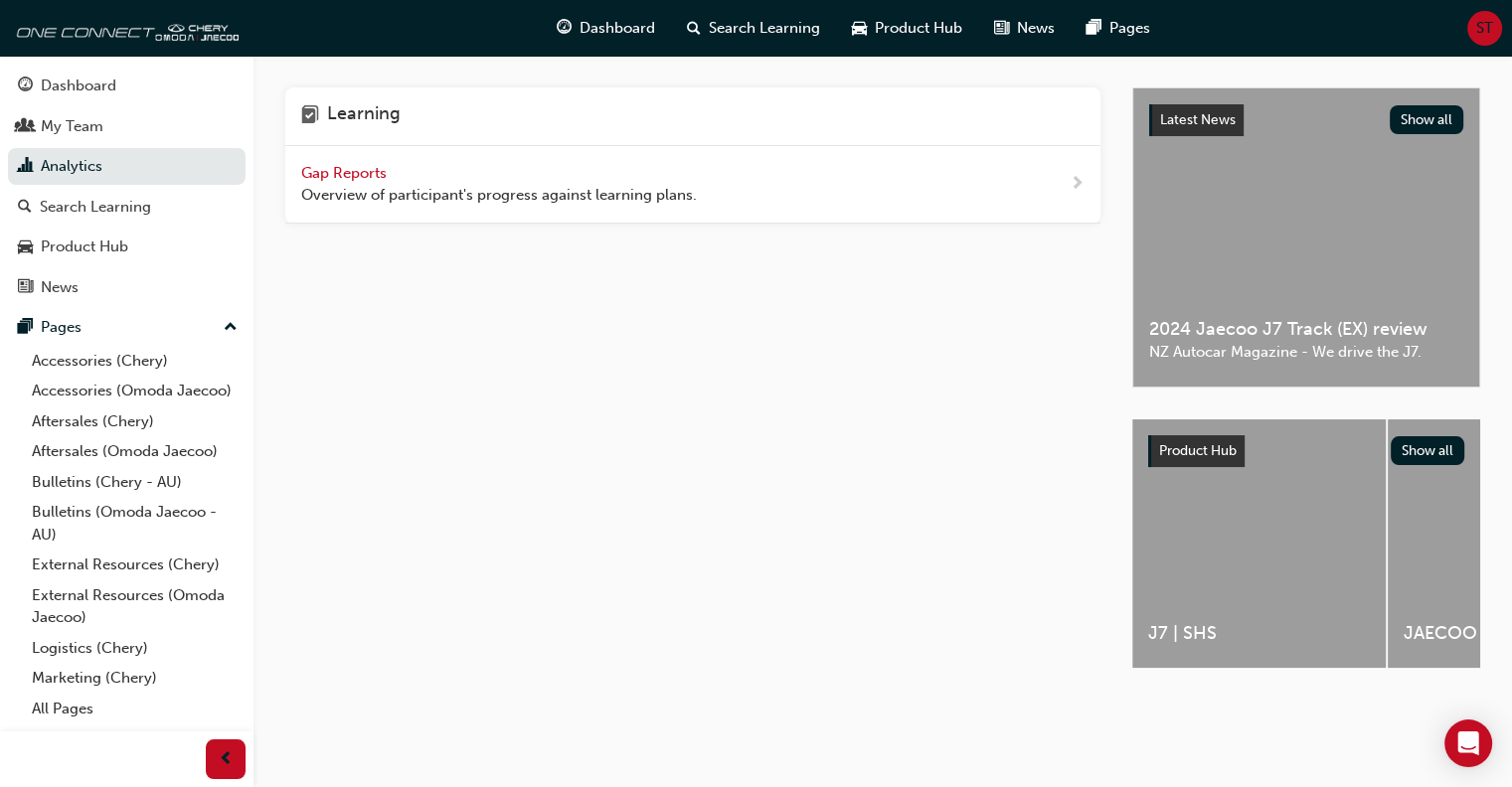 click on "Gap Reports" at bounding box center (346, 173) 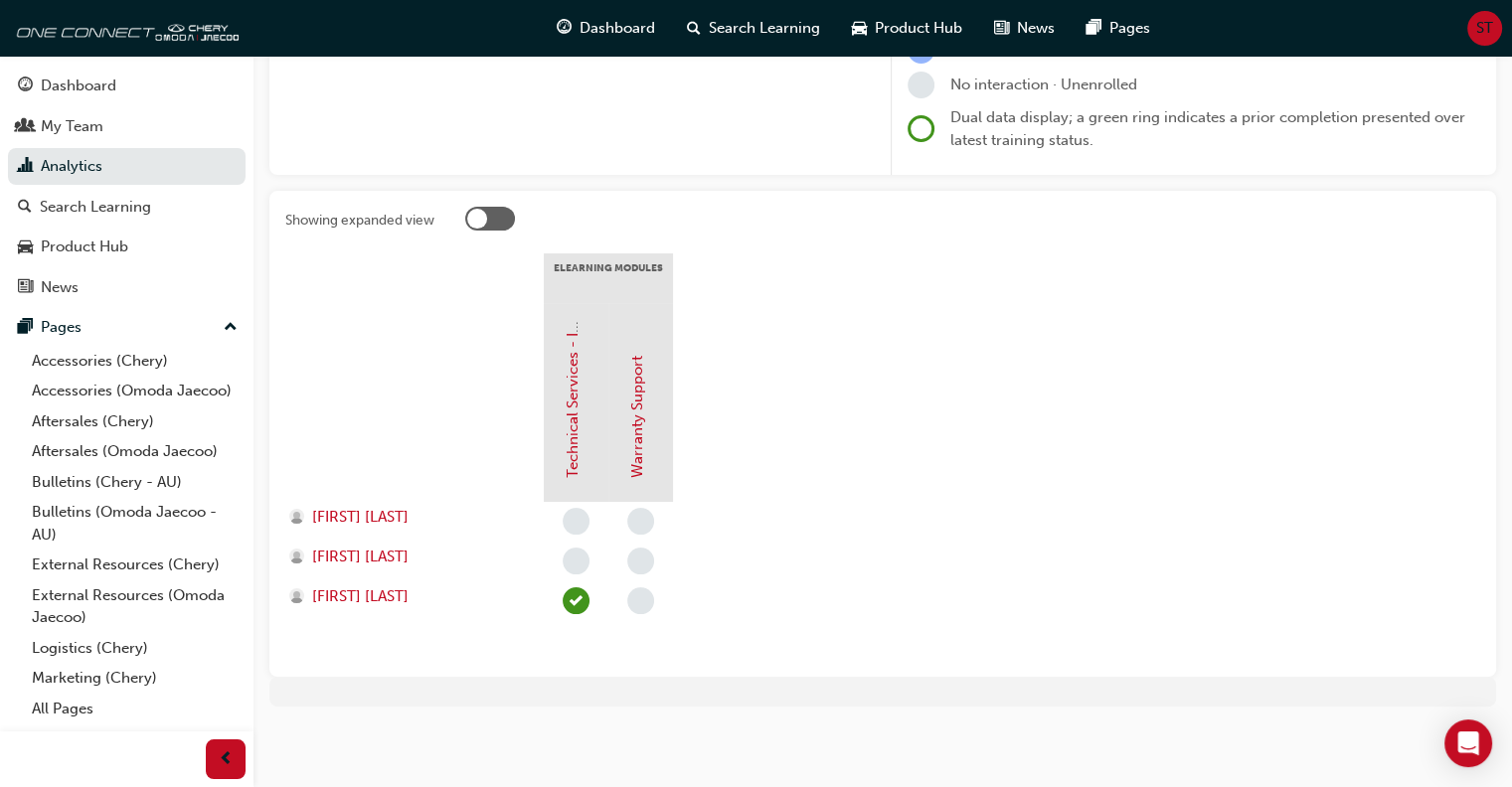 scroll, scrollTop: 0, scrollLeft: 0, axis: both 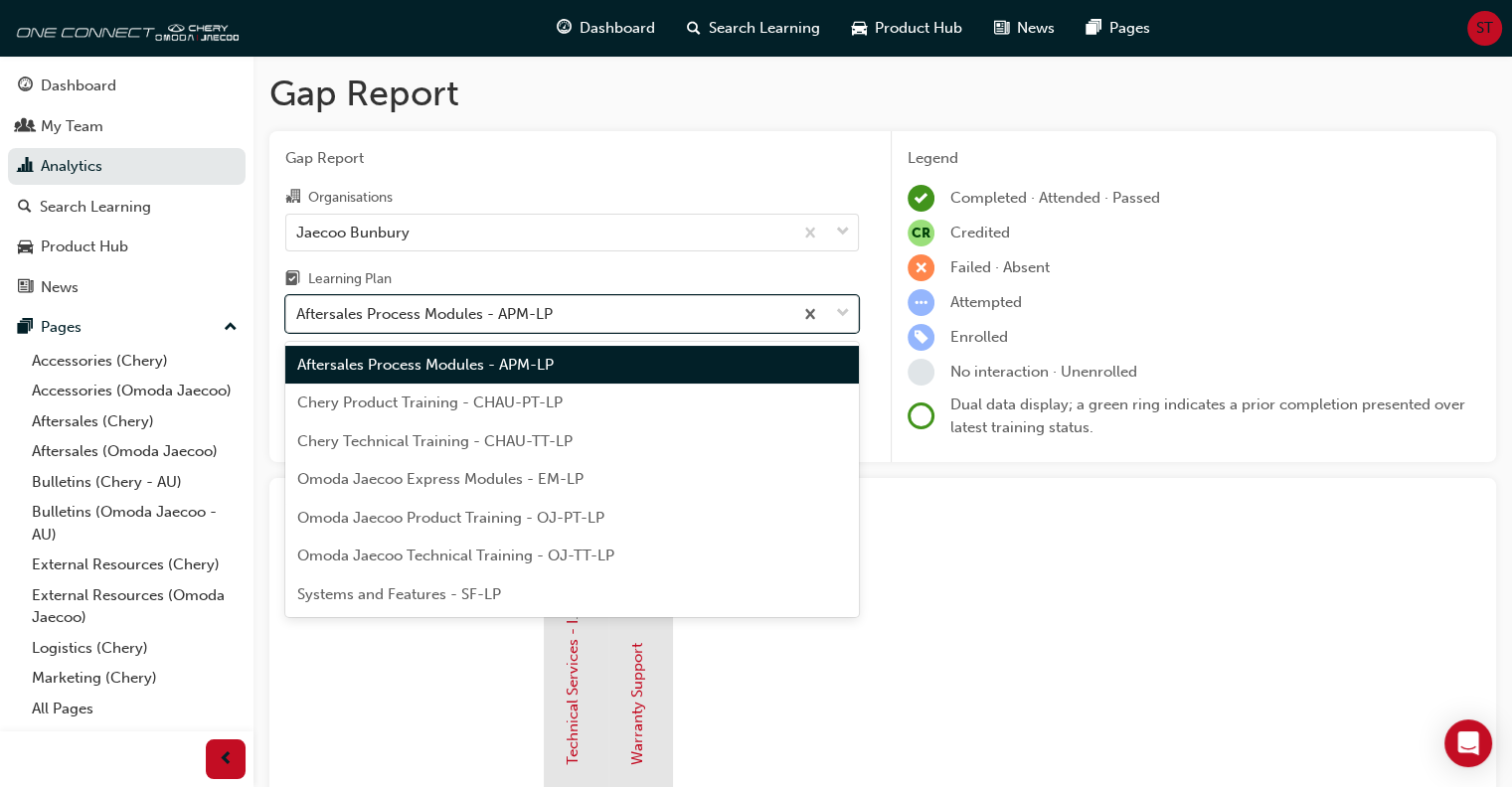 click on "Aftersales Process Modules - APM-LP" at bounding box center (424, 314) 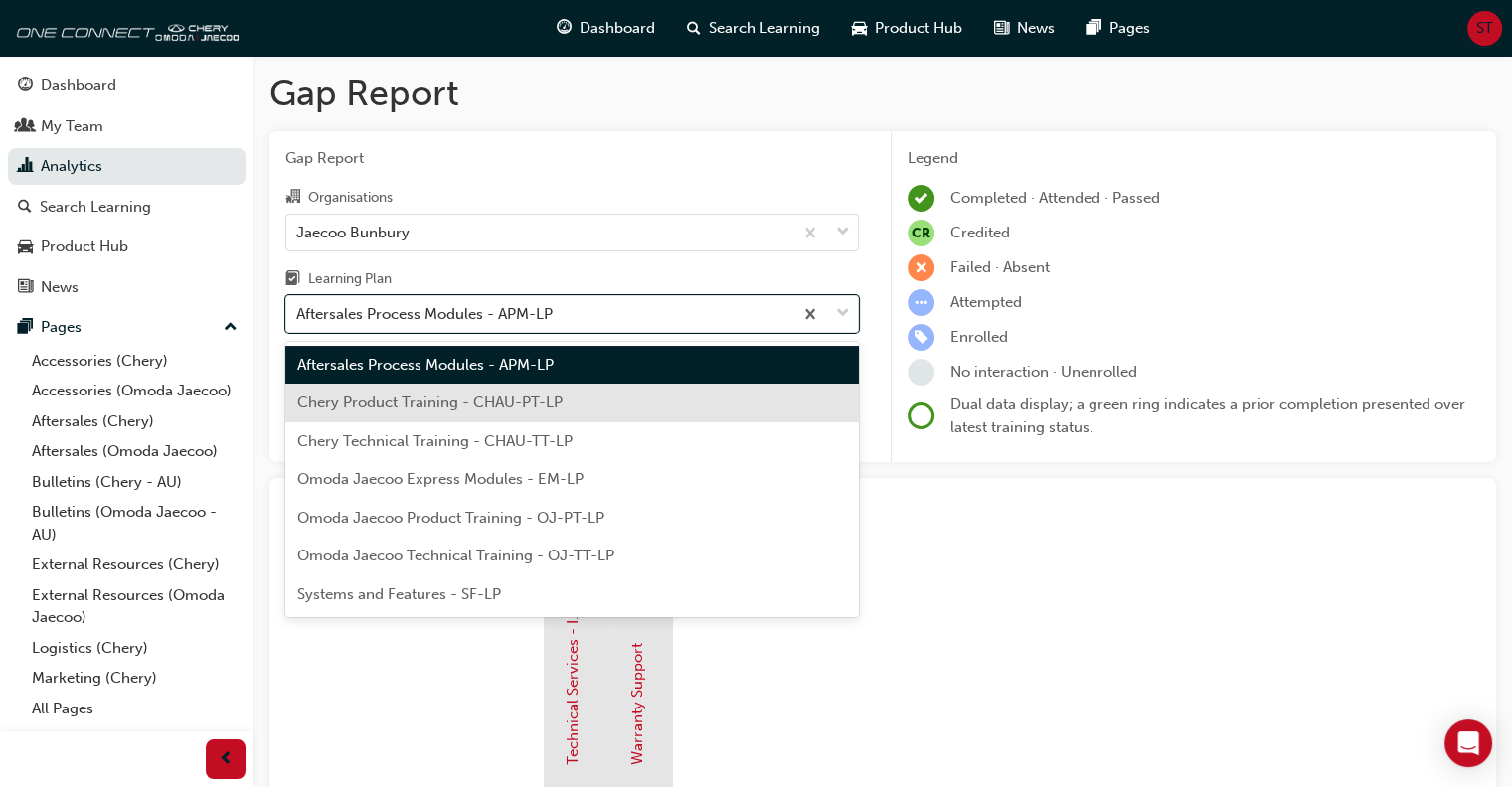 click on "Chery Product Training - CHAU-PT-LP" at bounding box center (429, 402) 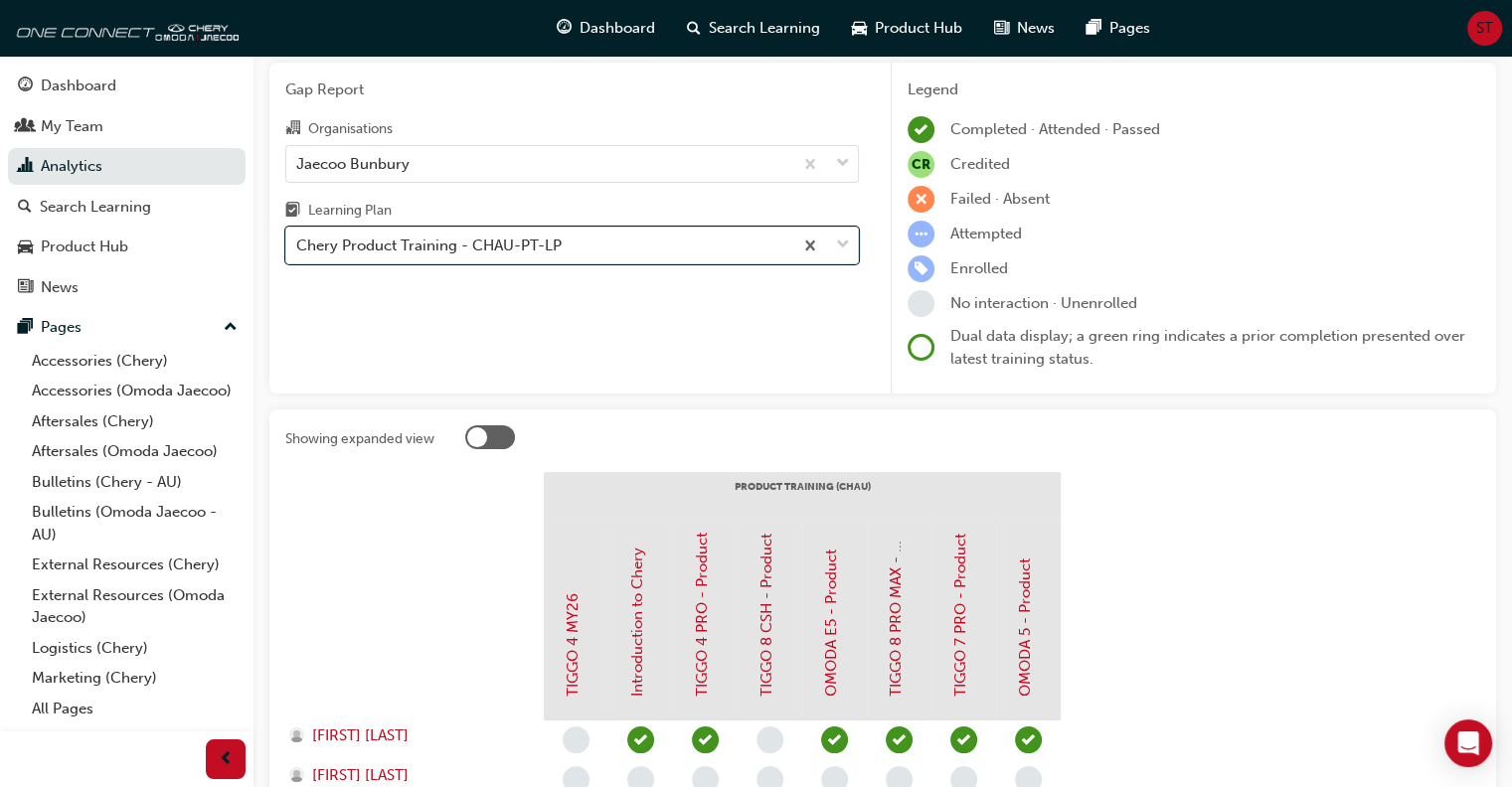 scroll, scrollTop: 0, scrollLeft: 0, axis: both 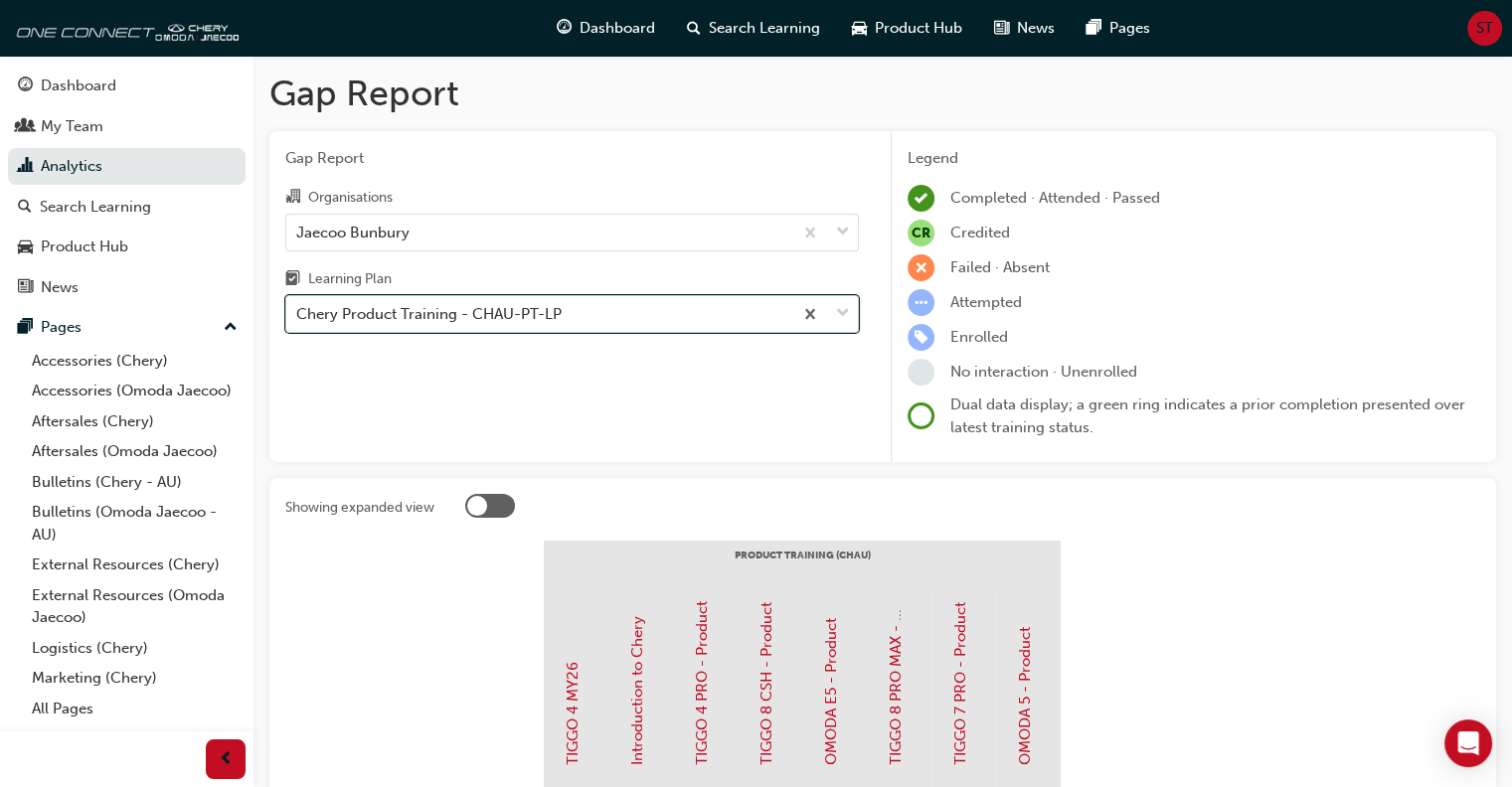 click on "Chery Product Training - CHAU-PT-LP" at bounding box center [428, 314] 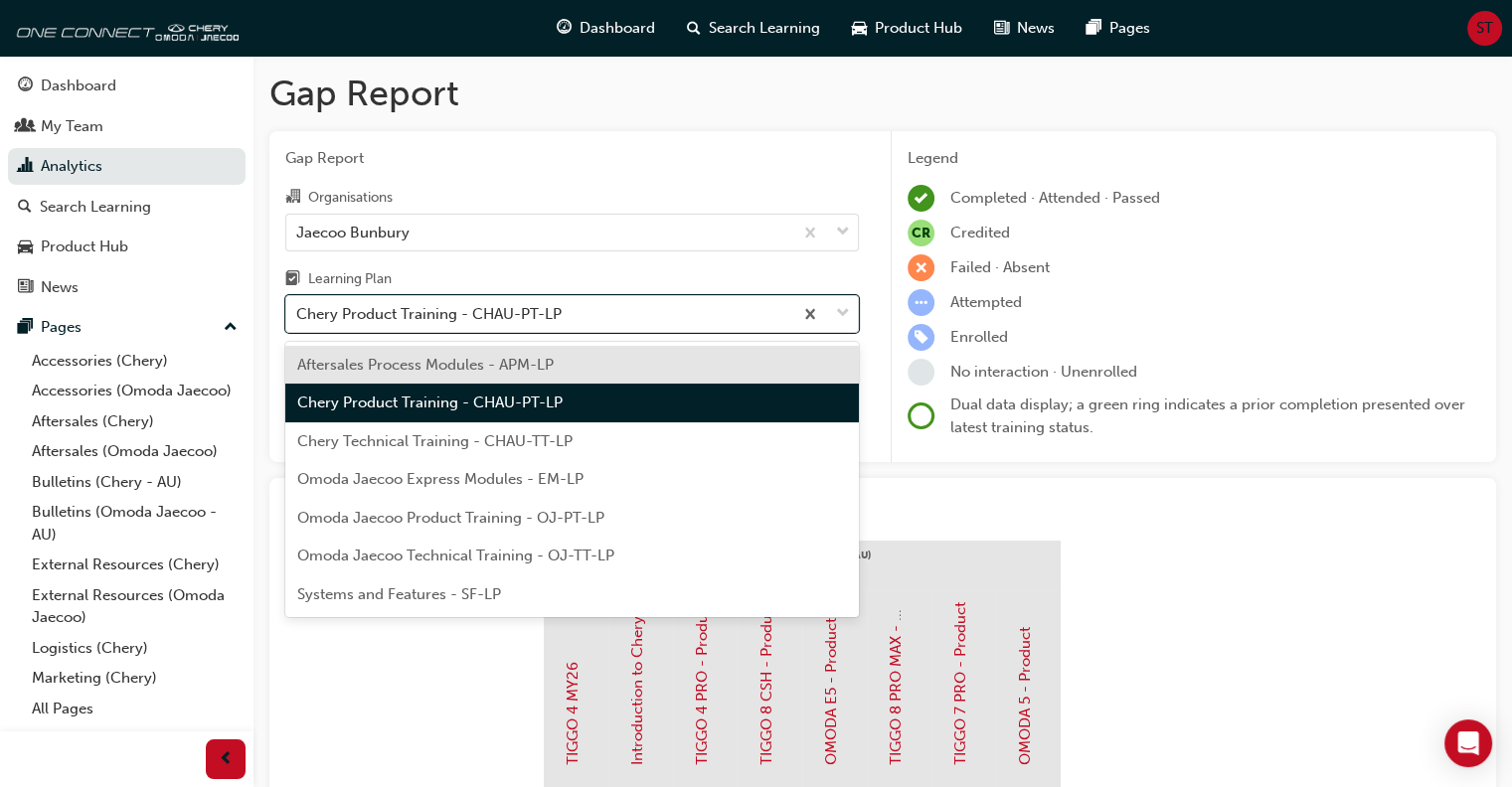 click on "Aftersales Process Modules - APM-LP" at bounding box center [572, 365] 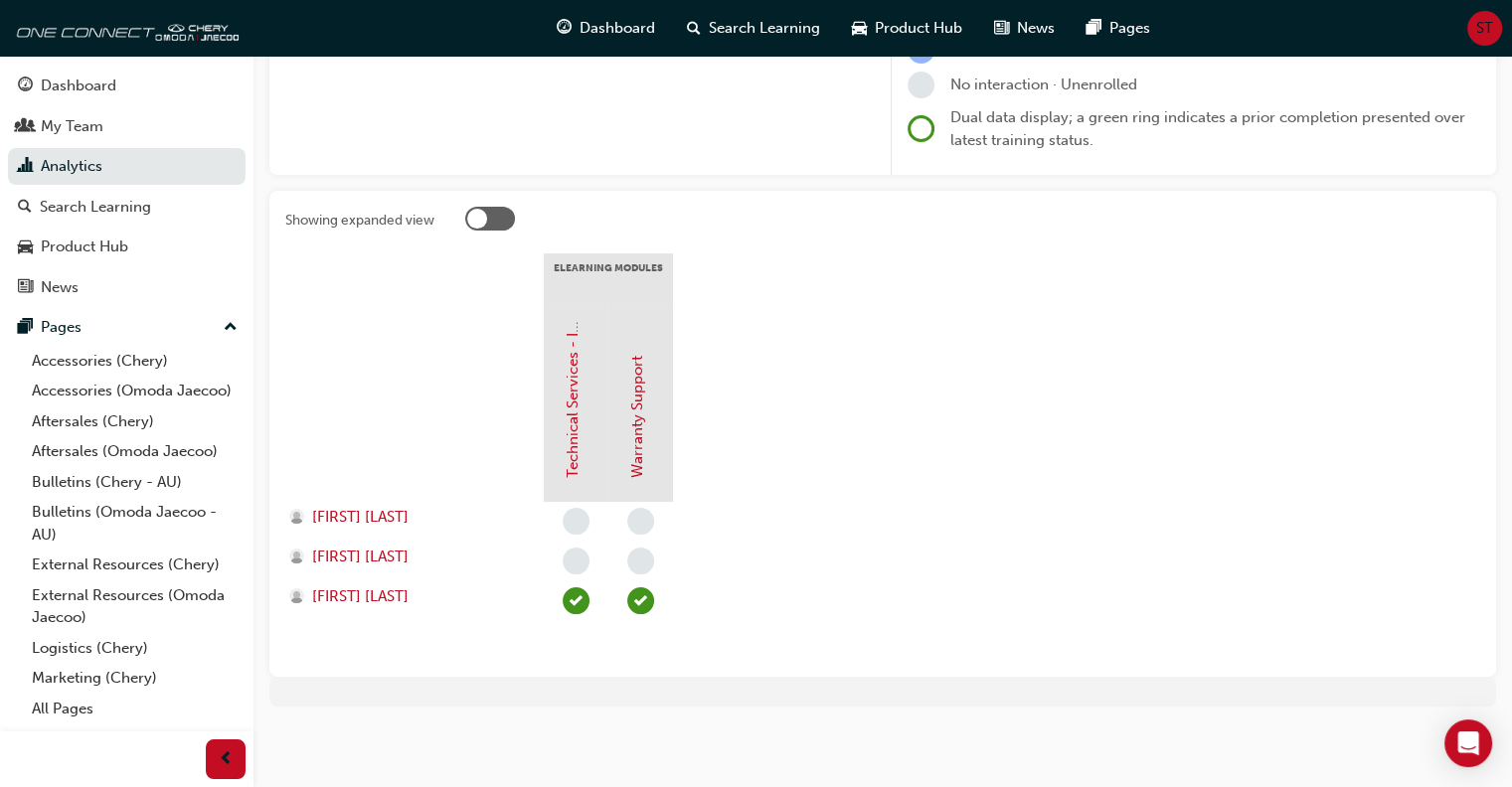 scroll, scrollTop: 0, scrollLeft: 0, axis: both 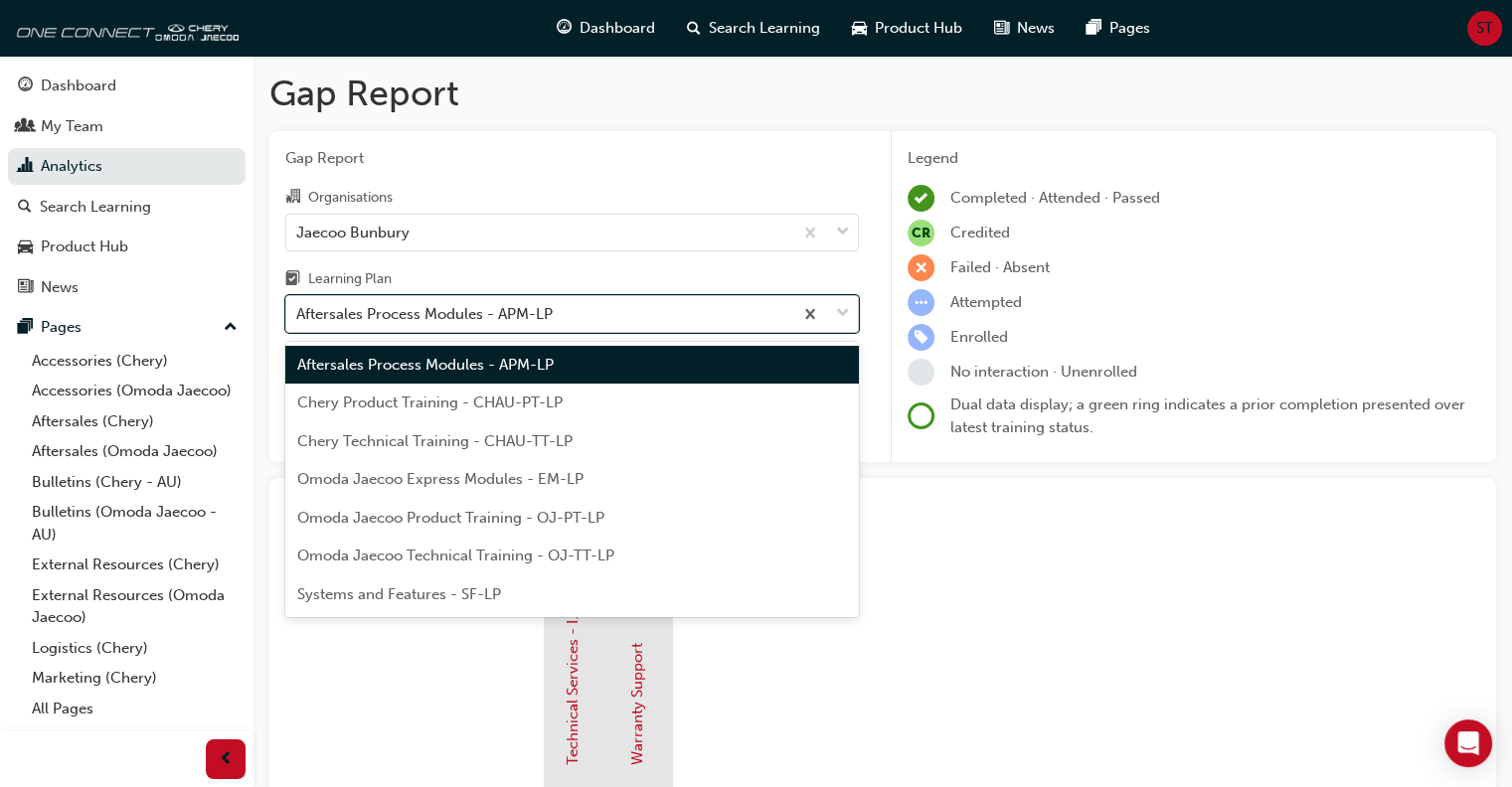 click on "Aftersales Process Modules - APM-LP" at bounding box center [424, 314] 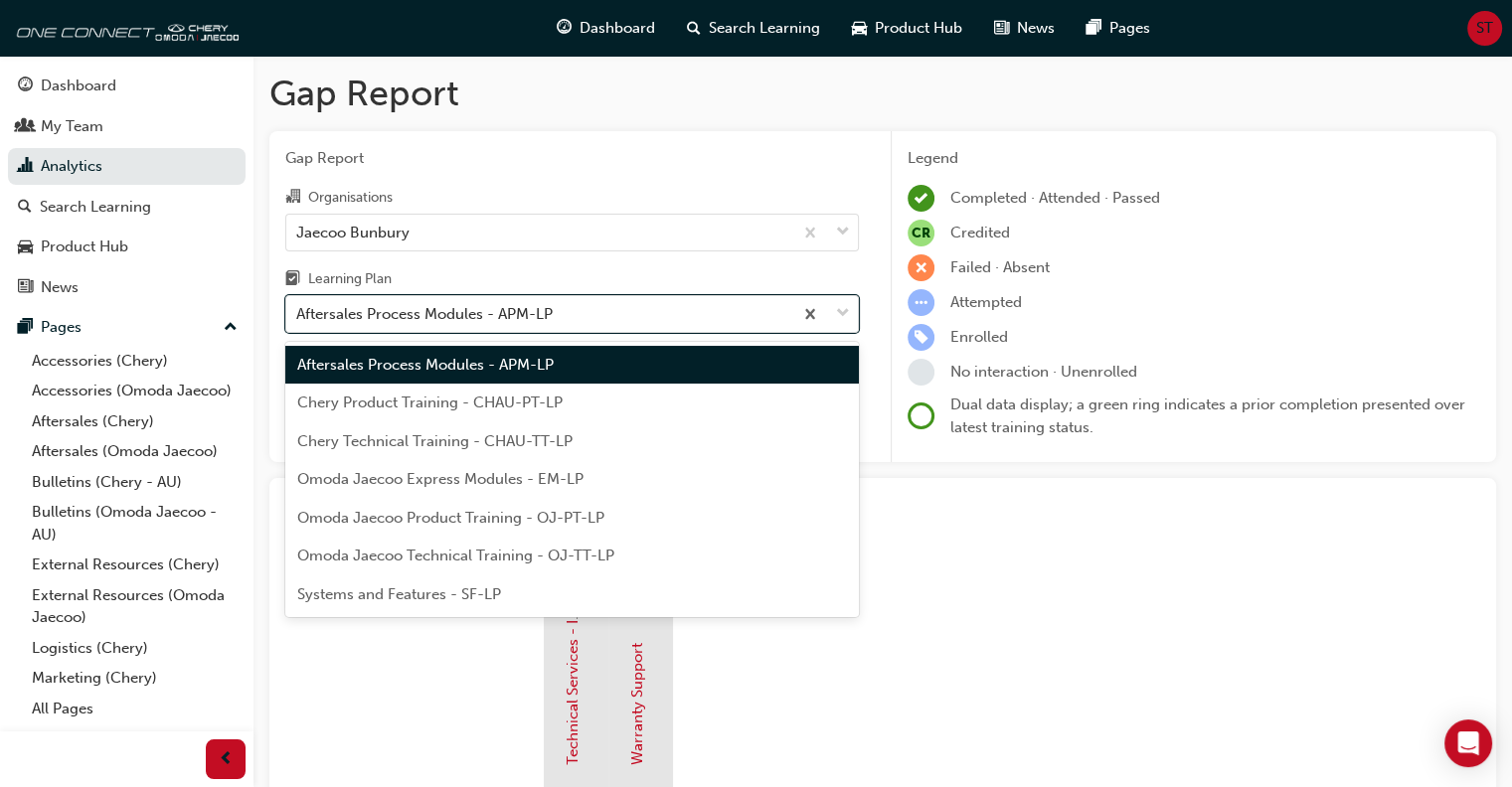 click on "Chery Technical Training - CHAU-TT-LP" at bounding box center [434, 441] 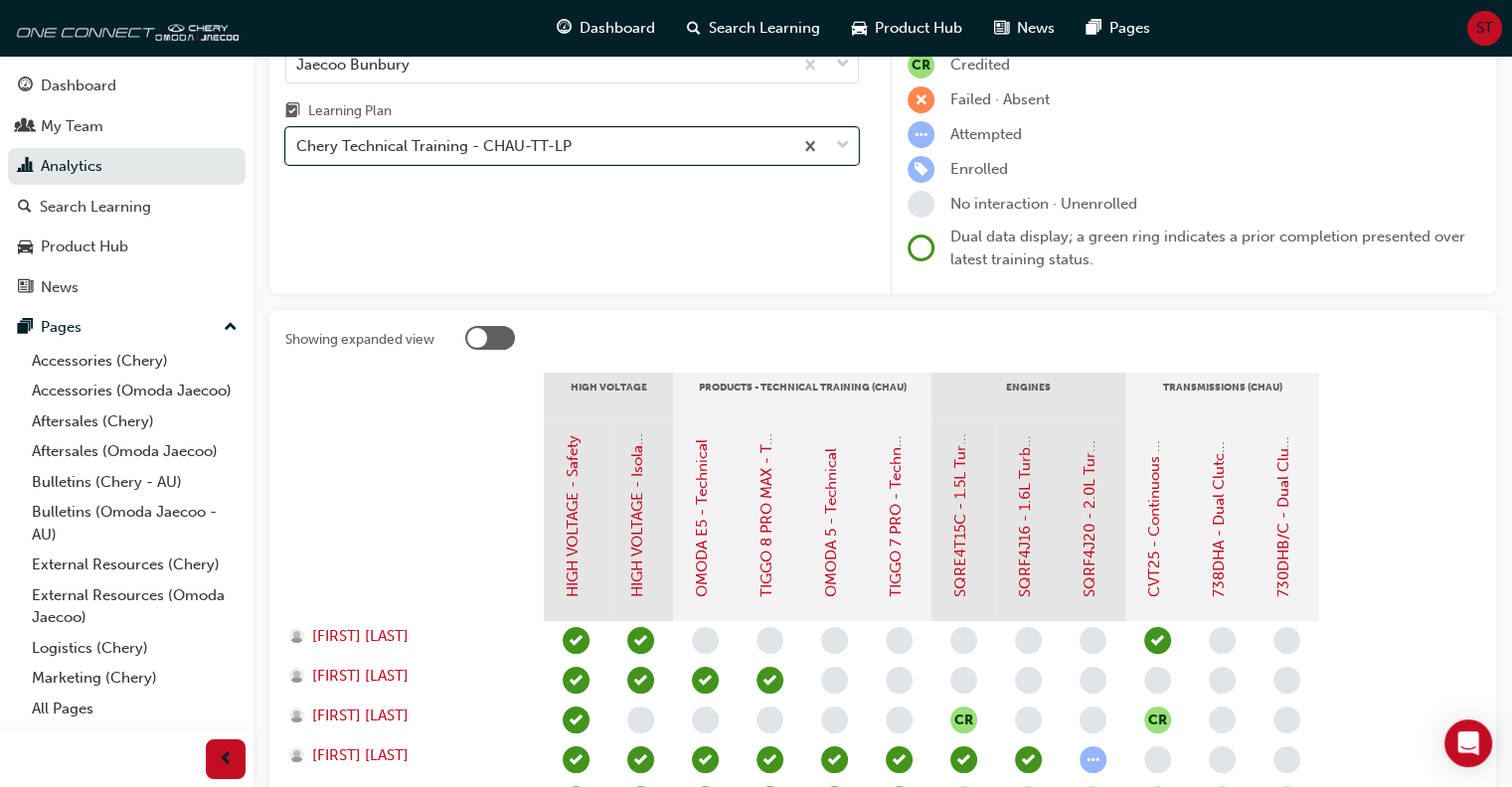 scroll, scrollTop: 0, scrollLeft: 0, axis: both 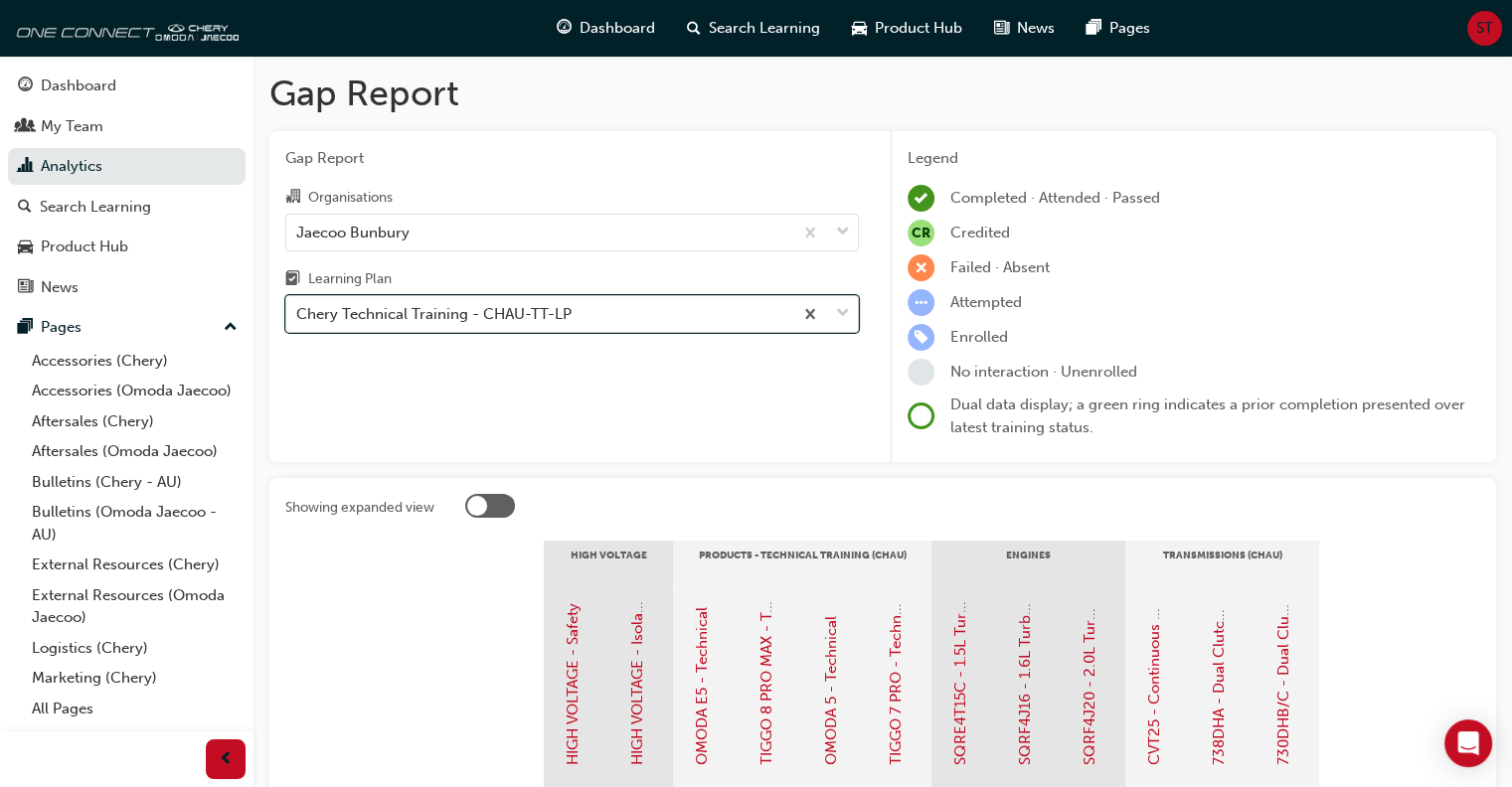 click on "Chery Technical Training - CHAU-TT-LP" at bounding box center [433, 314] 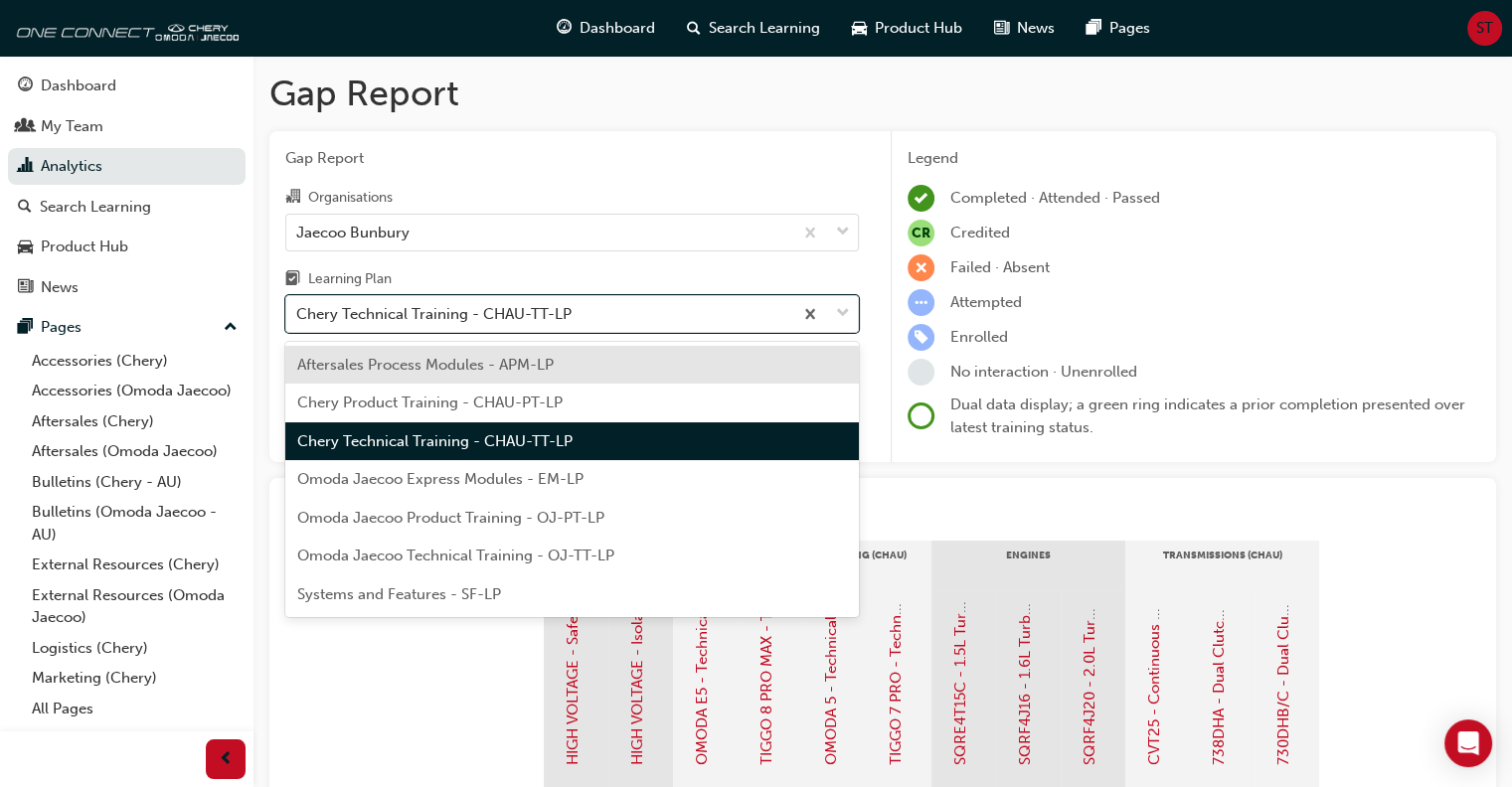 click on "Omoda Jaecoo Express Modules - EM-LP" at bounding box center (440, 479) 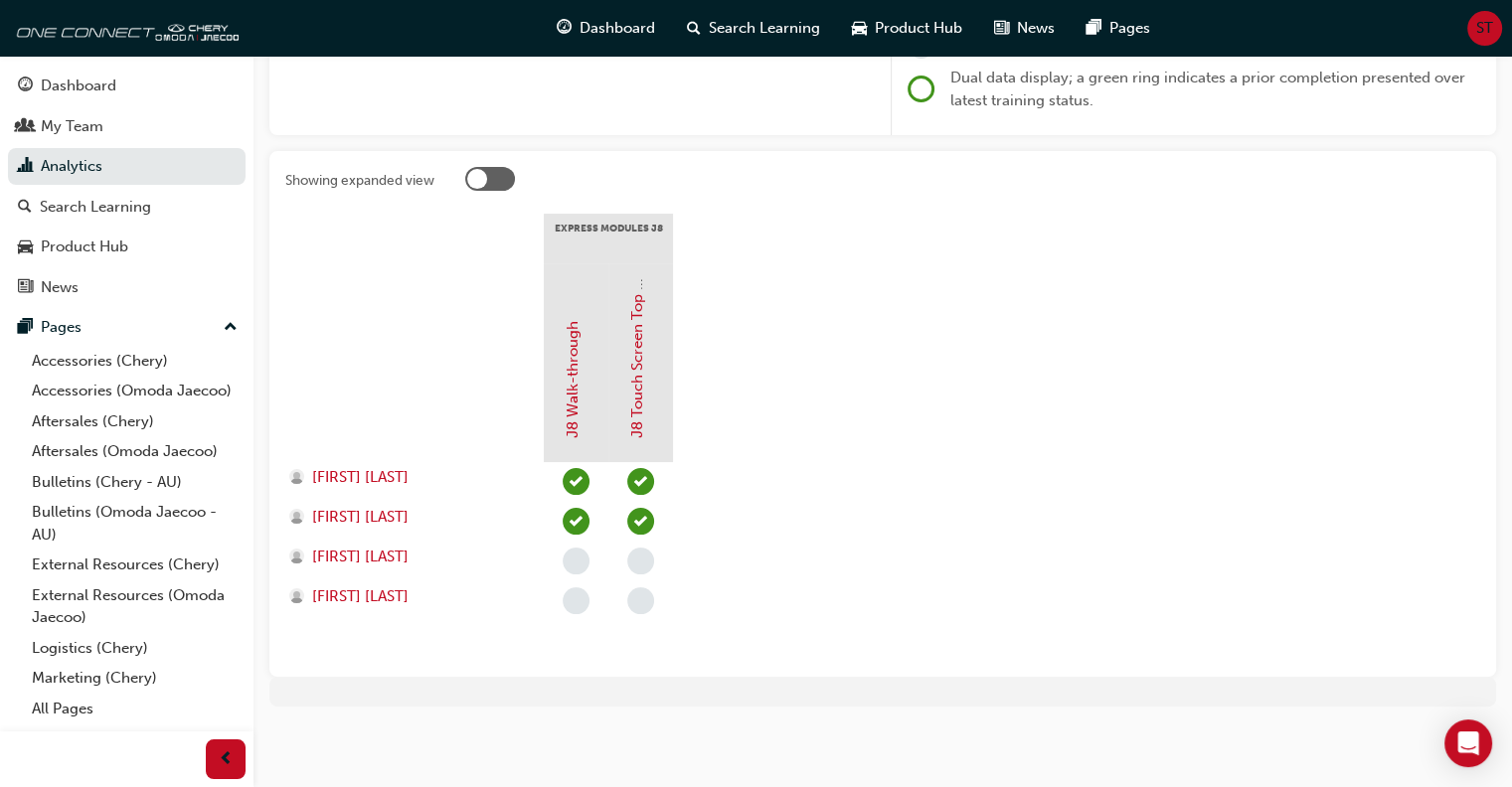 scroll, scrollTop: 0, scrollLeft: 0, axis: both 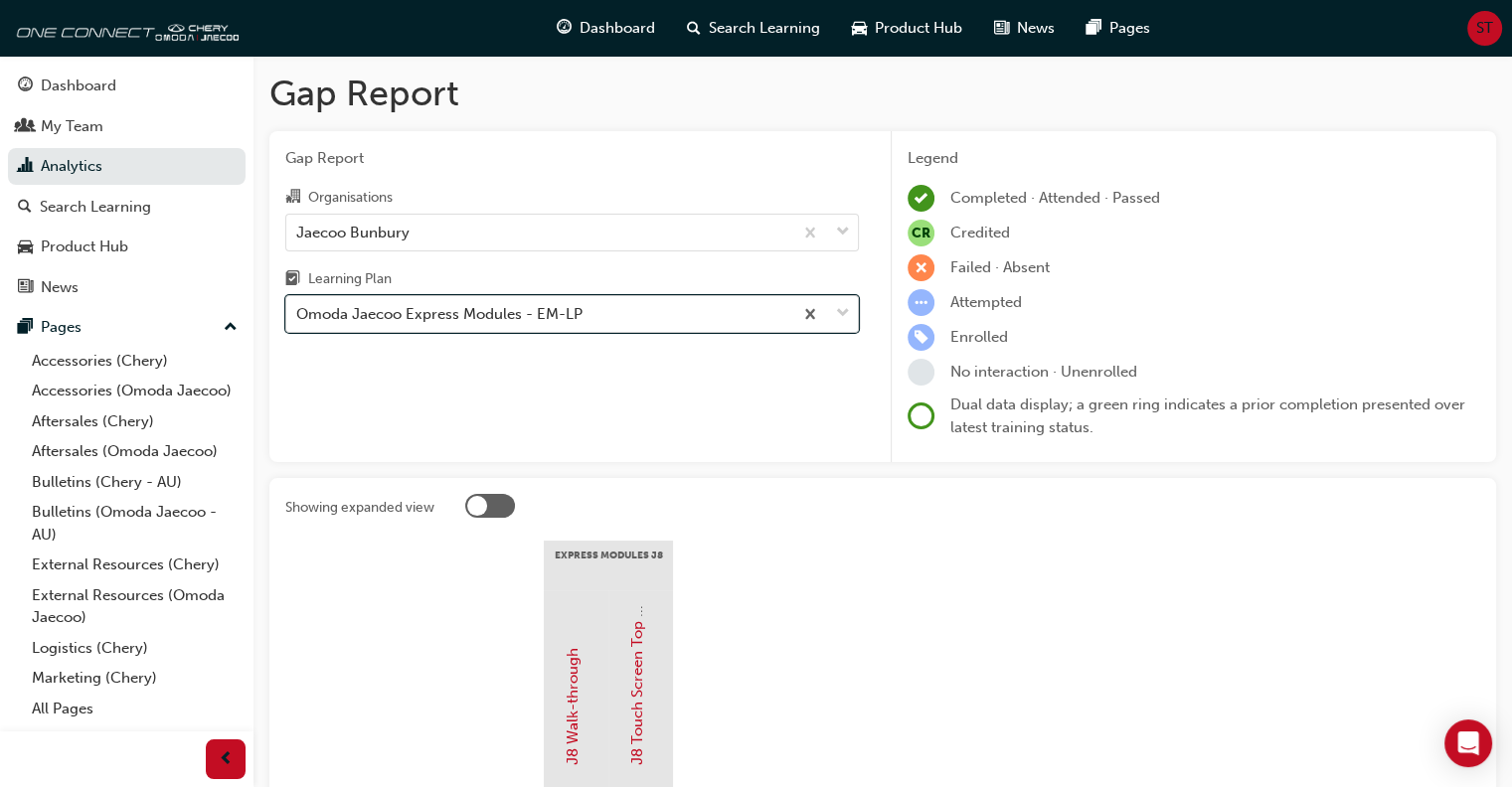 click on "Omoda Jaecoo Express Modules - EM-LP" at bounding box center [439, 314] 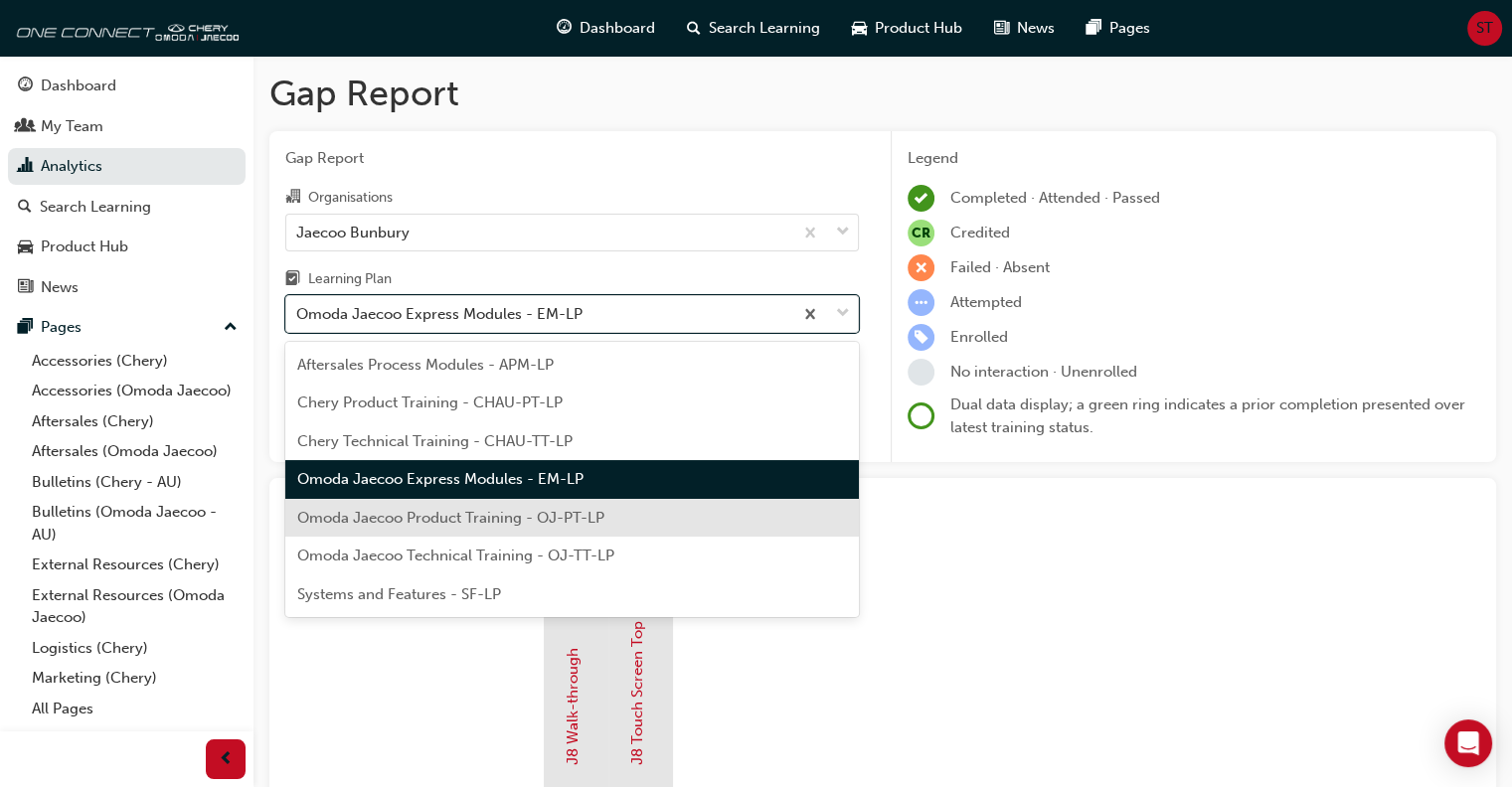 click on "Omoda Jaecoo Product Training - OJ-PT-LP" at bounding box center [450, 518] 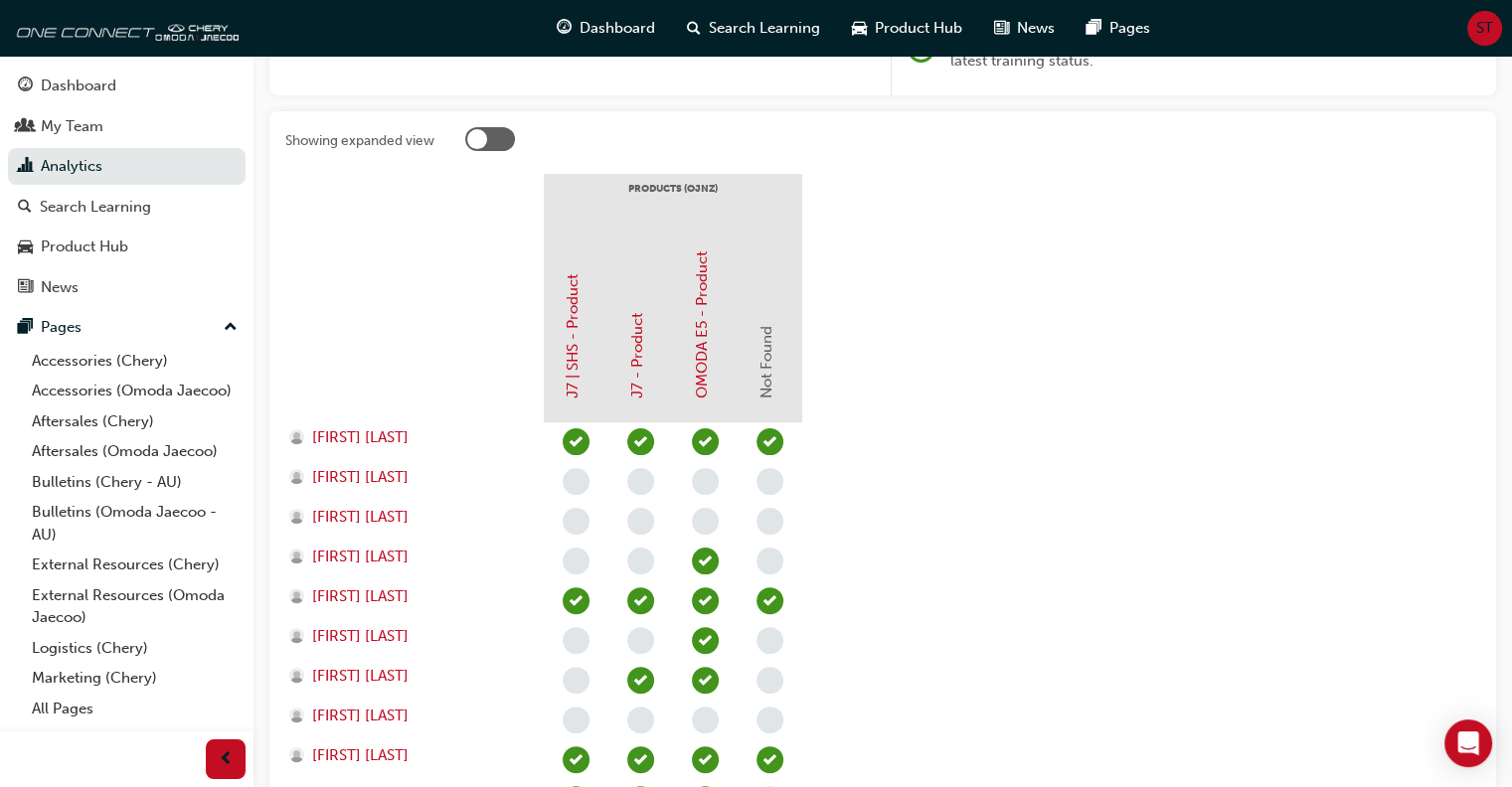 scroll, scrollTop: 0, scrollLeft: 0, axis: both 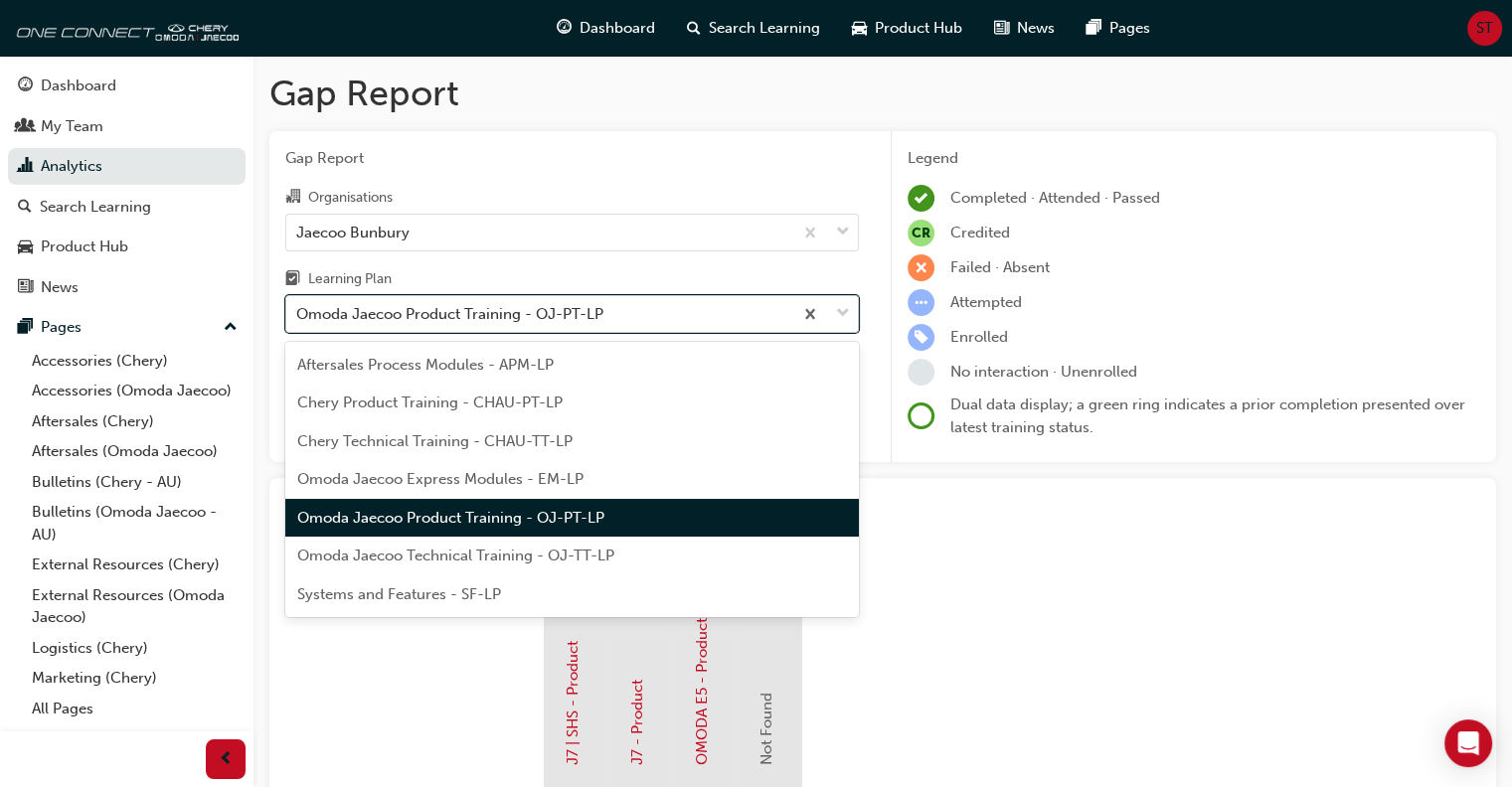 click on "Omoda Jaecoo Product Training - OJ-PT-LP" at bounding box center (449, 314) 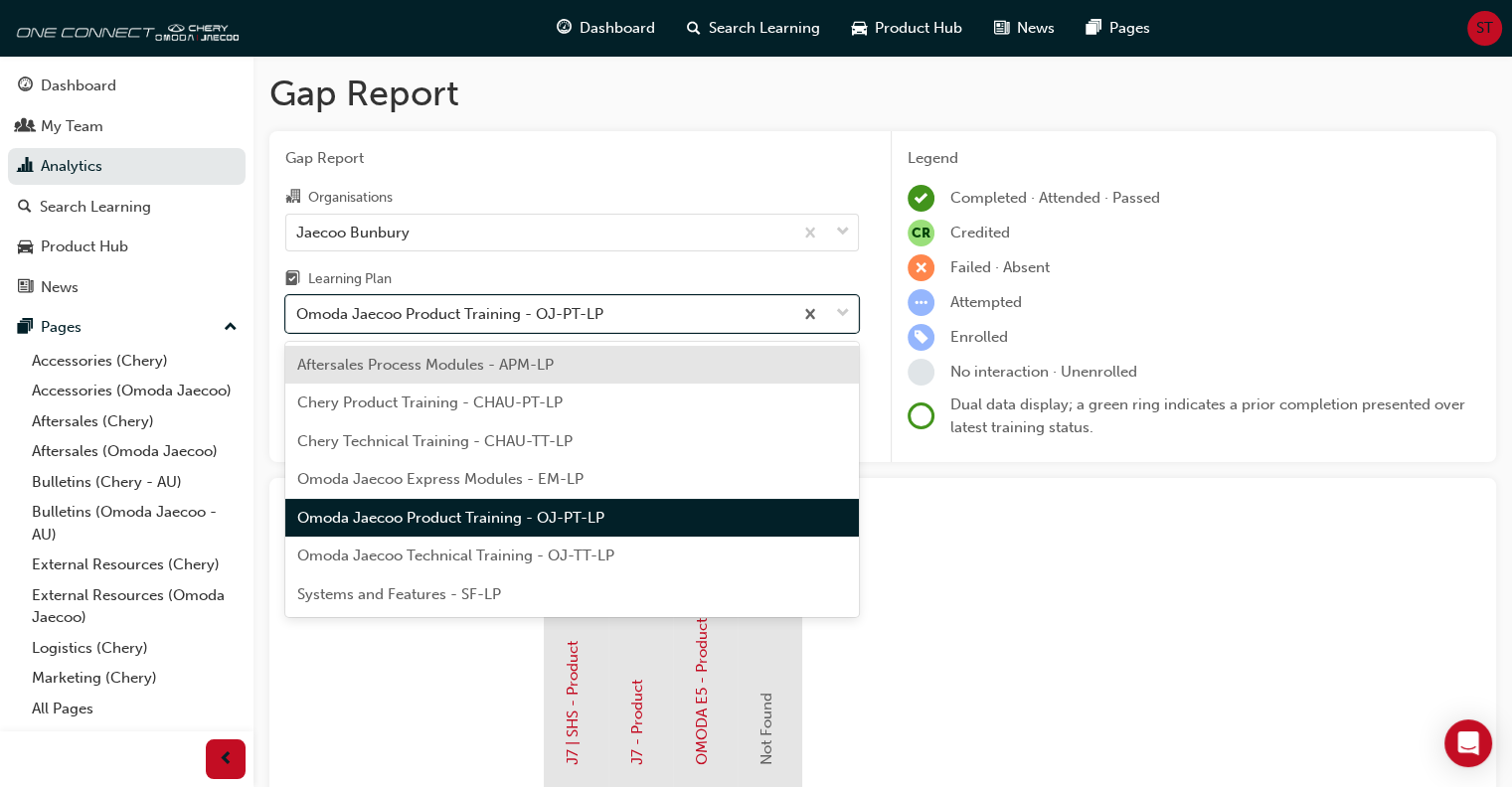 click on "Omoda Jaecoo Technical Training - OJ-TT-LP" at bounding box center [455, 555] 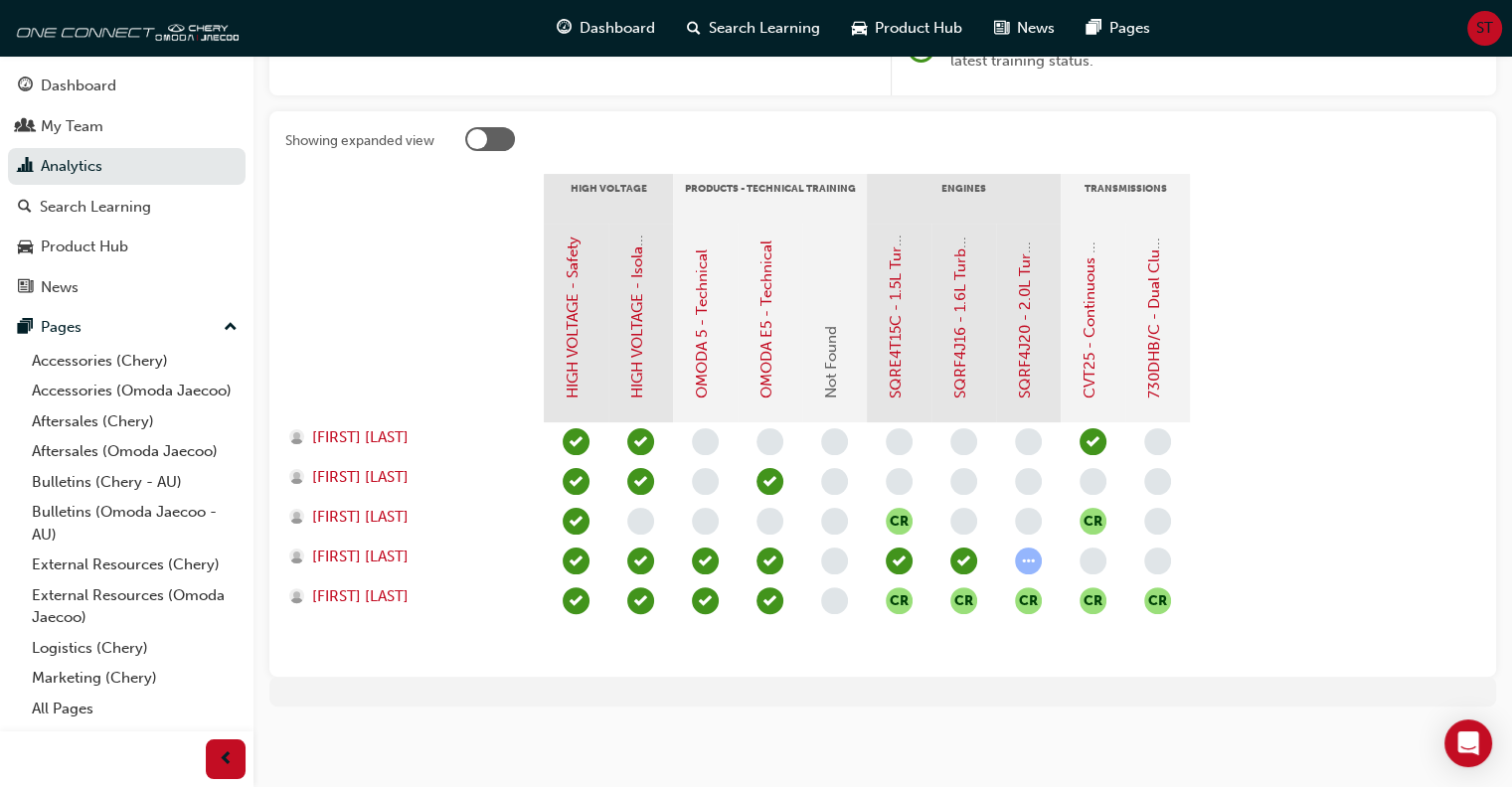 scroll, scrollTop: 0, scrollLeft: 0, axis: both 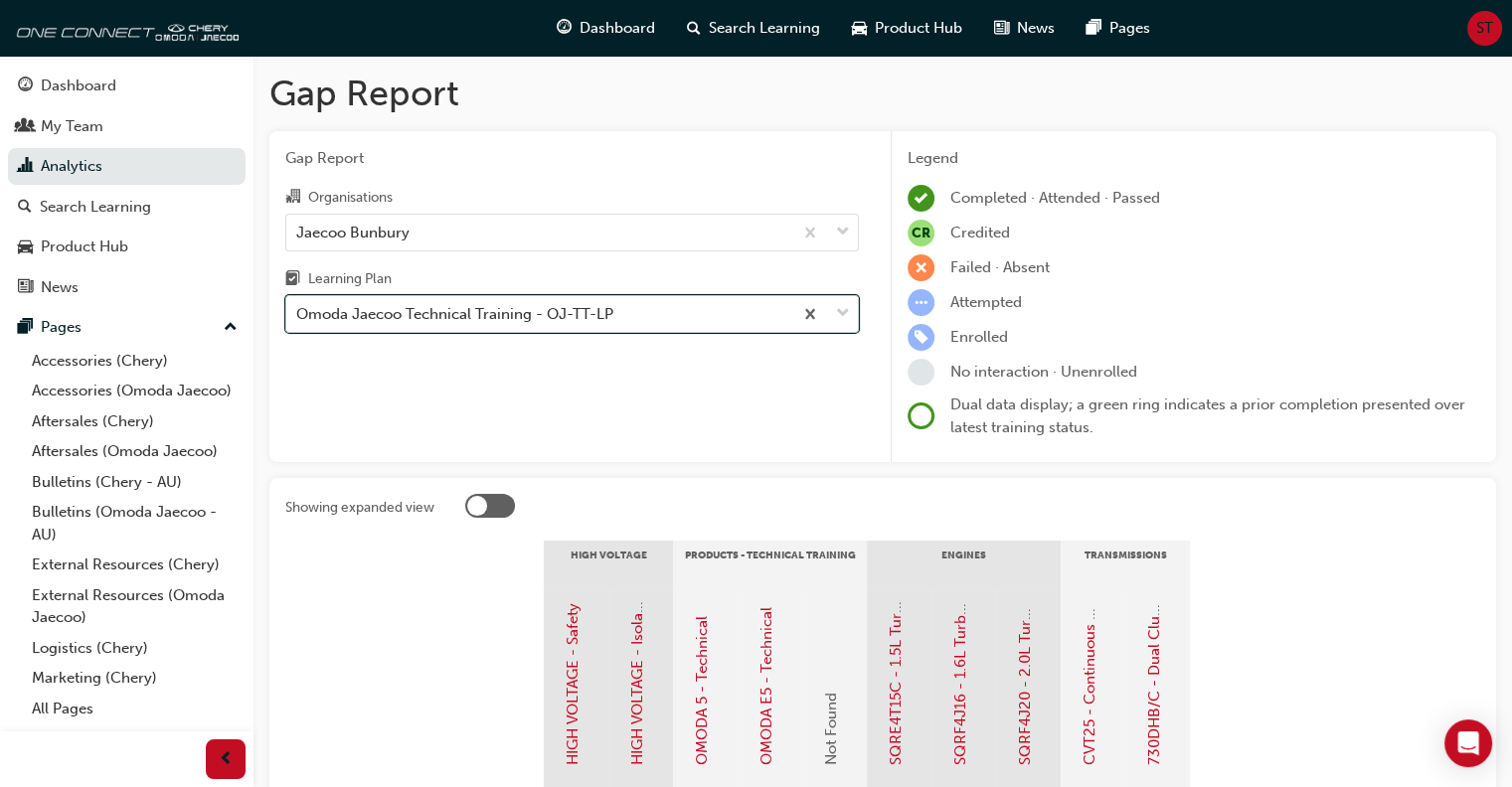 click on "Omoda Jaecoo Technical Training - OJ-TT-LP" at bounding box center [454, 314] 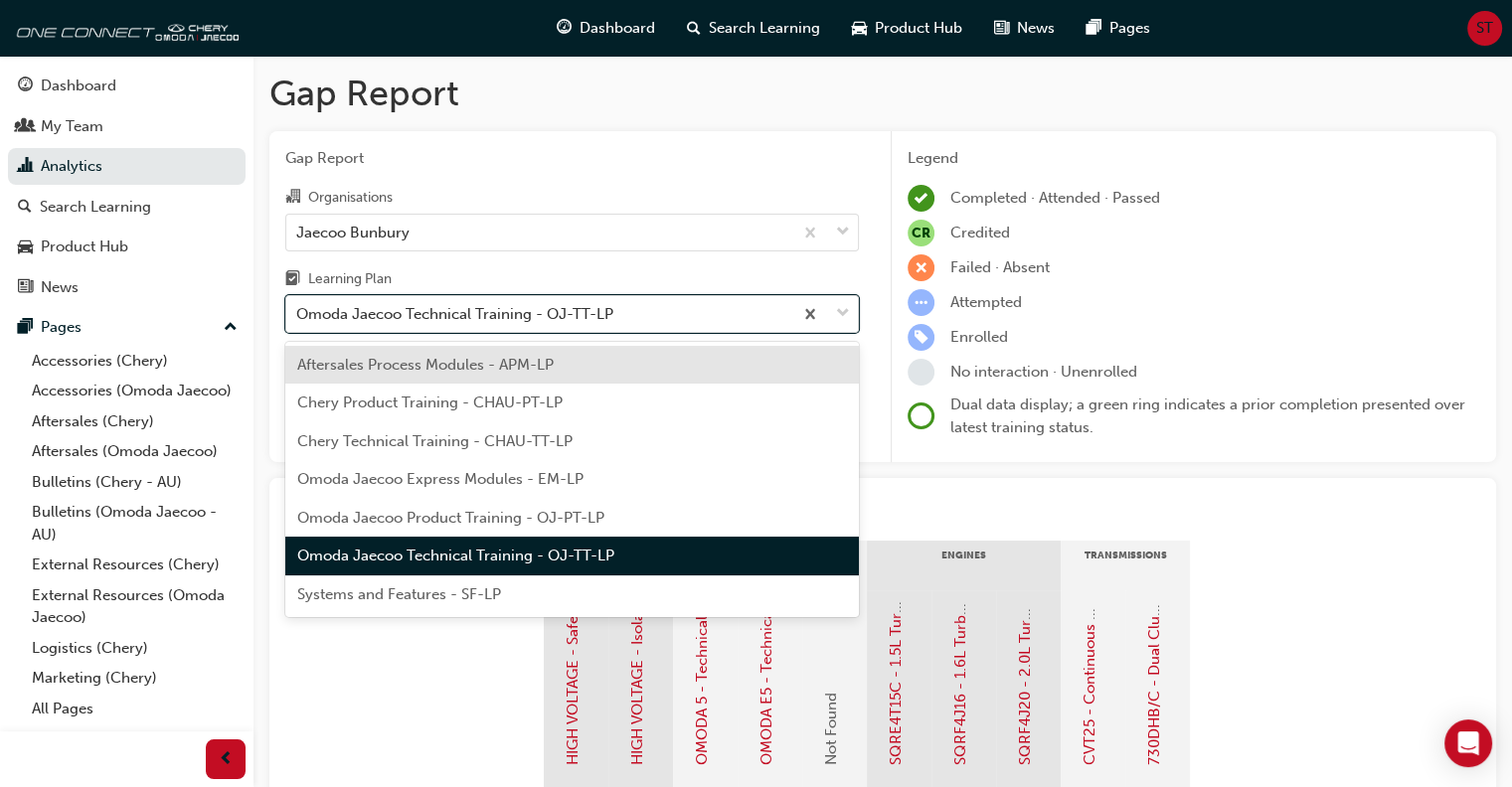 click on "Systems and Features - SF-LP" at bounding box center (399, 594) 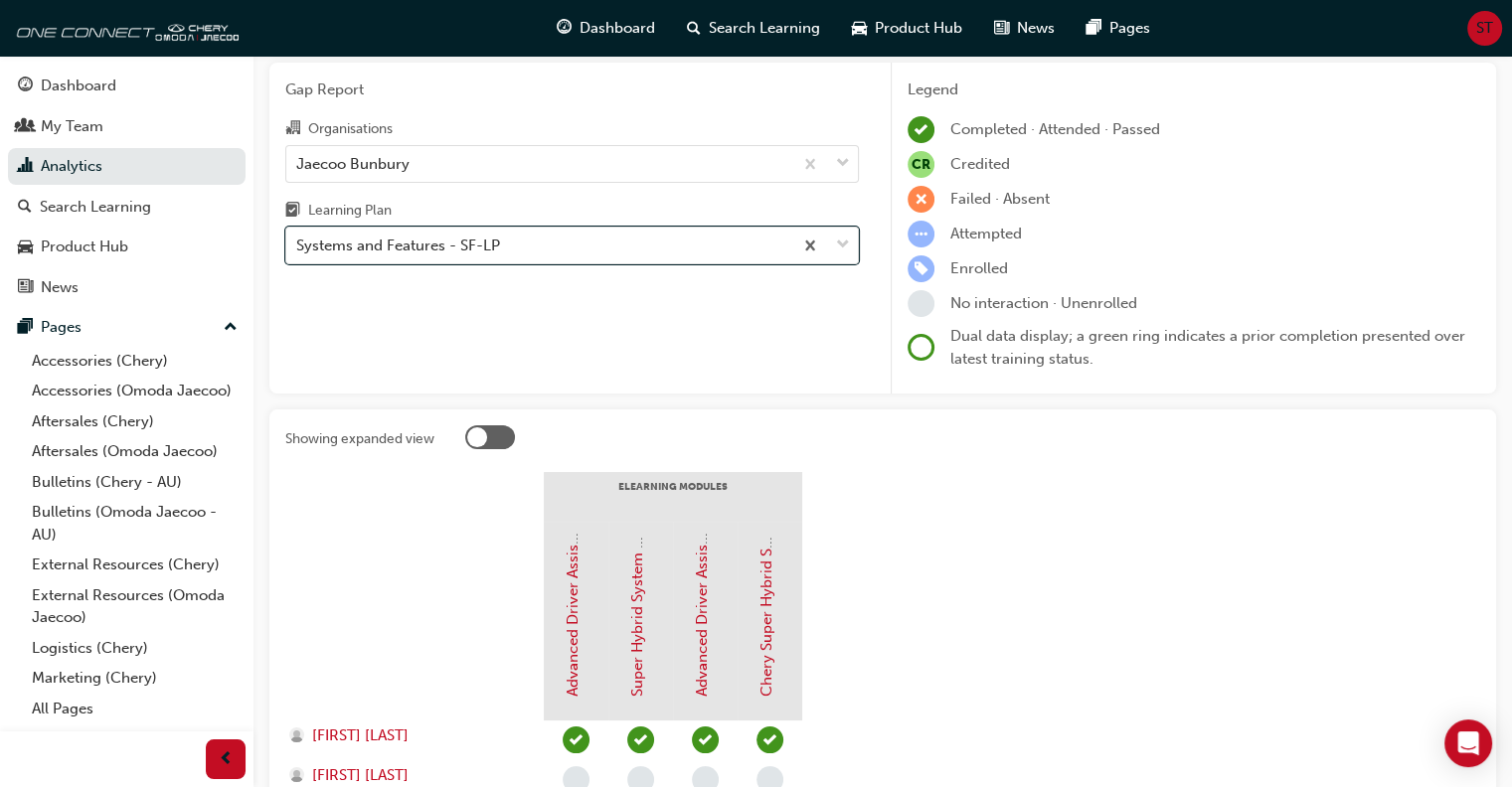 scroll, scrollTop: 0, scrollLeft: 0, axis: both 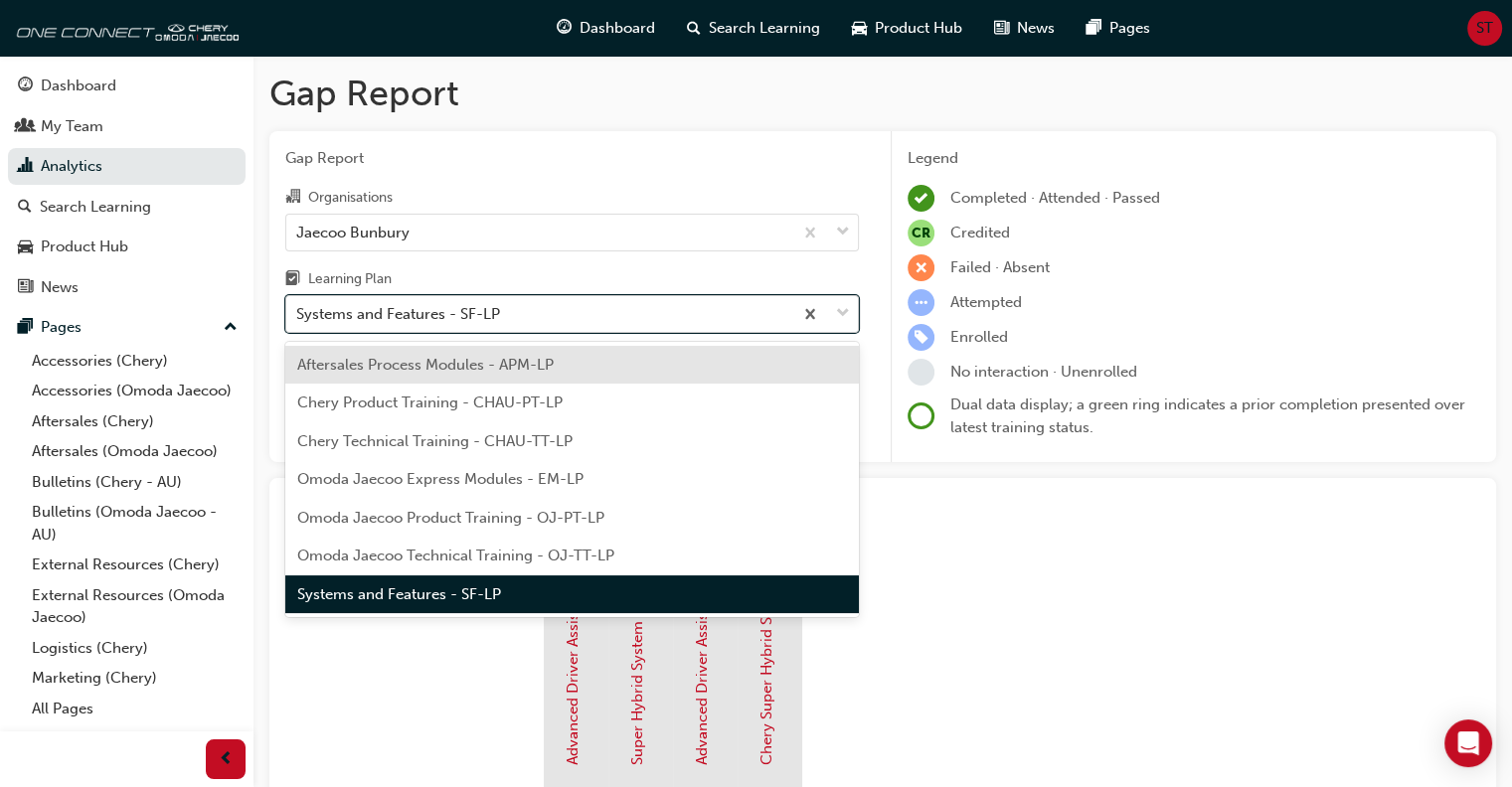 click on "Systems and Features - SF-LP" at bounding box center [398, 314] 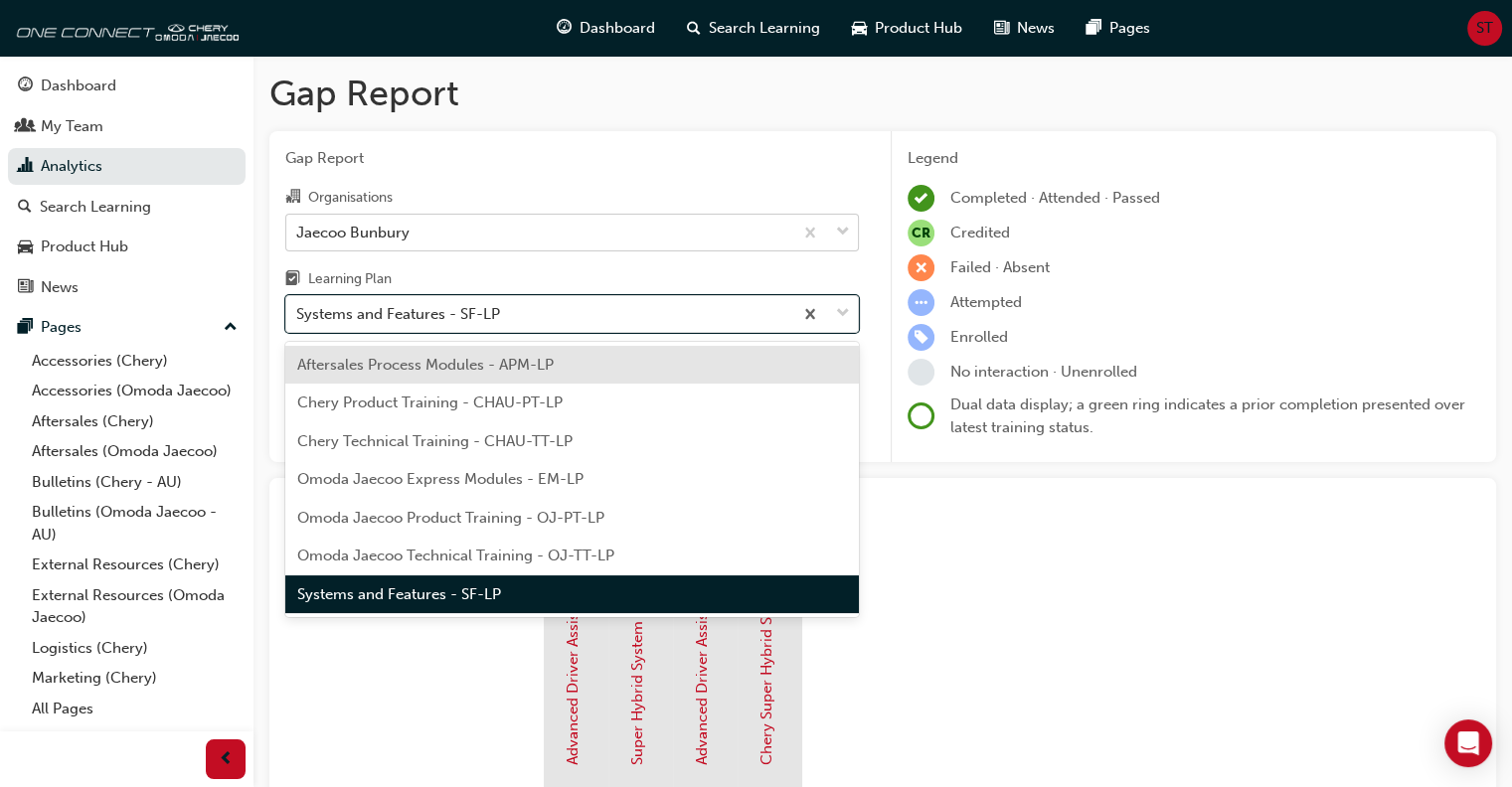 click on "Jaecoo Bunbury" at bounding box center (539, 232) 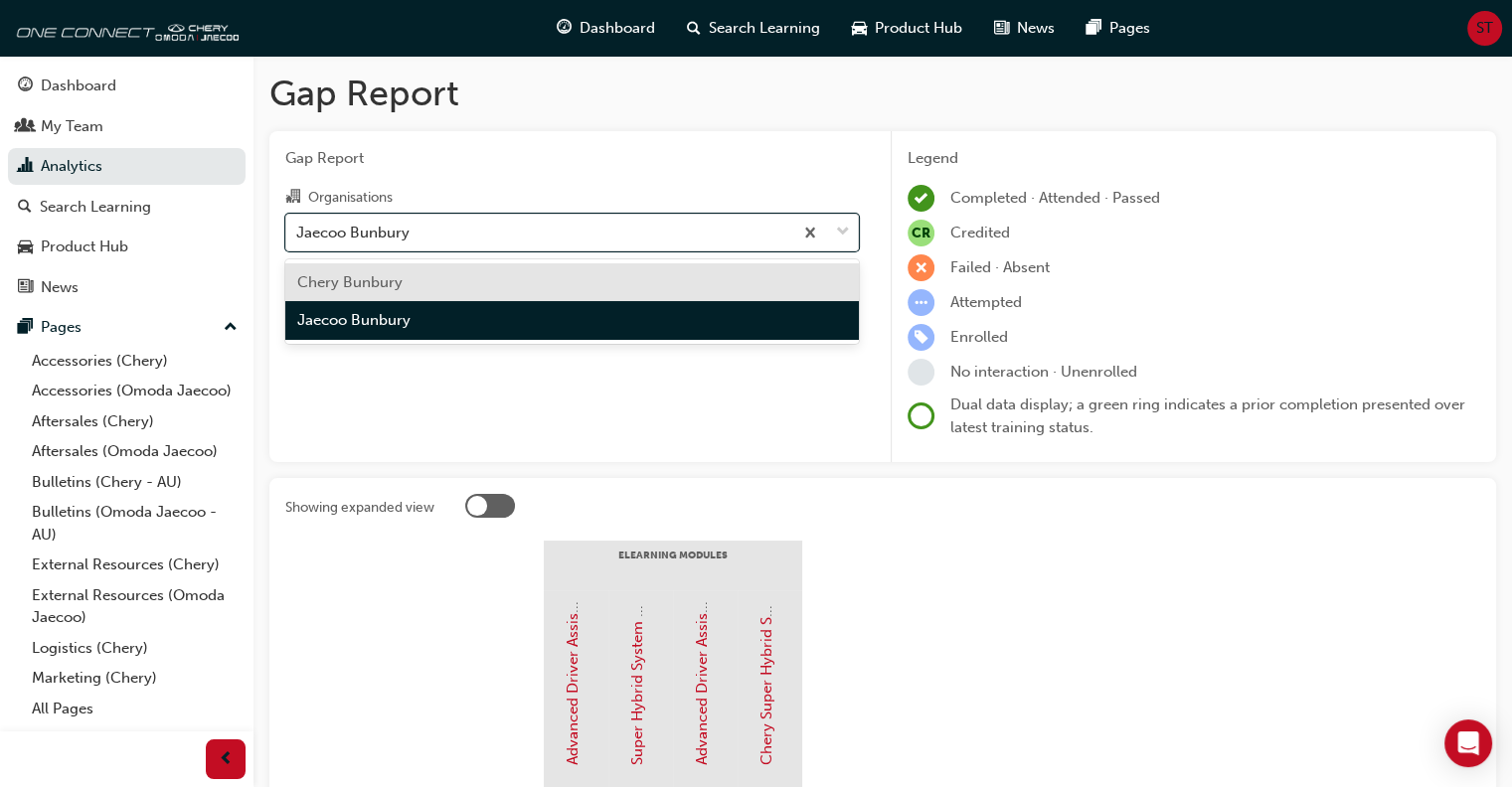click on "Chery Bunbury" at bounding box center (572, 282) 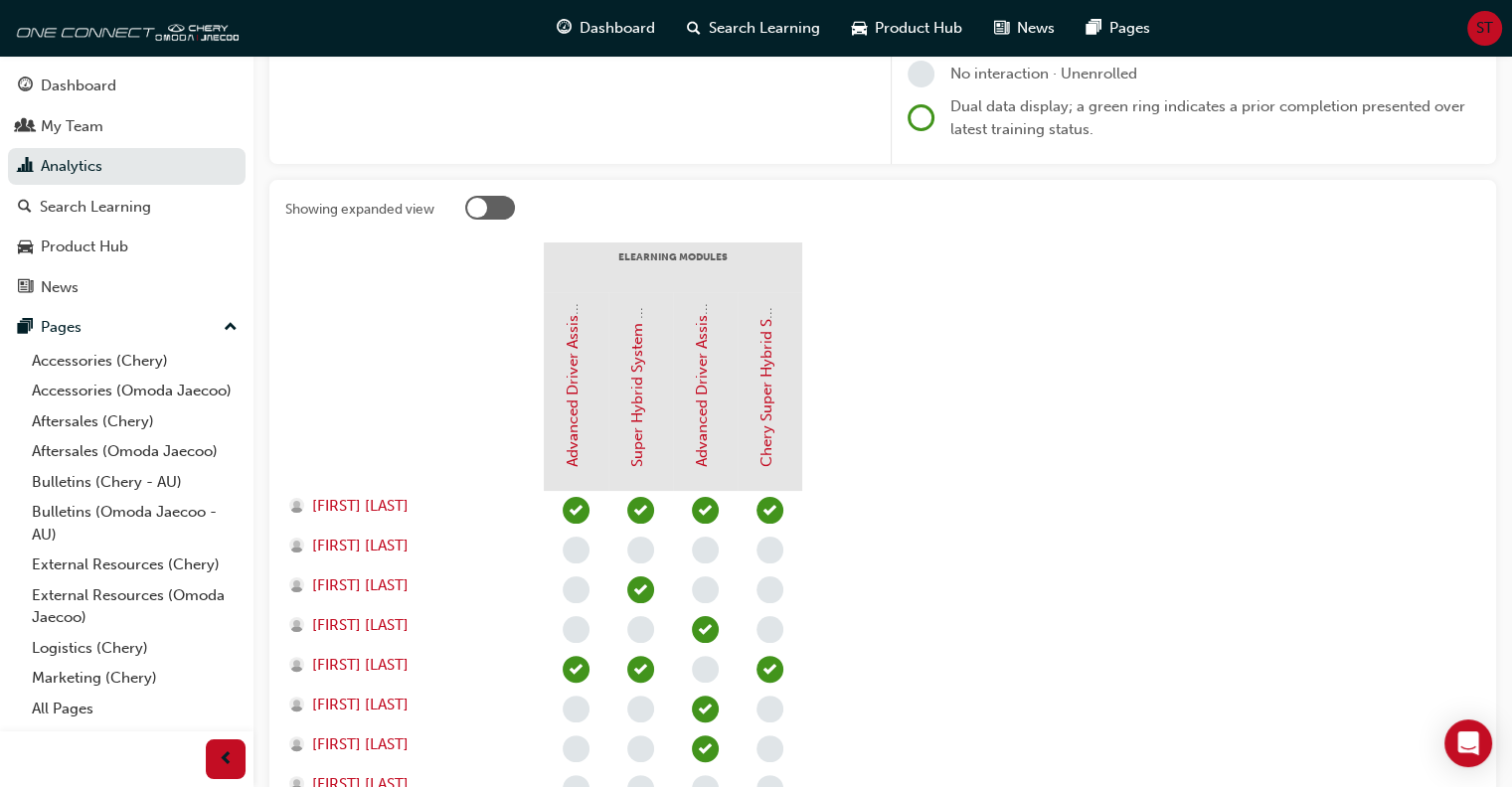 scroll, scrollTop: 0, scrollLeft: 0, axis: both 